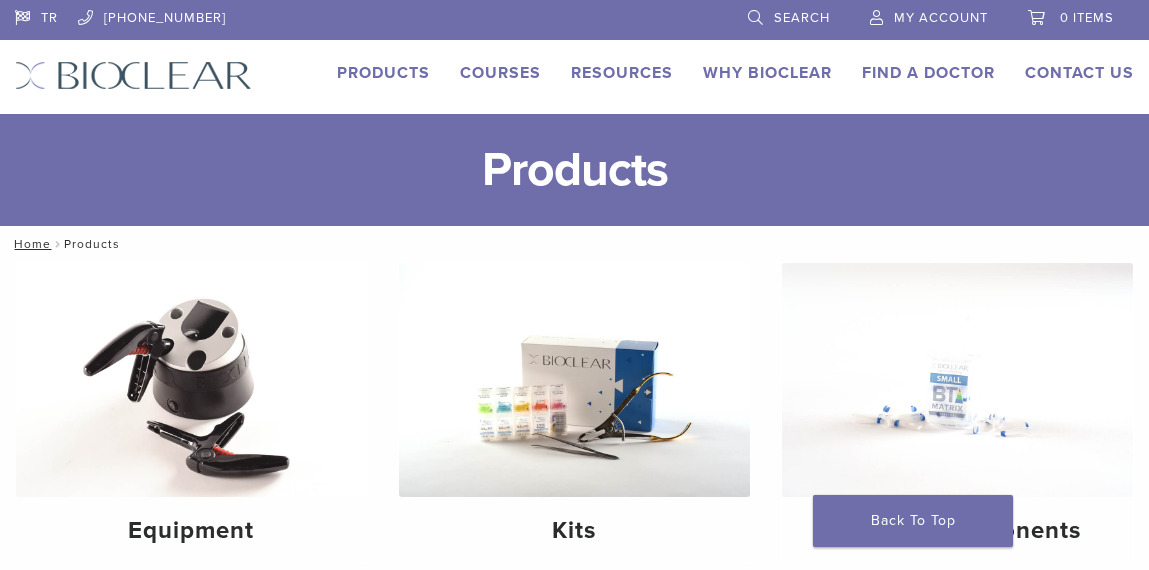 scroll, scrollTop: 1359, scrollLeft: 0, axis: vertical 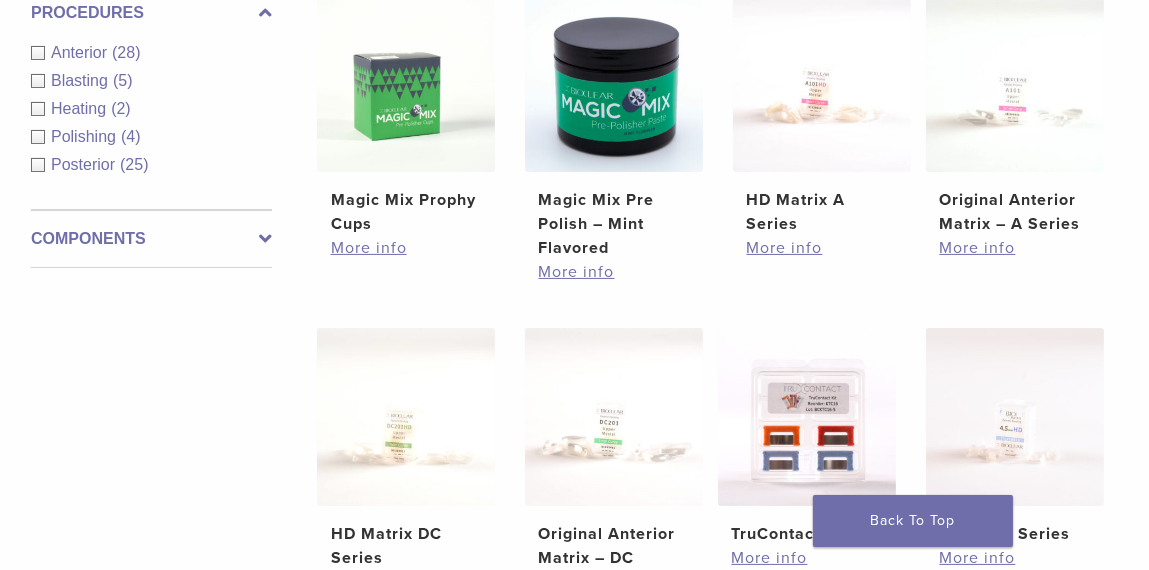 click on "Anterior (28)" at bounding box center [151, 53] 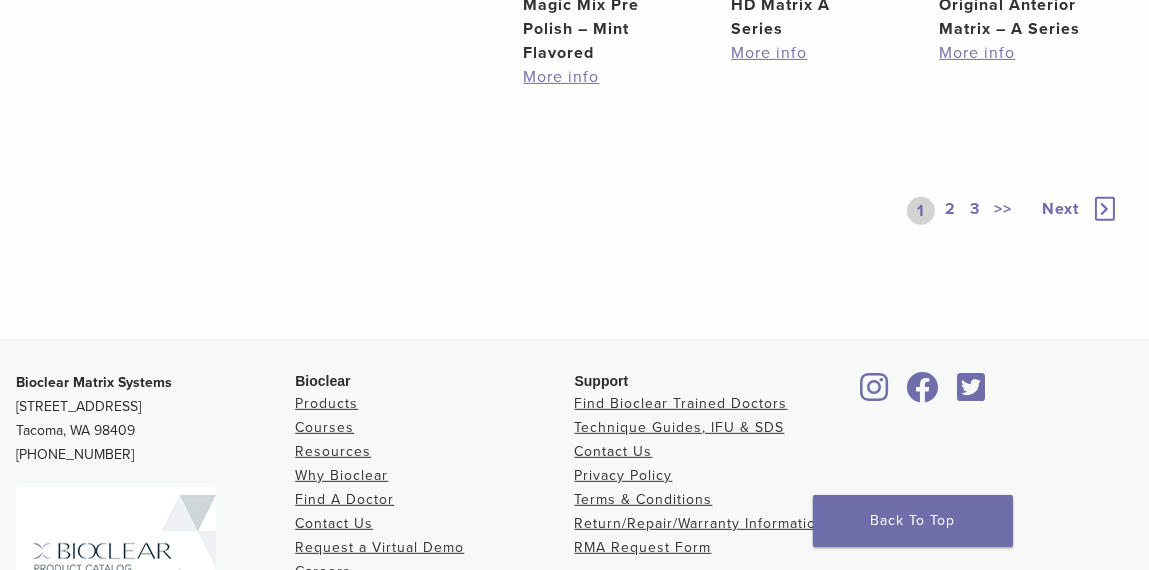 scroll, scrollTop: 1459, scrollLeft: 0, axis: vertical 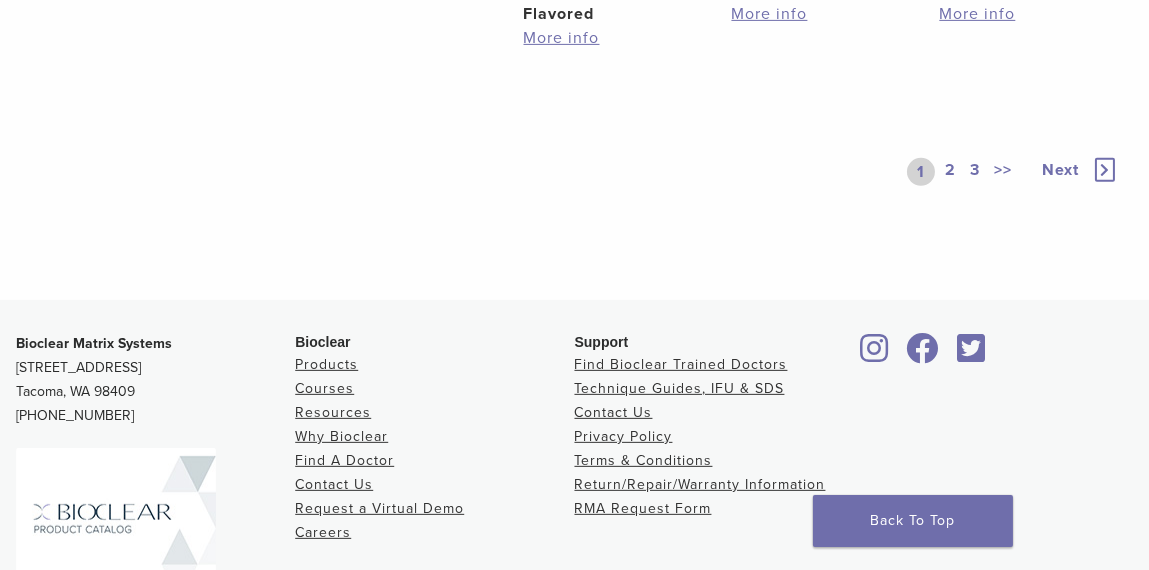 click on "2" at bounding box center (950, 172) 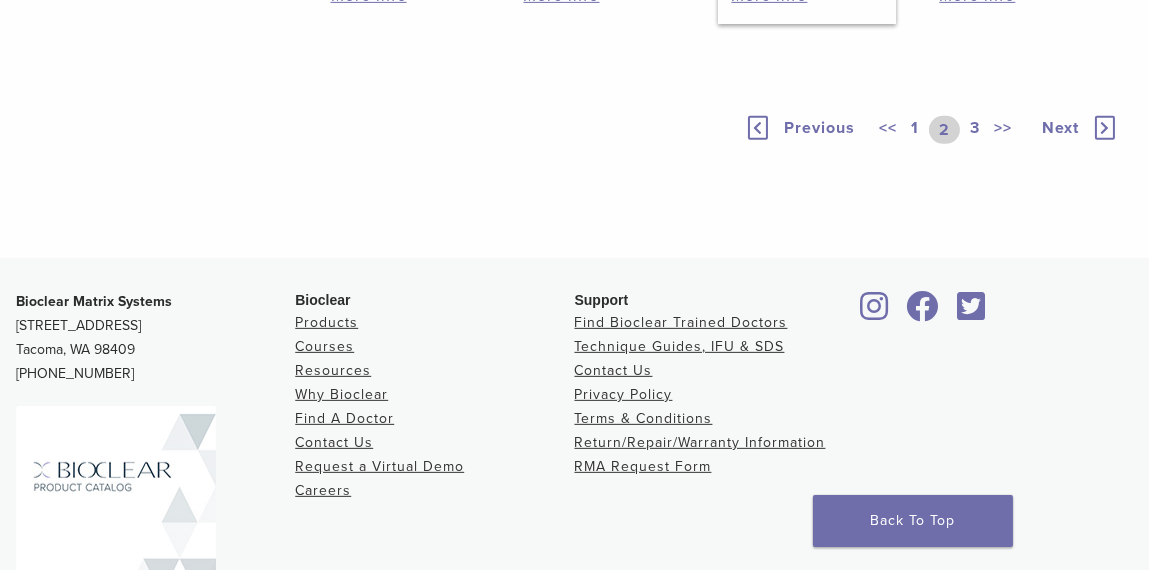 scroll, scrollTop: 1359, scrollLeft: 0, axis: vertical 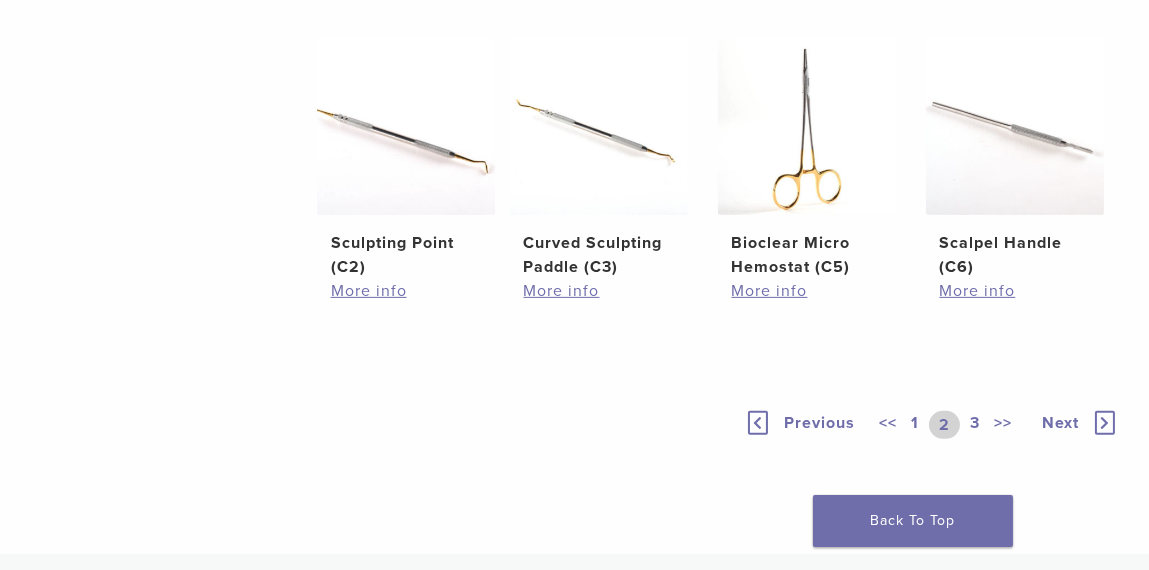 click on "3" at bounding box center [975, 425] 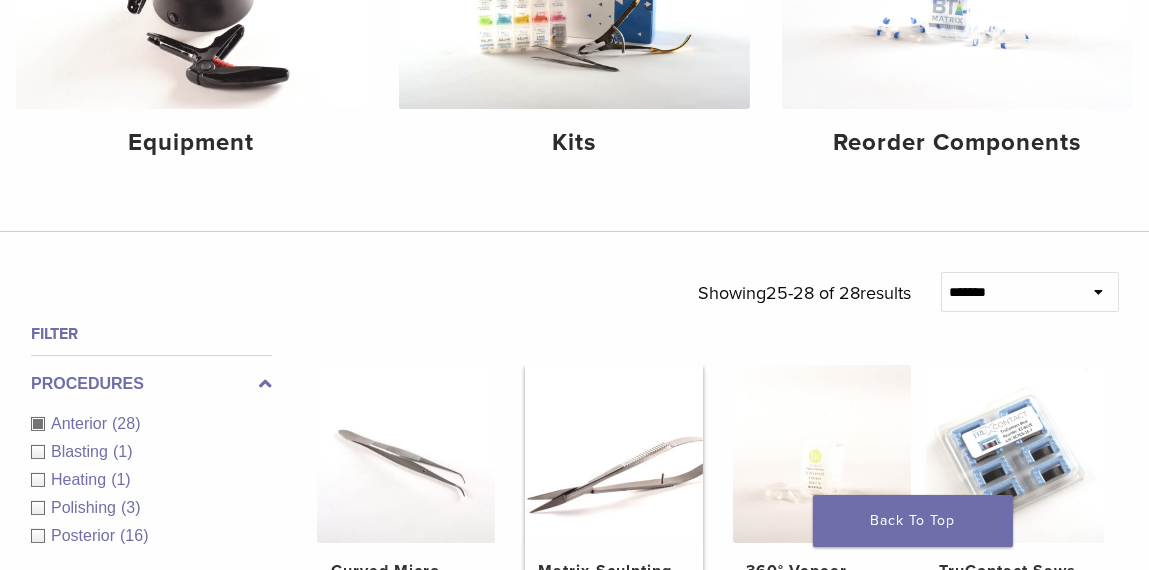 scroll, scrollTop: 276, scrollLeft: 0, axis: vertical 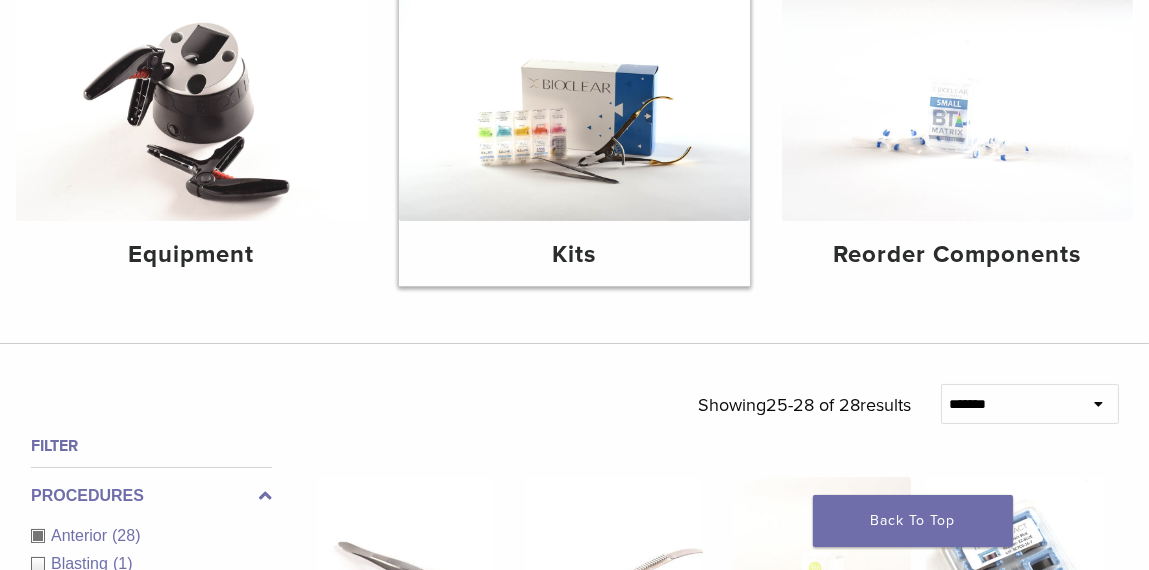 click at bounding box center [574, 104] 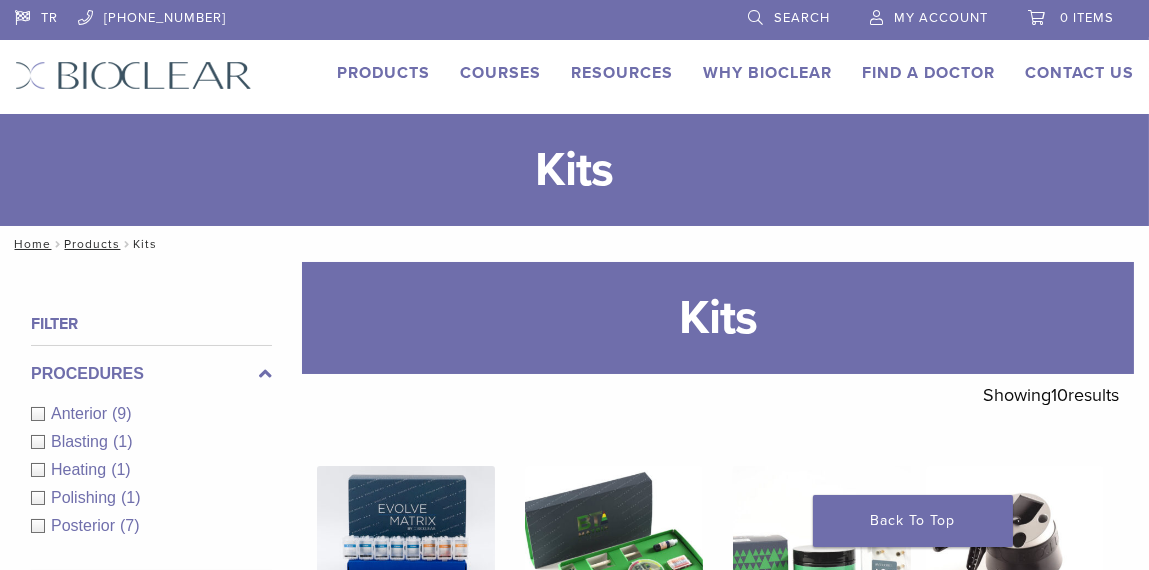 scroll, scrollTop: 300, scrollLeft: 0, axis: vertical 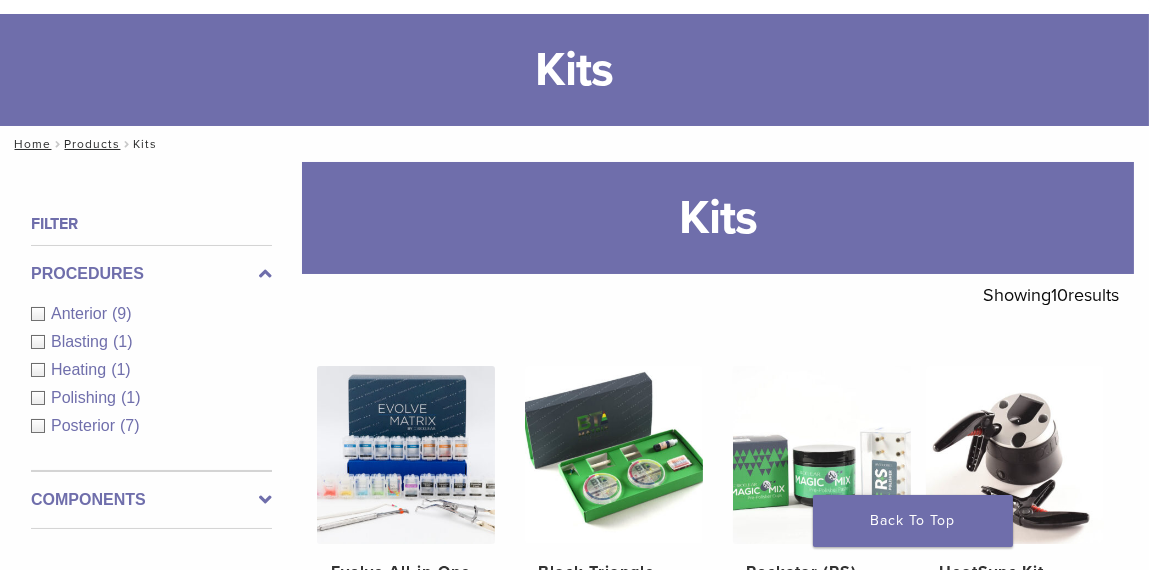 click on "Anterior (9)" at bounding box center (151, 314) 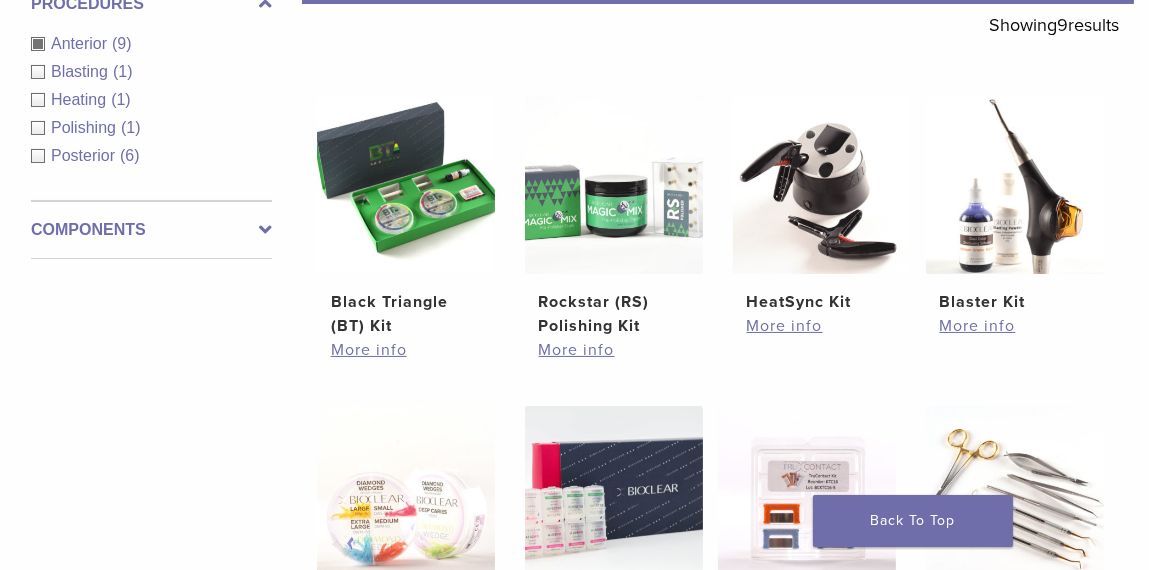scroll, scrollTop: 300, scrollLeft: 0, axis: vertical 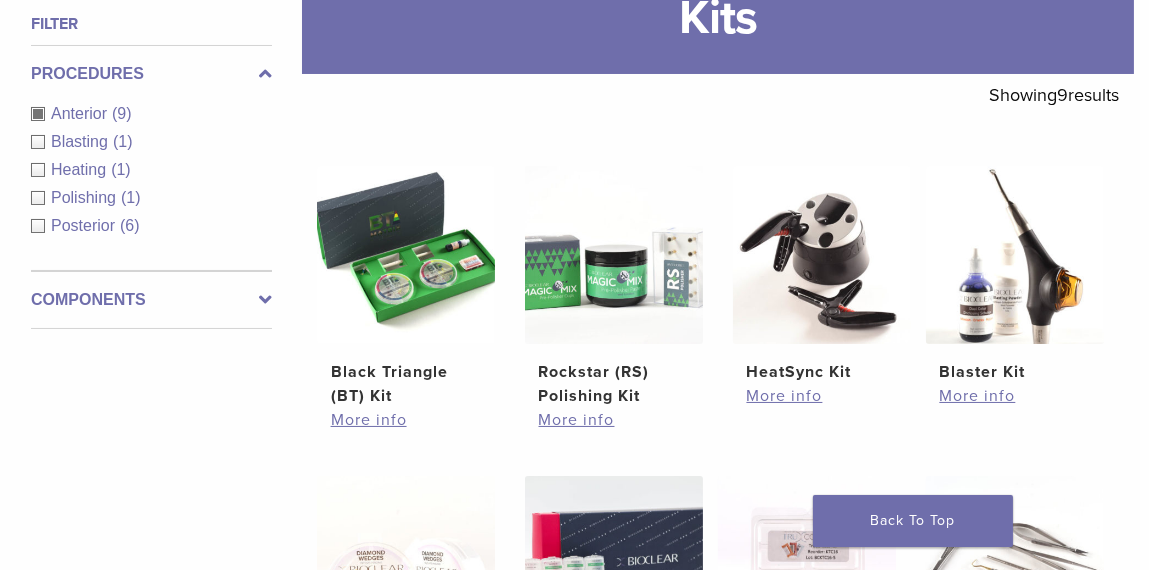 click on "Blasting (1)" at bounding box center [151, 142] 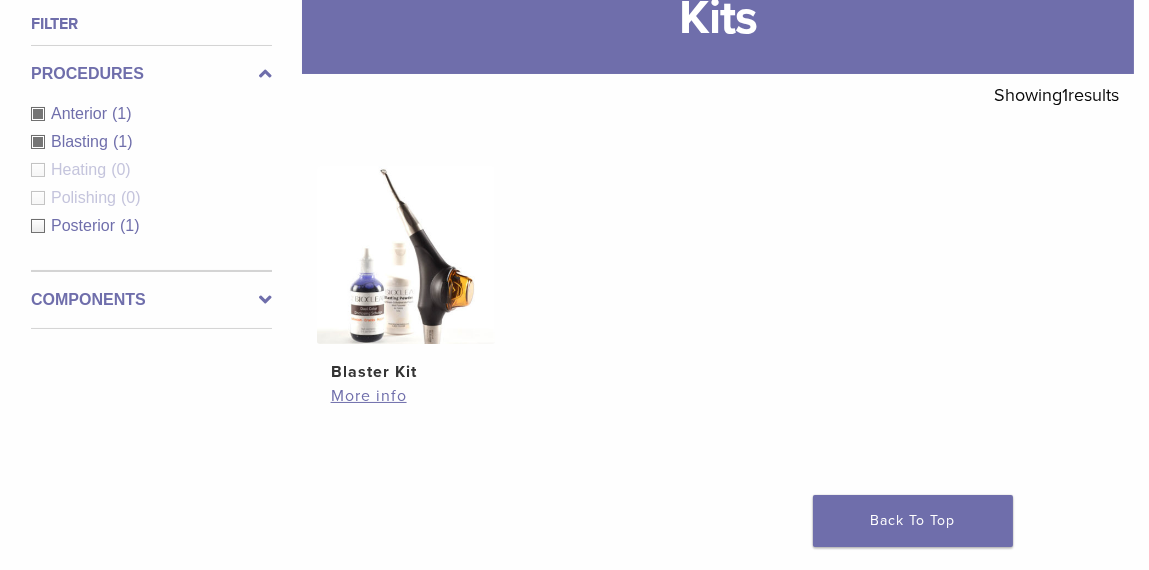 click on "Anterior (1)" at bounding box center (151, 114) 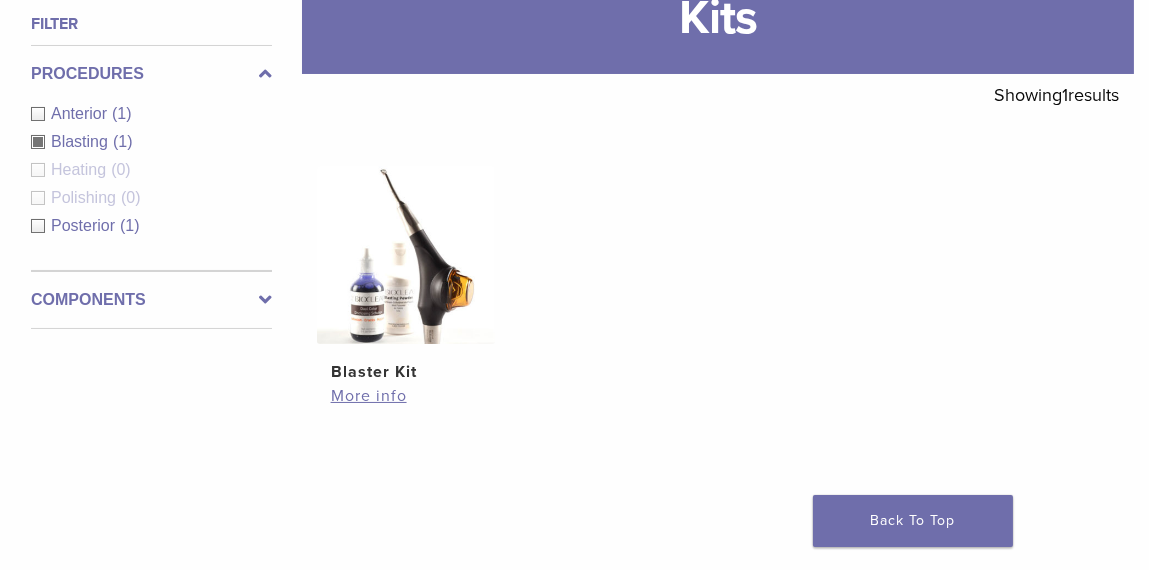click on "Blasting (1)" at bounding box center (151, 142) 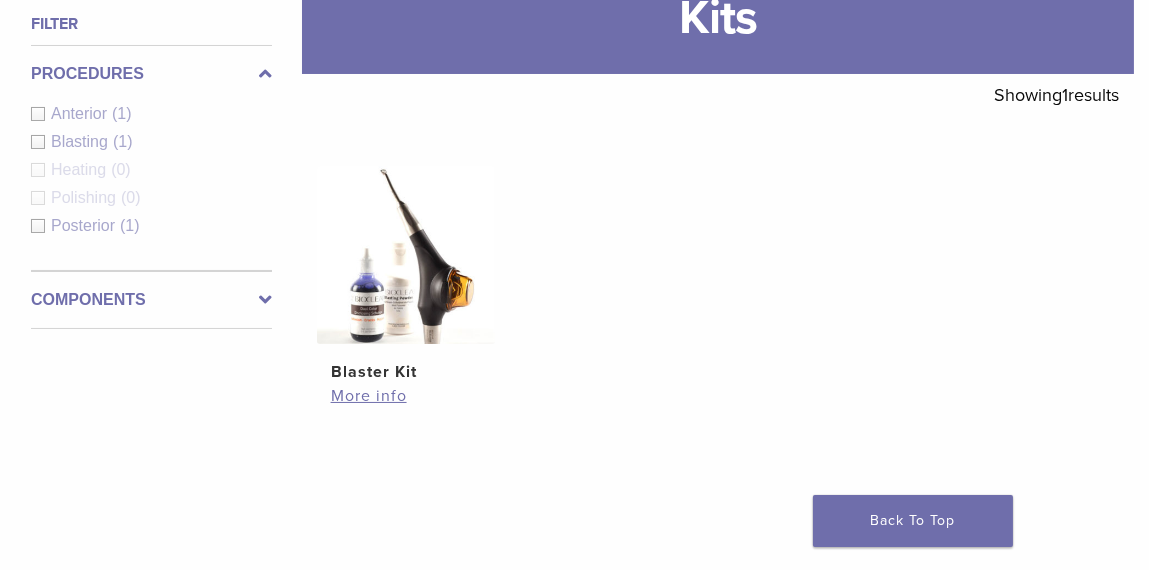 click on "Procedures
Anterior (1) Blasting (1) Heating (0) Polishing (0) Posterior (1)" at bounding box center [151, 158] 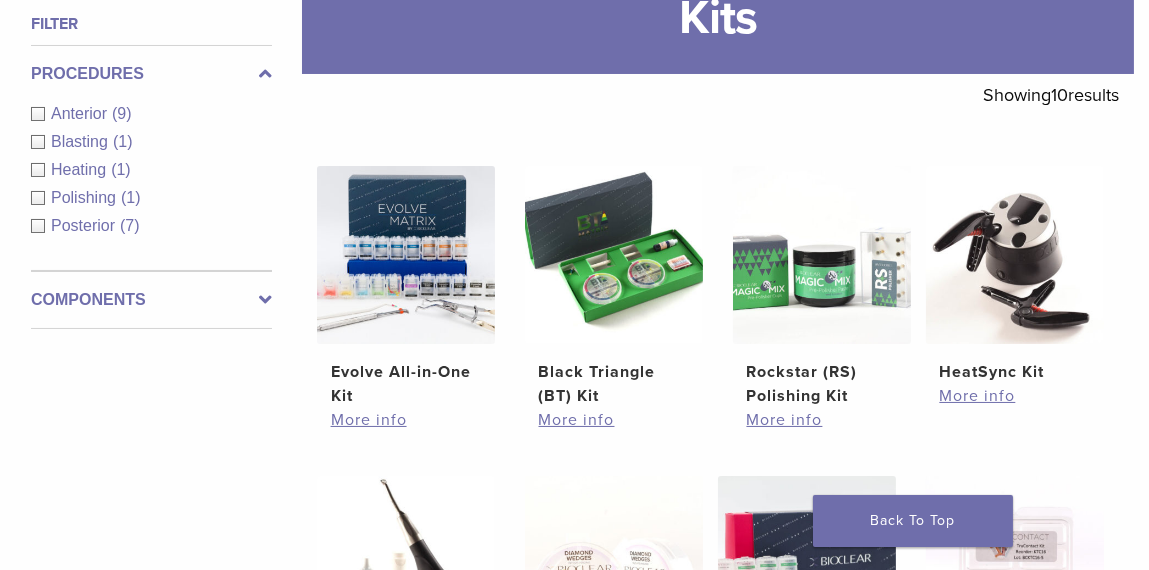 click on "Polishing (1)" at bounding box center (151, 198) 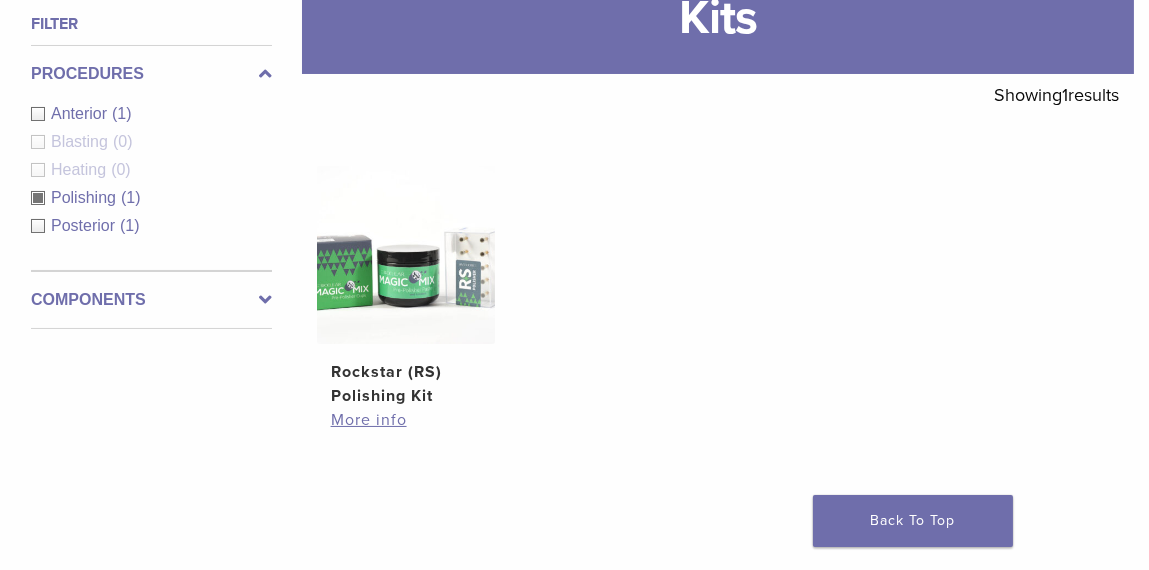 click on "Polishing (1)" at bounding box center [151, 198] 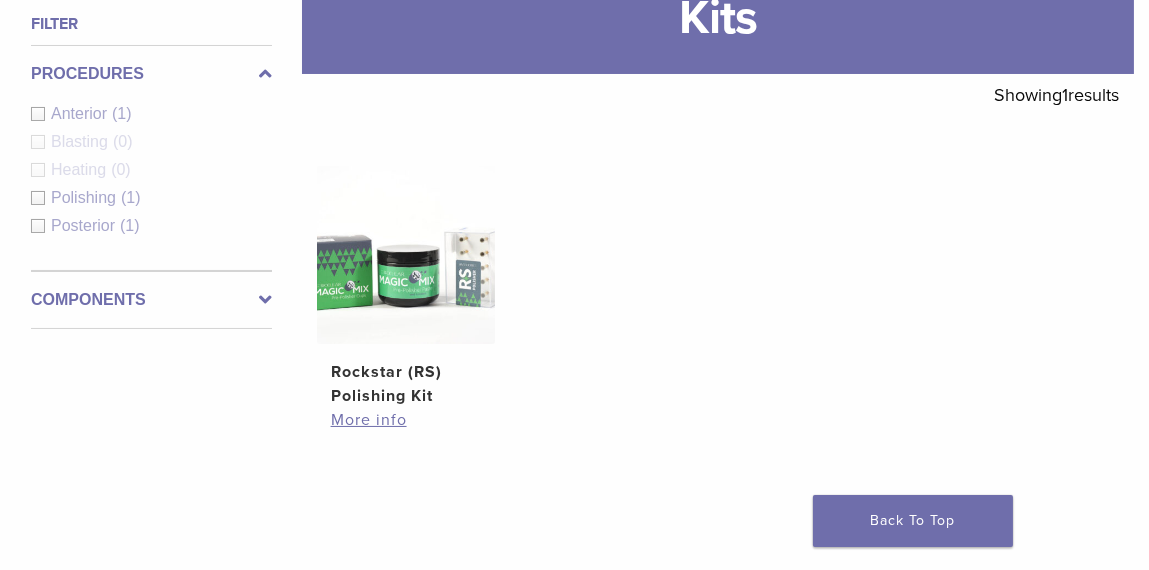 click on "Procedures
Anterior (1) Blasting (0) Heating (0) Polishing (1) Posterior (1)" at bounding box center [151, 158] 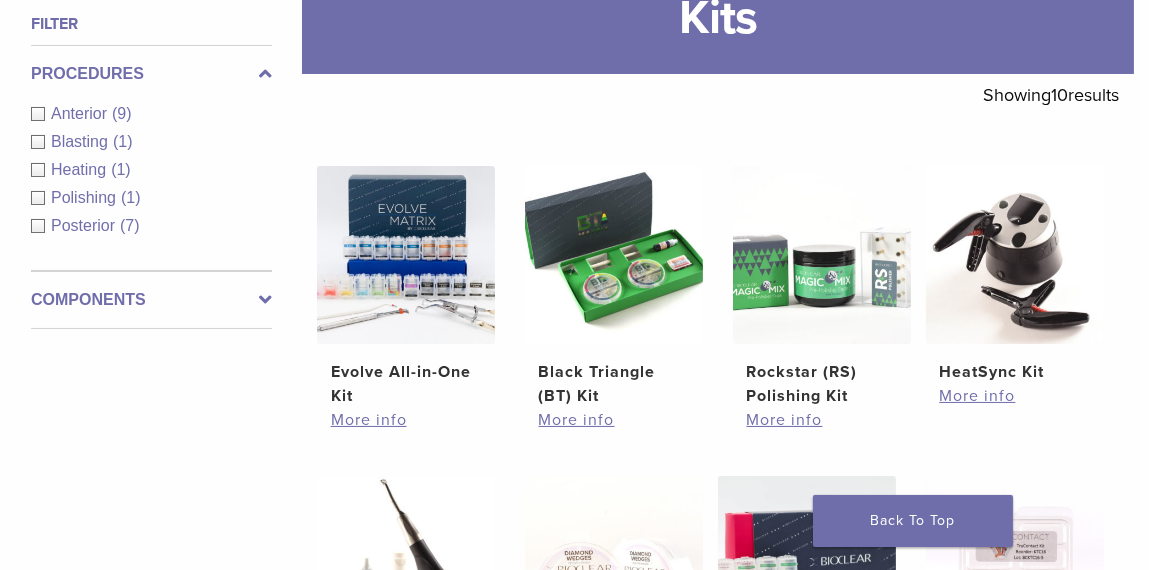 click on "Posterior (7)" at bounding box center [151, 226] 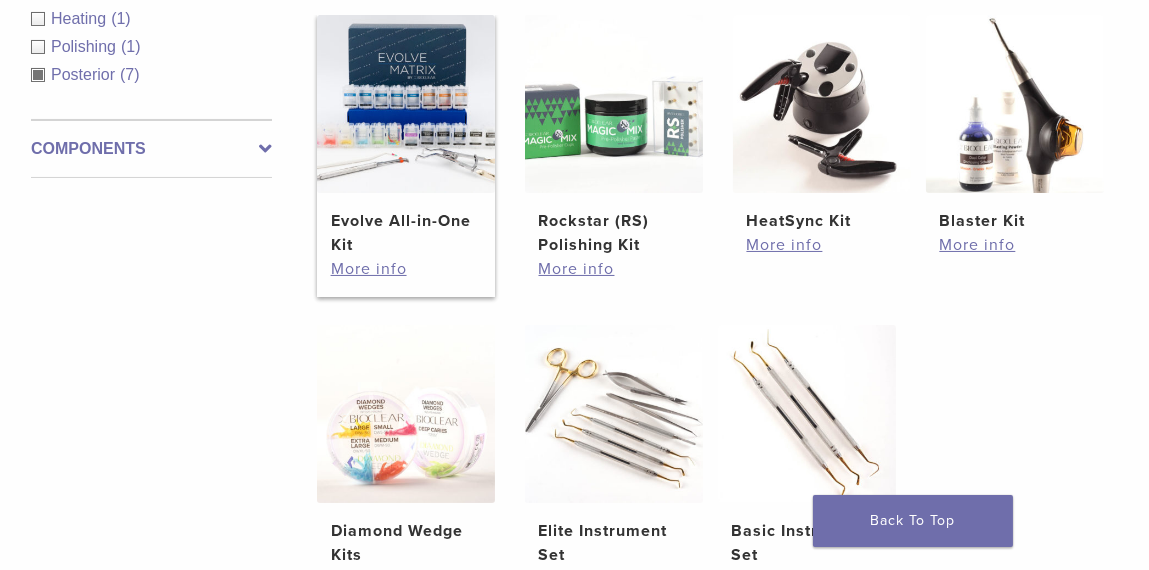 scroll, scrollTop: 600, scrollLeft: 0, axis: vertical 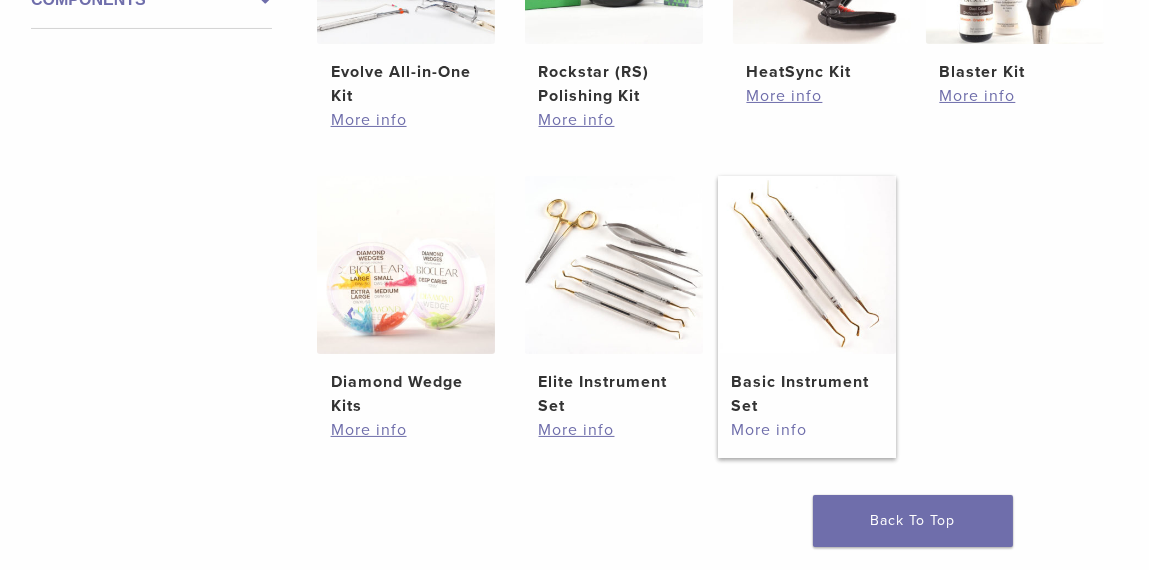 click on "More info" at bounding box center [806, 430] 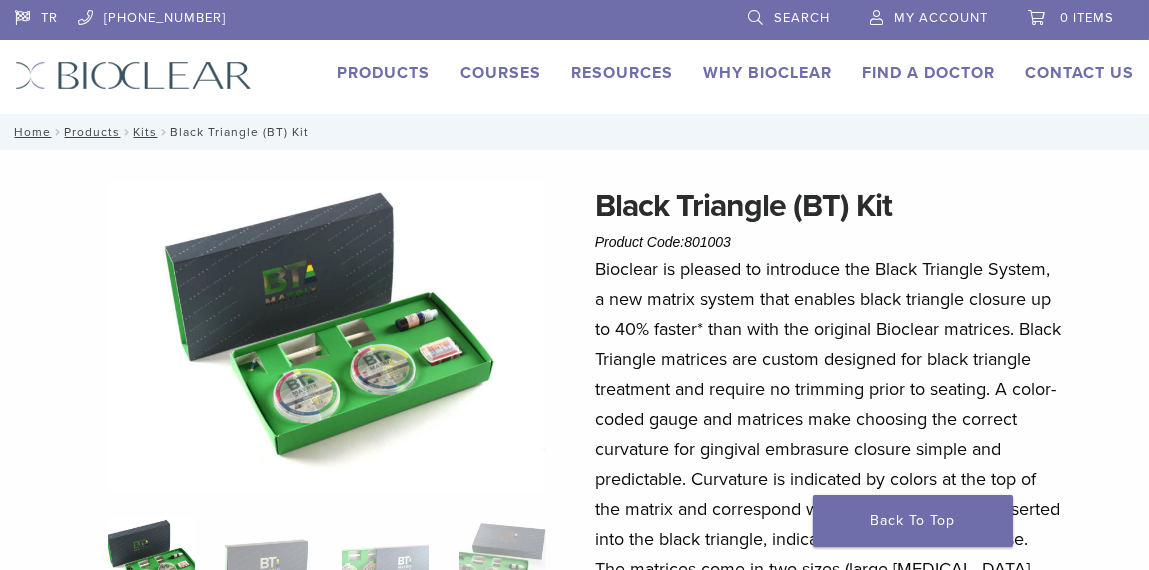 scroll, scrollTop: 500, scrollLeft: 0, axis: vertical 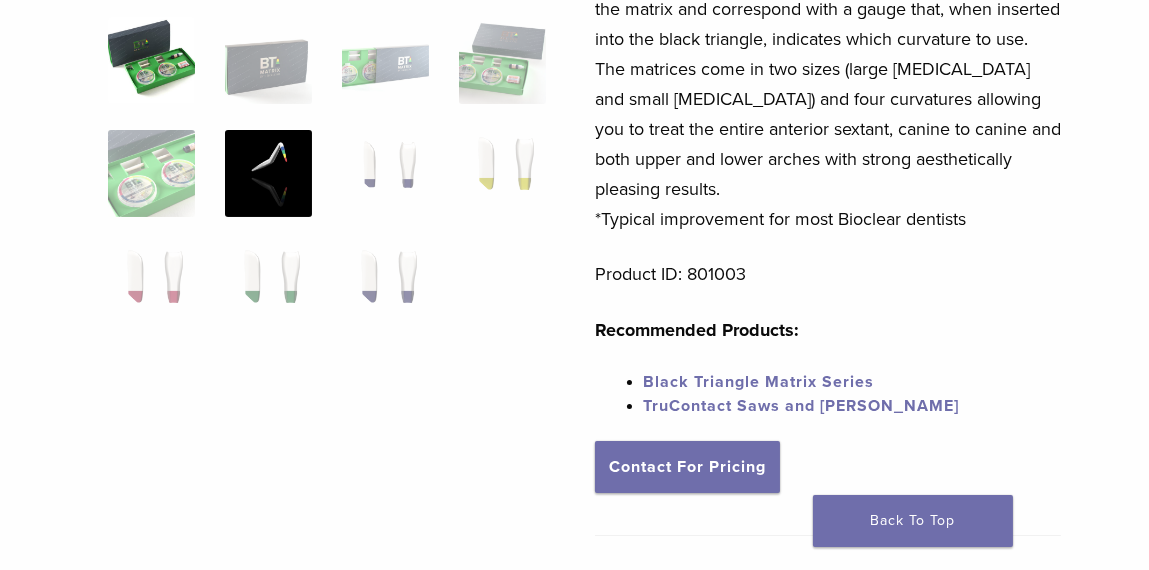 click at bounding box center [268, 173] 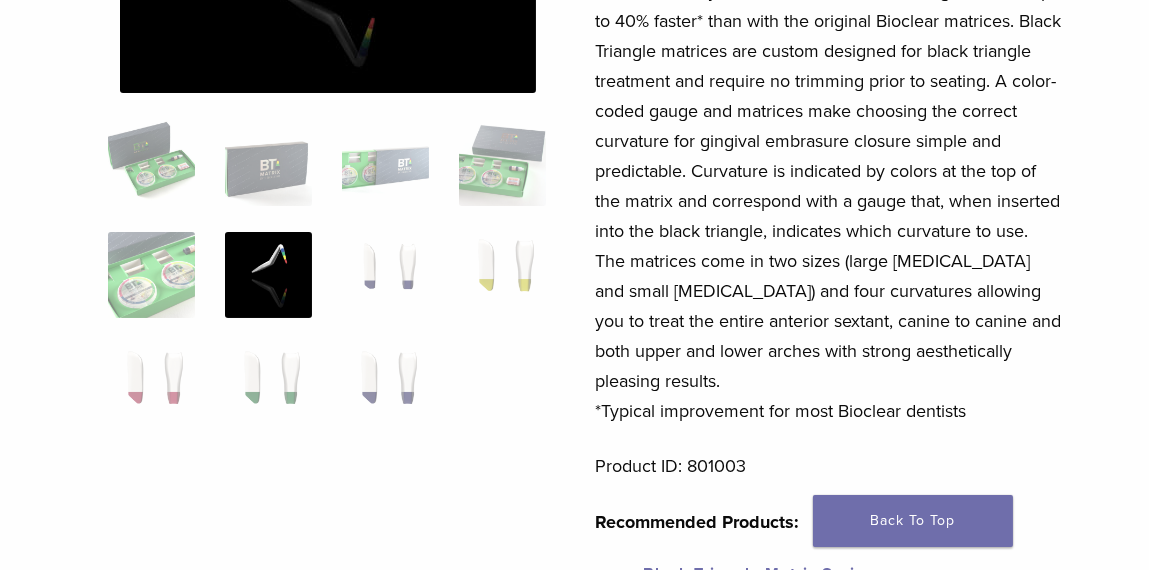 scroll, scrollTop: 309, scrollLeft: 0, axis: vertical 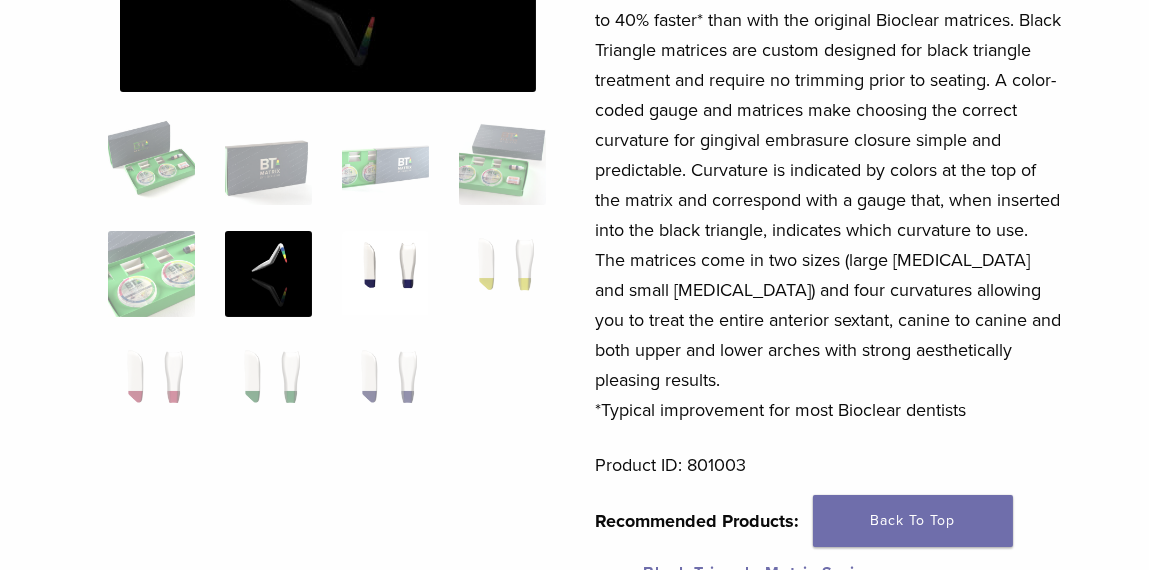 click at bounding box center (385, 274) 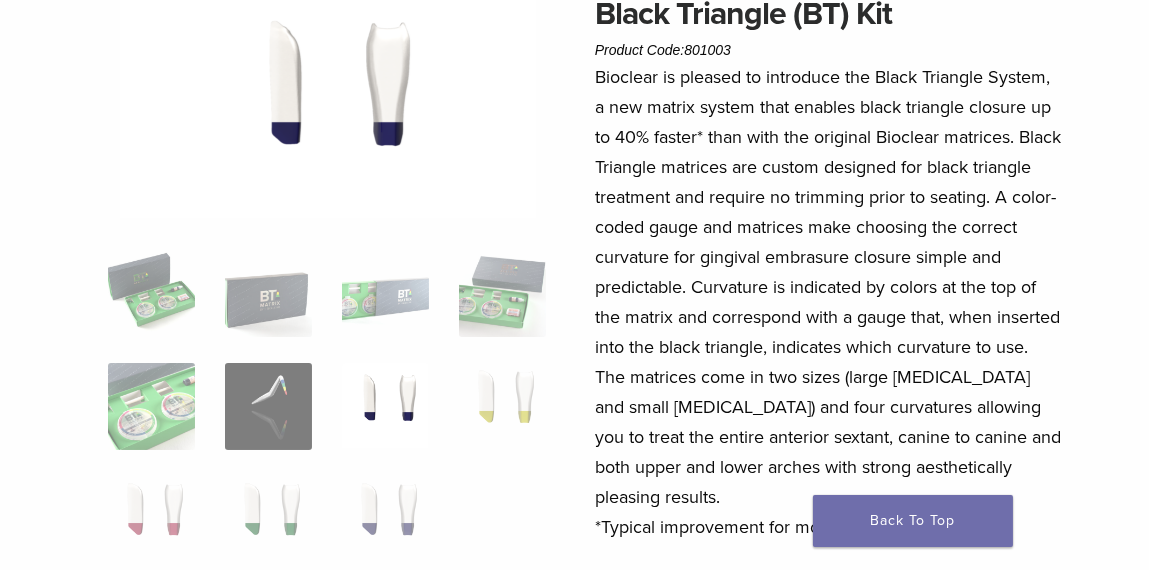 scroll, scrollTop: 309, scrollLeft: 0, axis: vertical 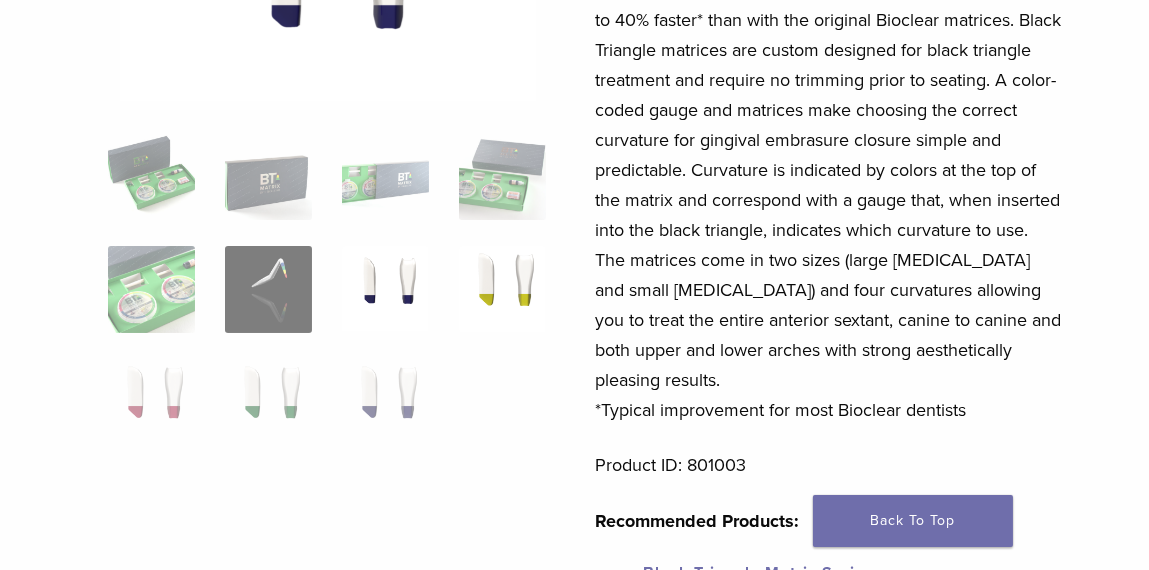 click at bounding box center [502, 289] 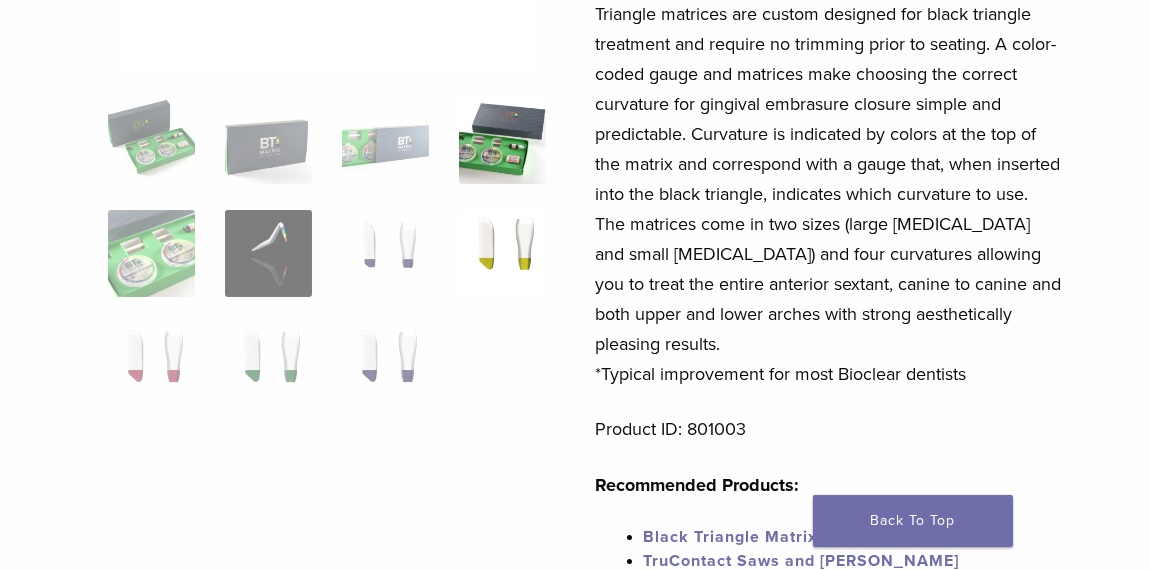 scroll, scrollTop: 509, scrollLeft: 0, axis: vertical 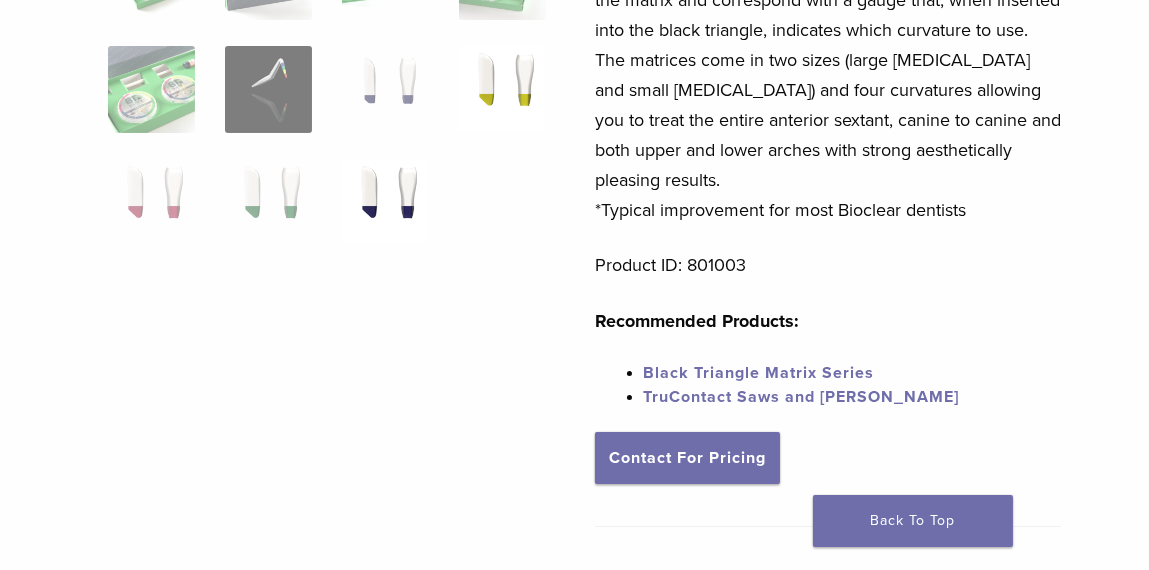 click at bounding box center [385, 202] 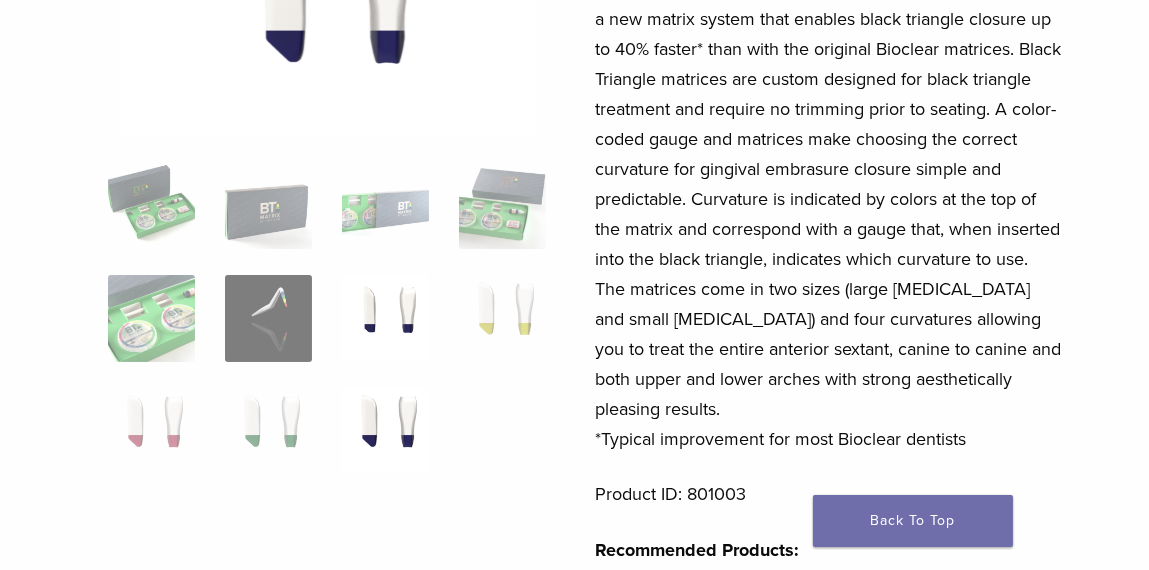 scroll, scrollTop: 209, scrollLeft: 0, axis: vertical 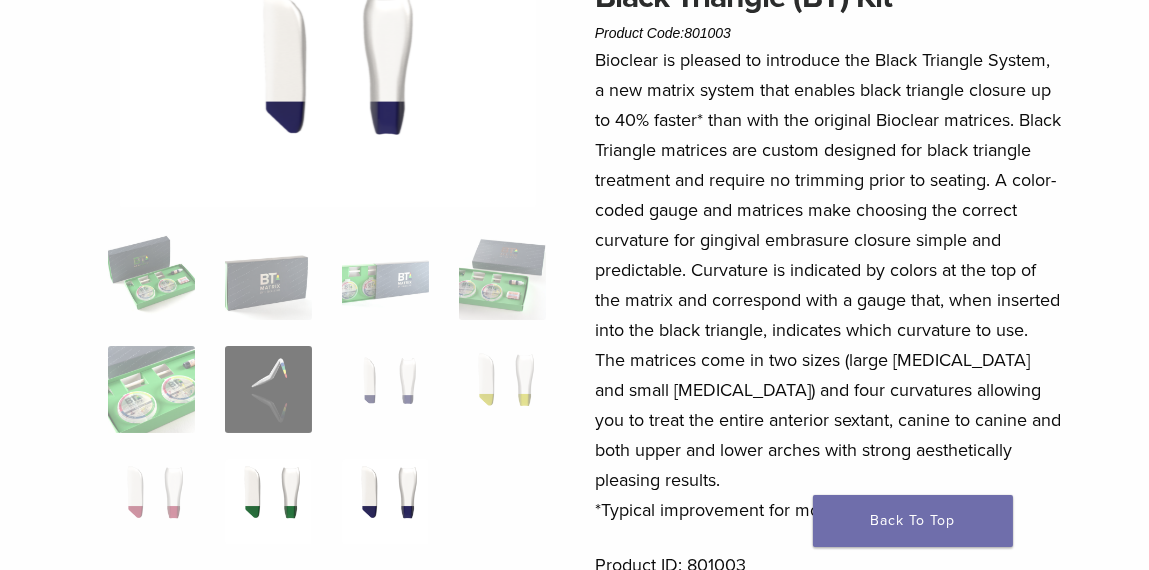 click at bounding box center (268, 502) 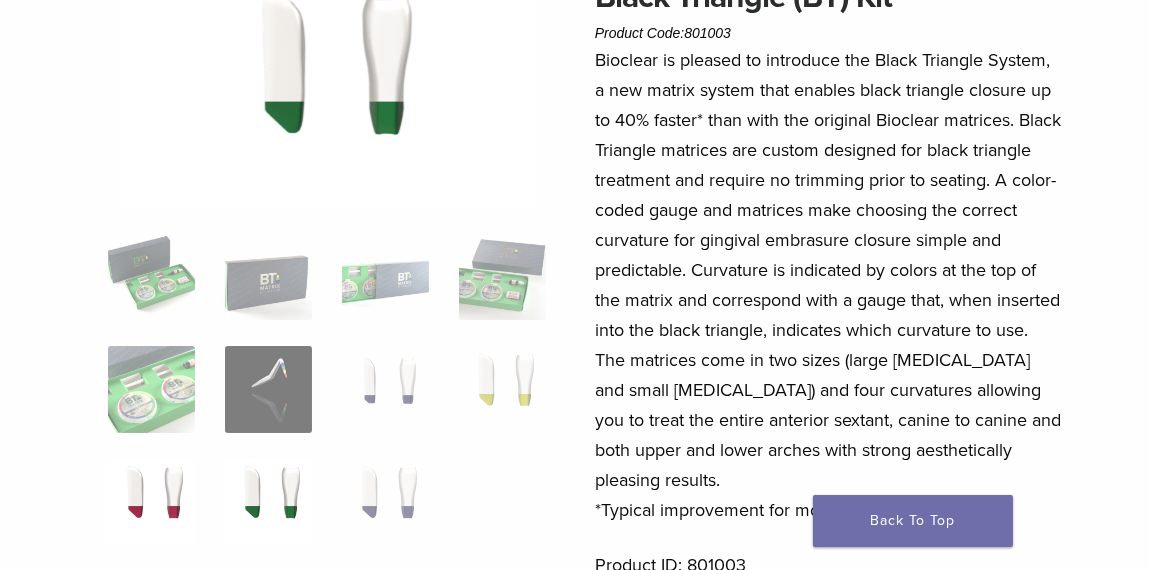 click at bounding box center (151, 502) 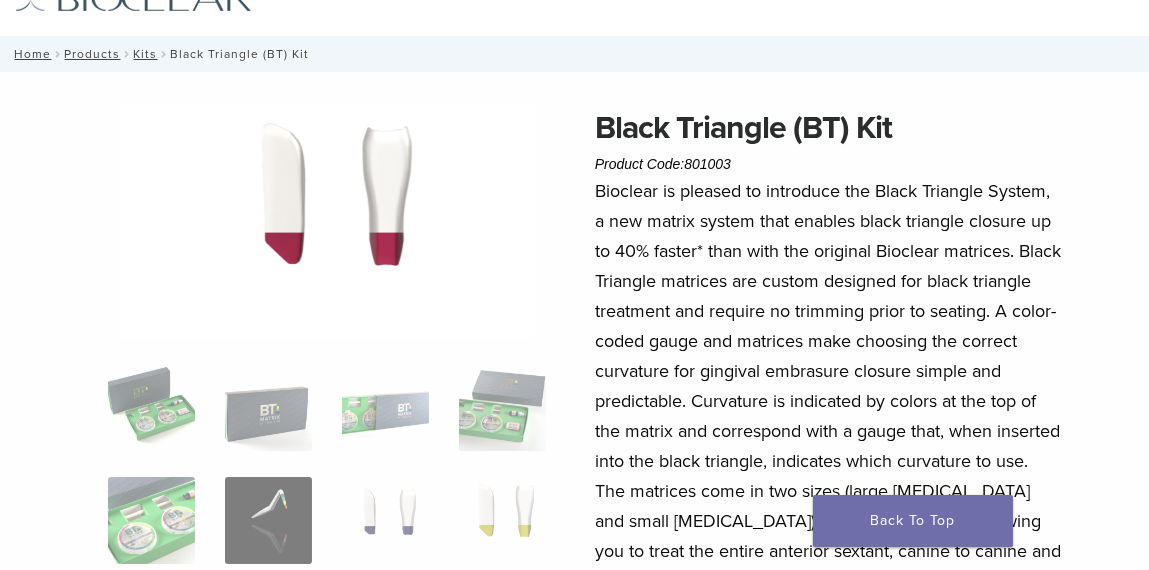 scroll, scrollTop: 109, scrollLeft: 0, axis: vertical 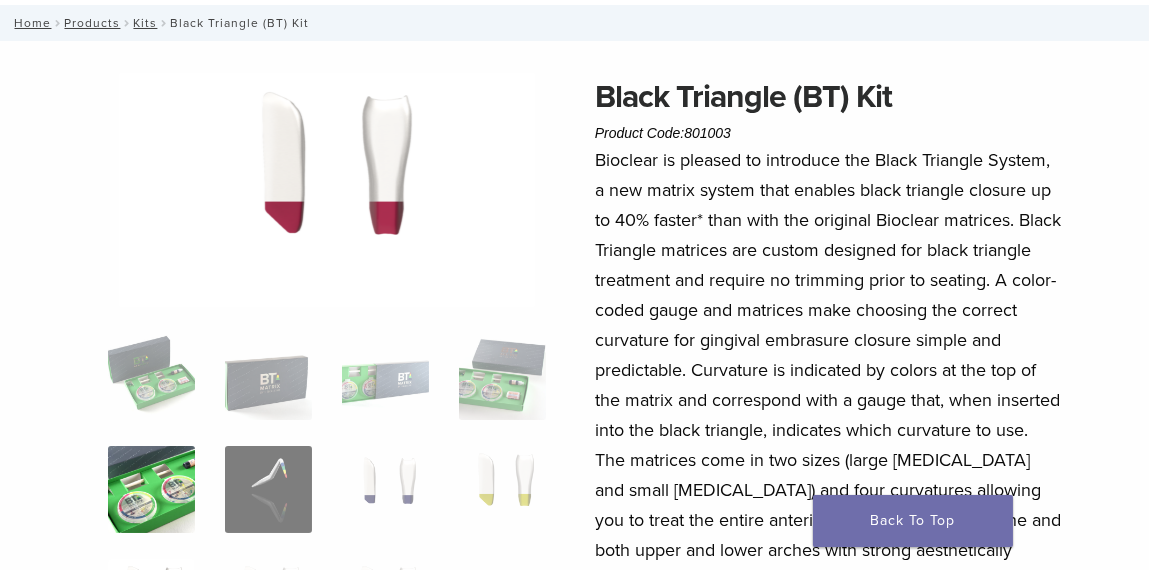 click at bounding box center (151, 489) 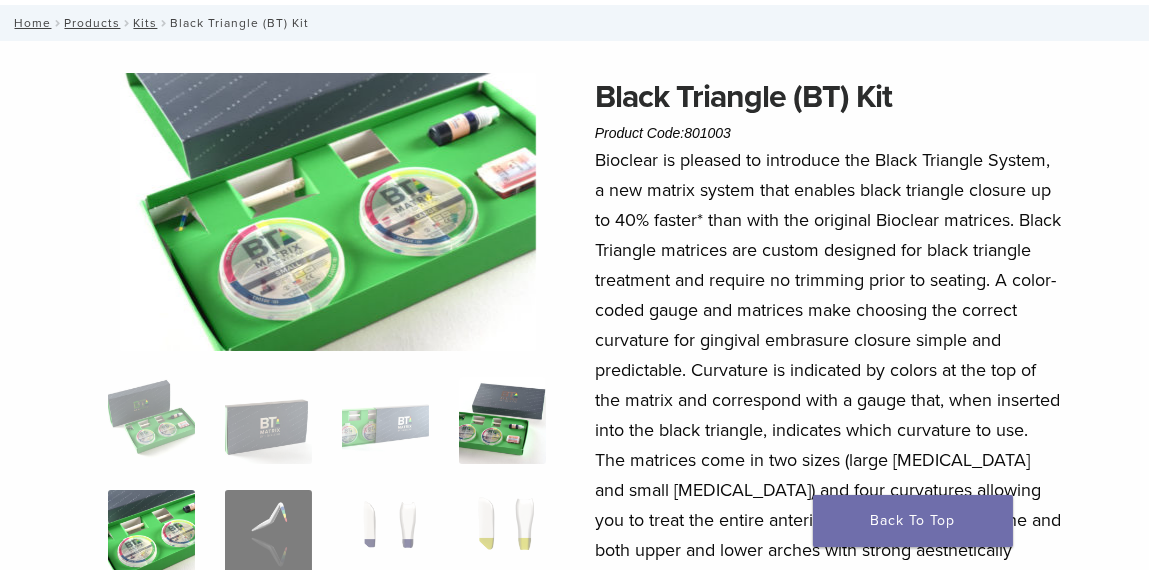 click at bounding box center [502, 420] 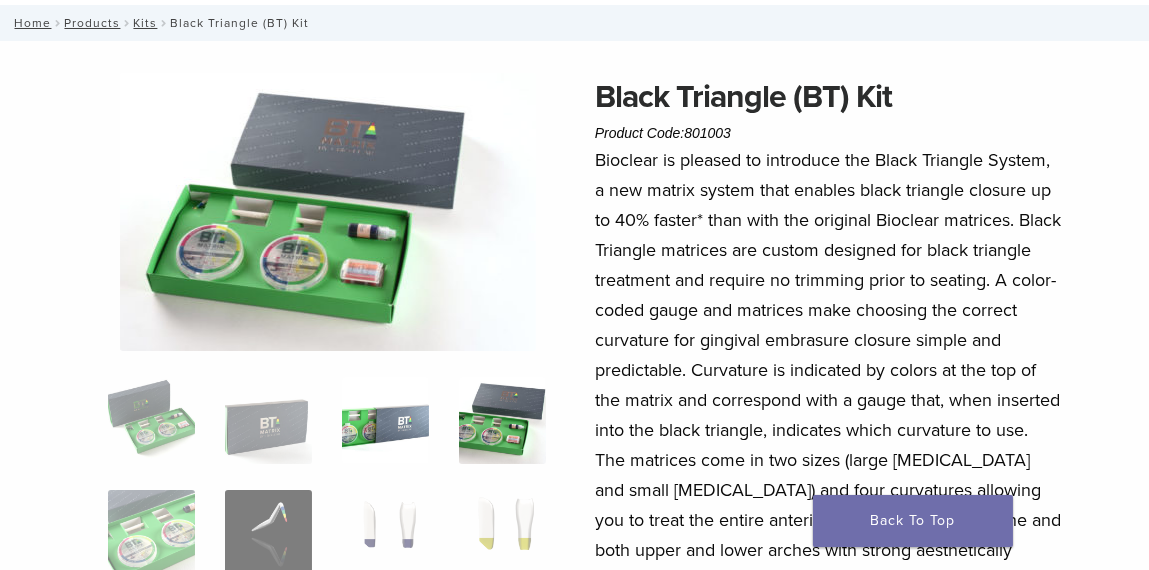 click at bounding box center (385, 420) 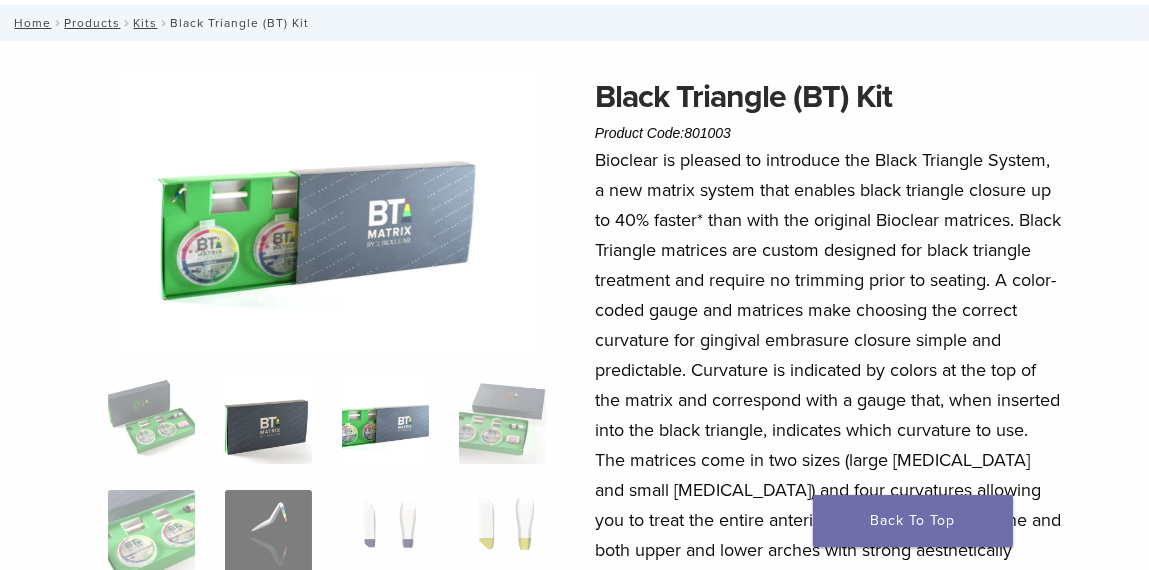 click at bounding box center [268, 420] 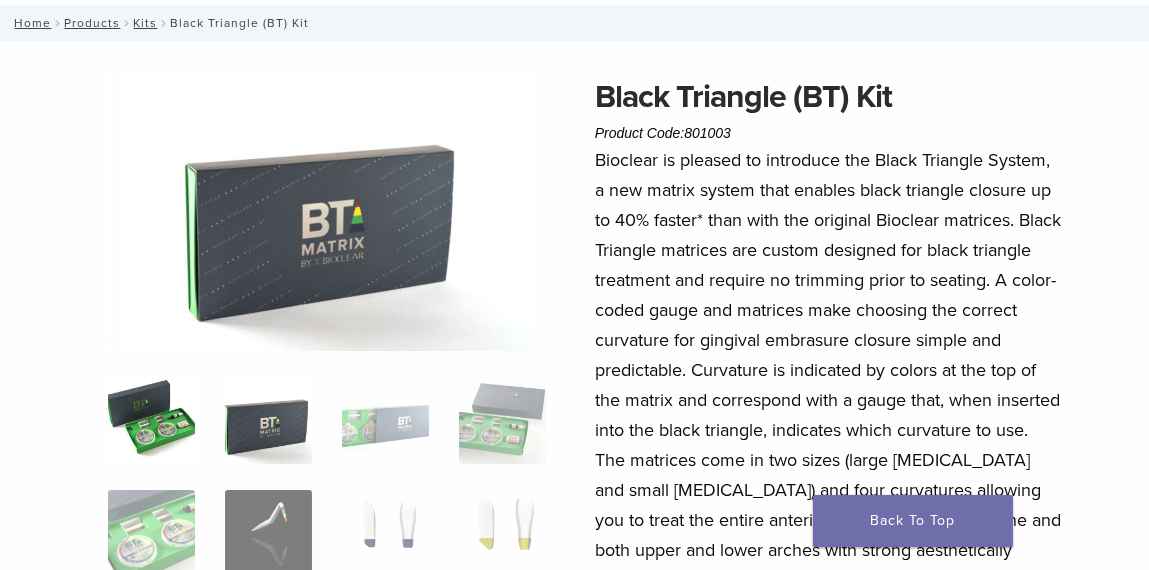 click at bounding box center [151, 420] 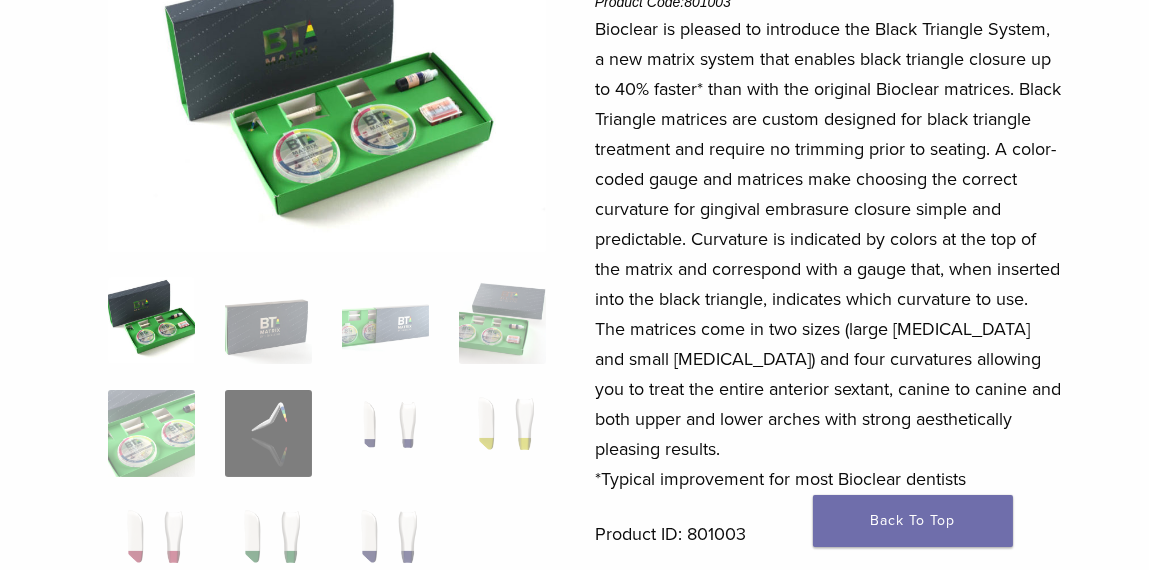 scroll, scrollTop: 209, scrollLeft: 0, axis: vertical 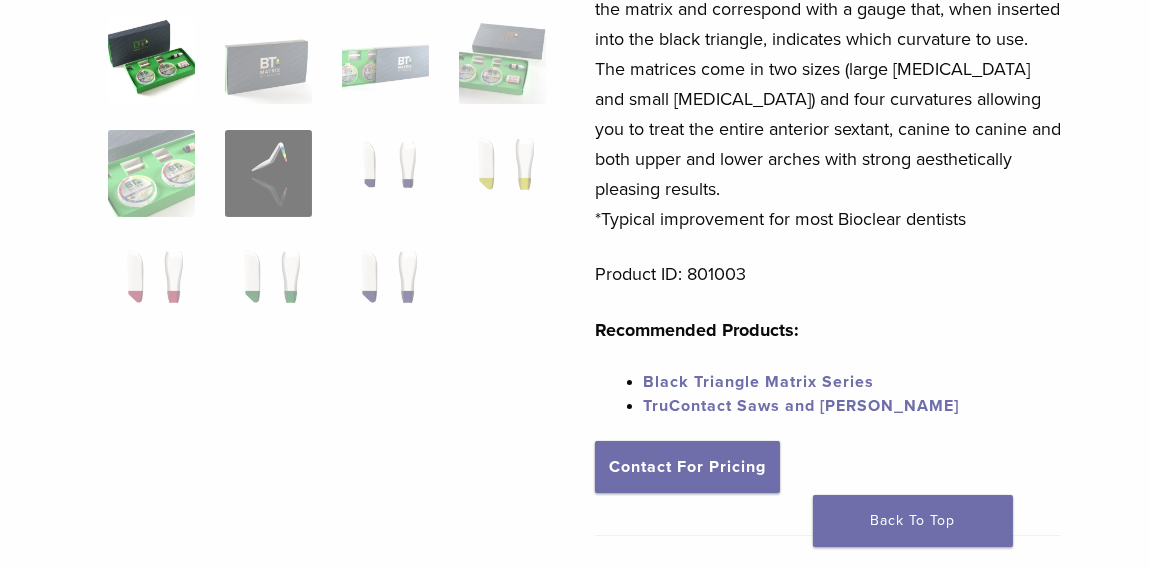 click on "TruContact Saws and Sanders" at bounding box center (801, 406) 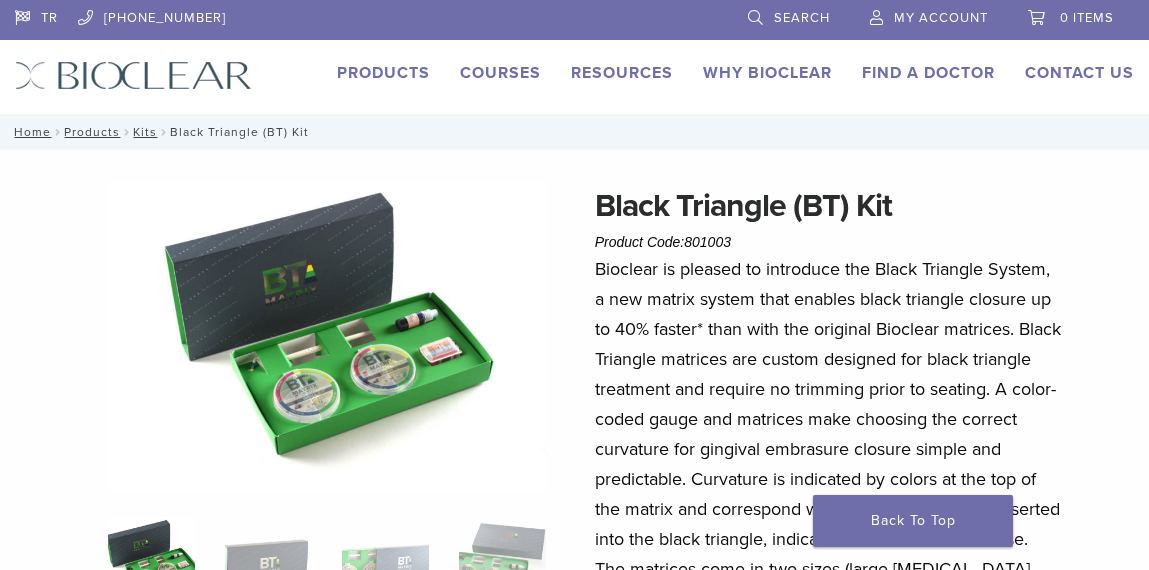 scroll, scrollTop: 0, scrollLeft: 0, axis: both 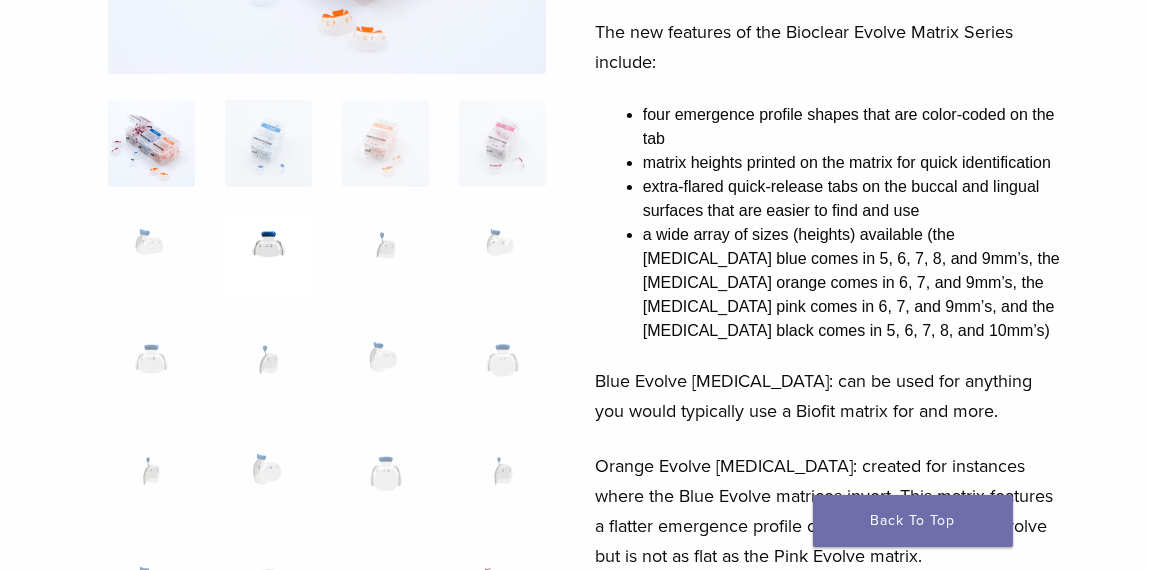 click at bounding box center (268, 256) 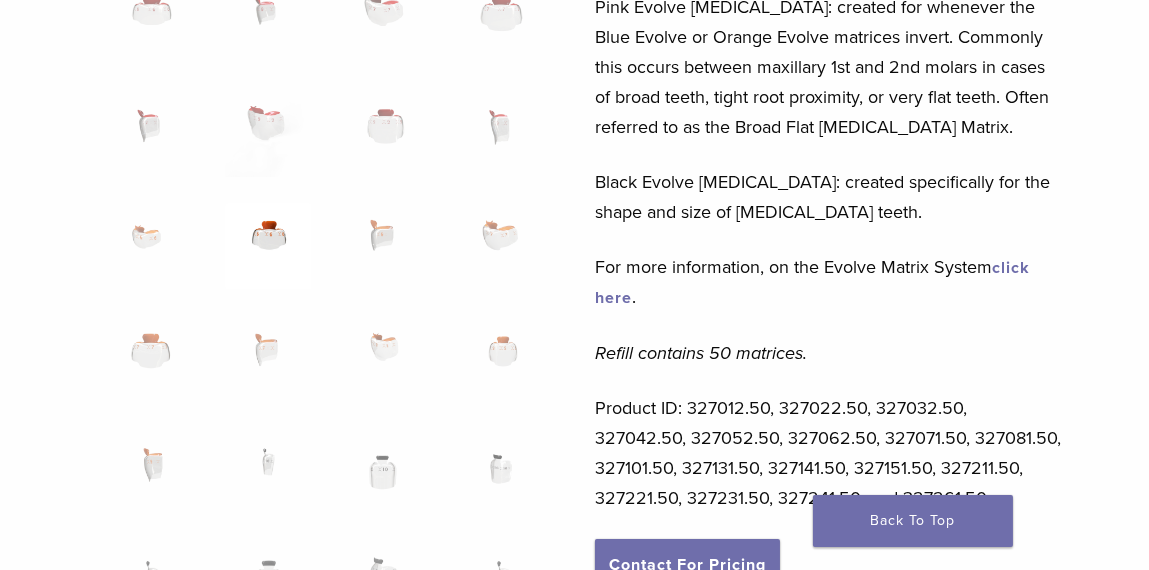 scroll, scrollTop: 1000, scrollLeft: 0, axis: vertical 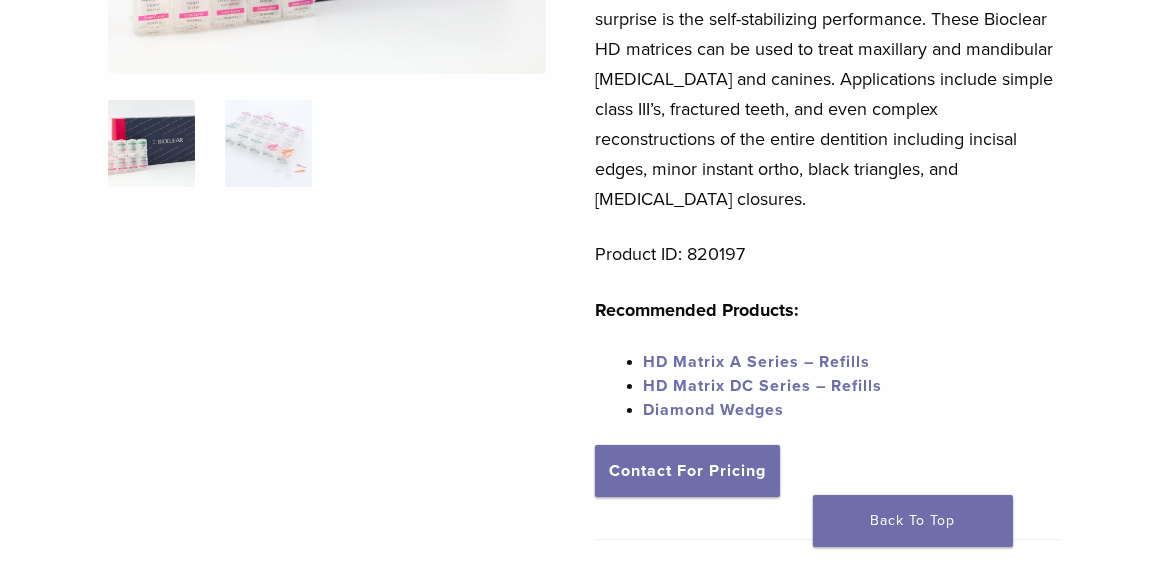 click on "HD Matrix DC Series – Refills" at bounding box center (762, 386) 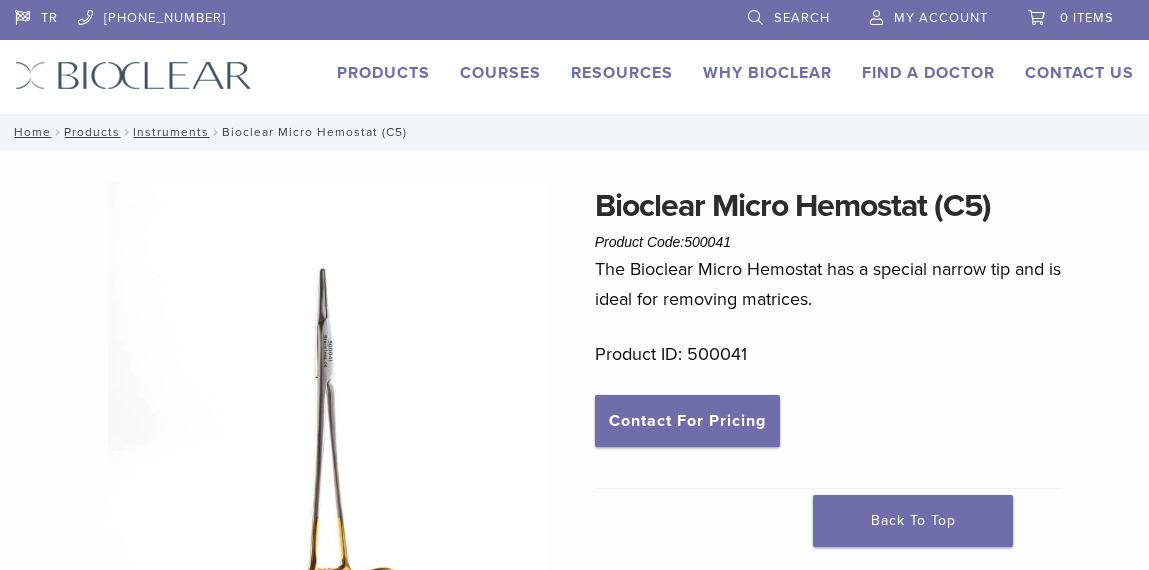 scroll, scrollTop: 0, scrollLeft: 0, axis: both 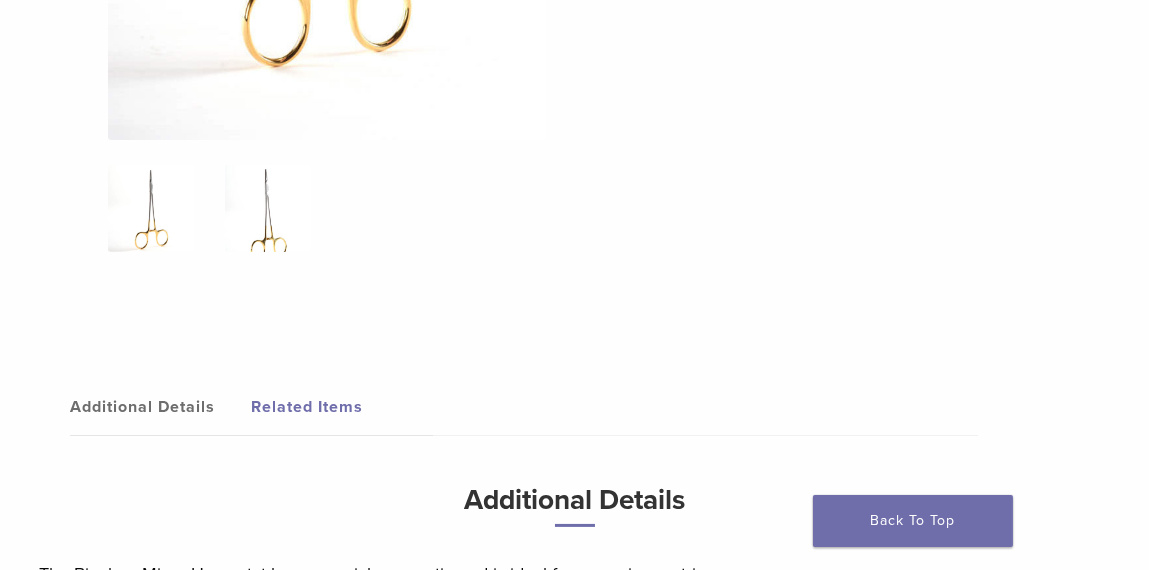 click at bounding box center (268, 208) 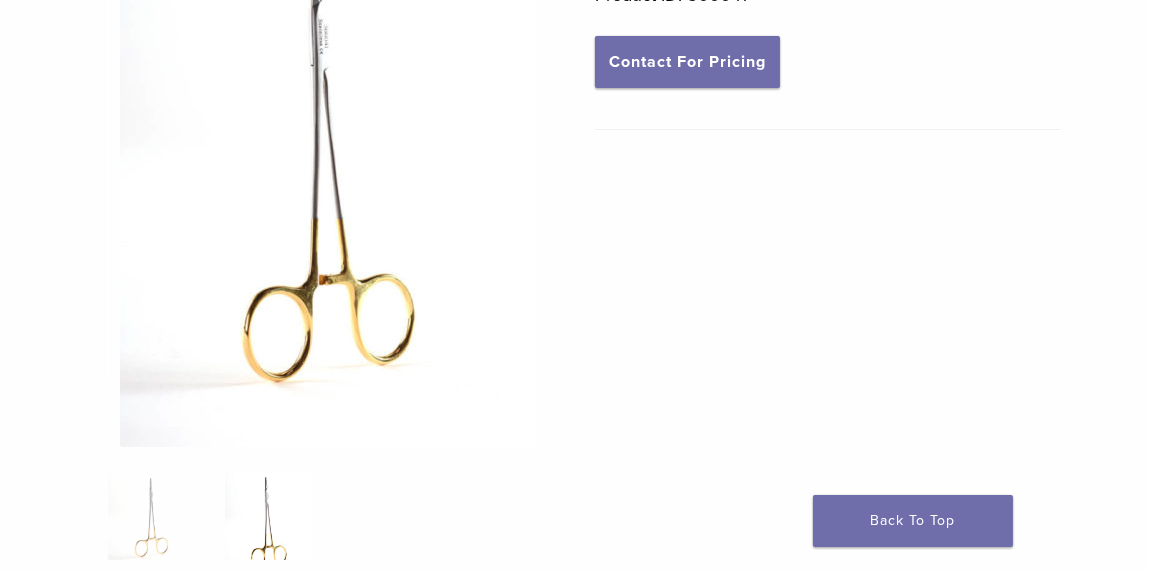 scroll, scrollTop: 400, scrollLeft: 0, axis: vertical 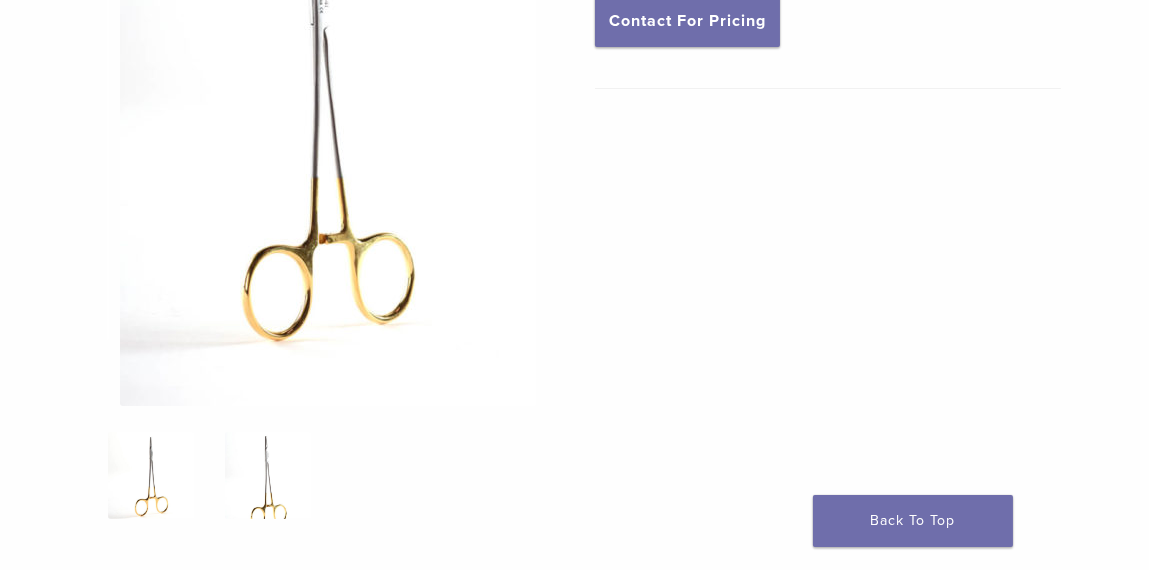 click at bounding box center [151, 475] 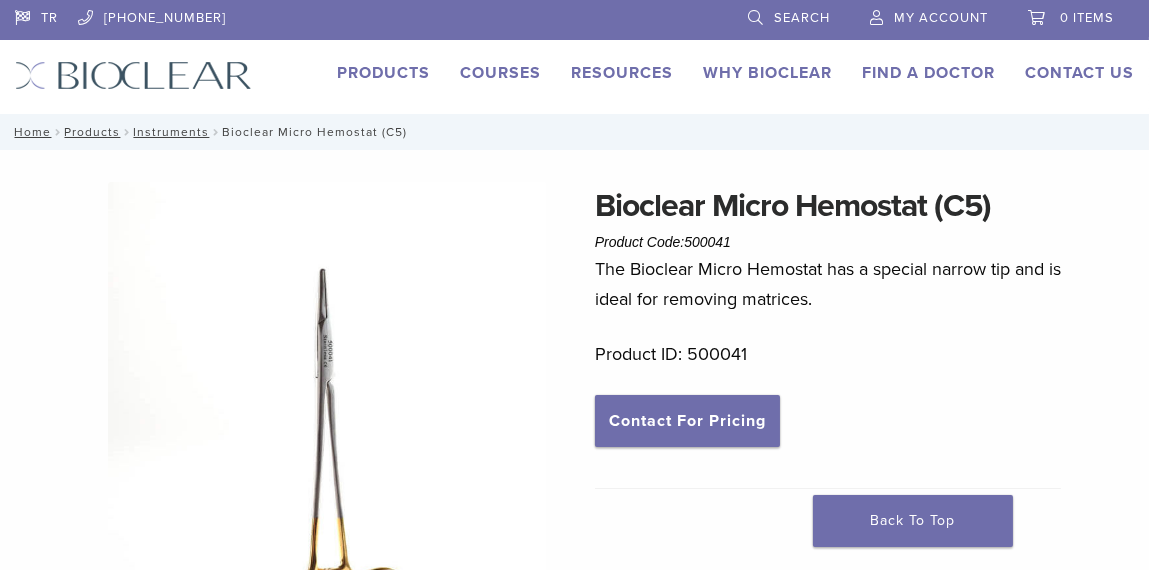 scroll, scrollTop: 0, scrollLeft: 0, axis: both 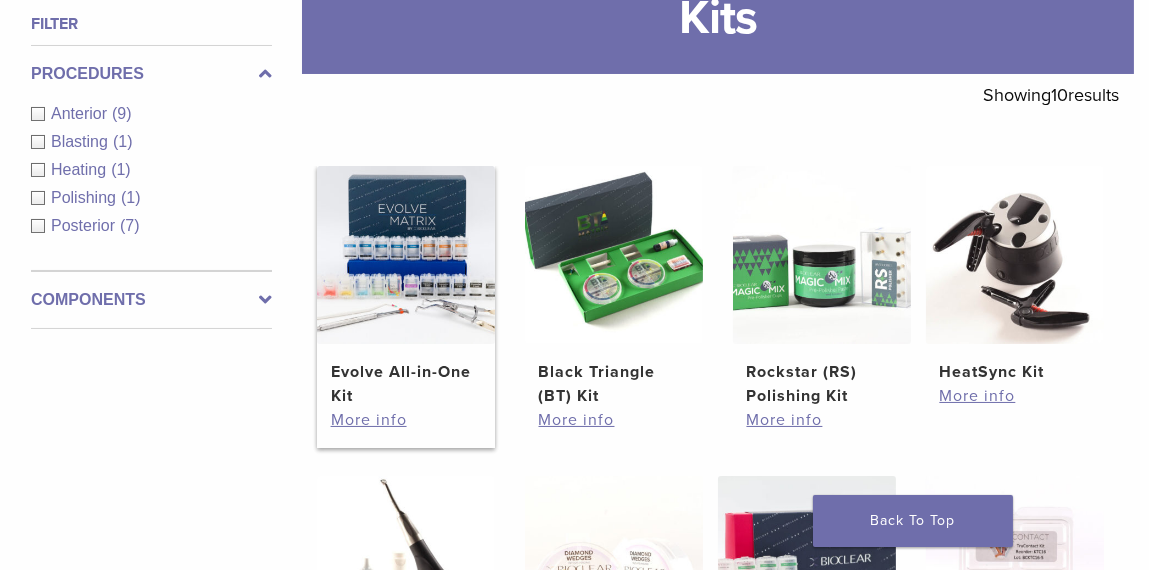 click at bounding box center [406, 255] 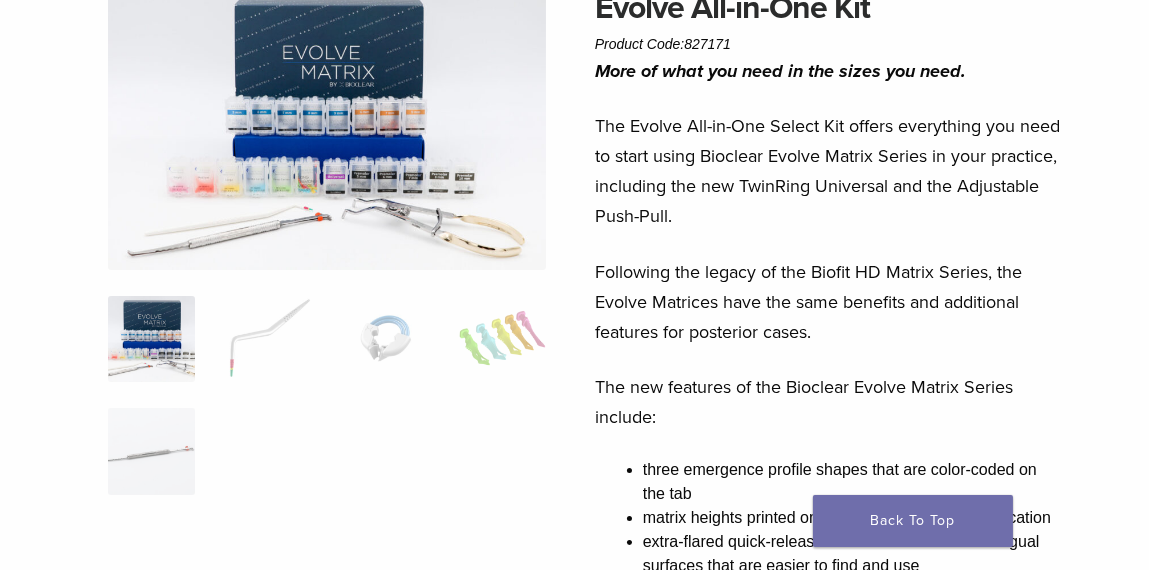 scroll, scrollTop: 200, scrollLeft: 0, axis: vertical 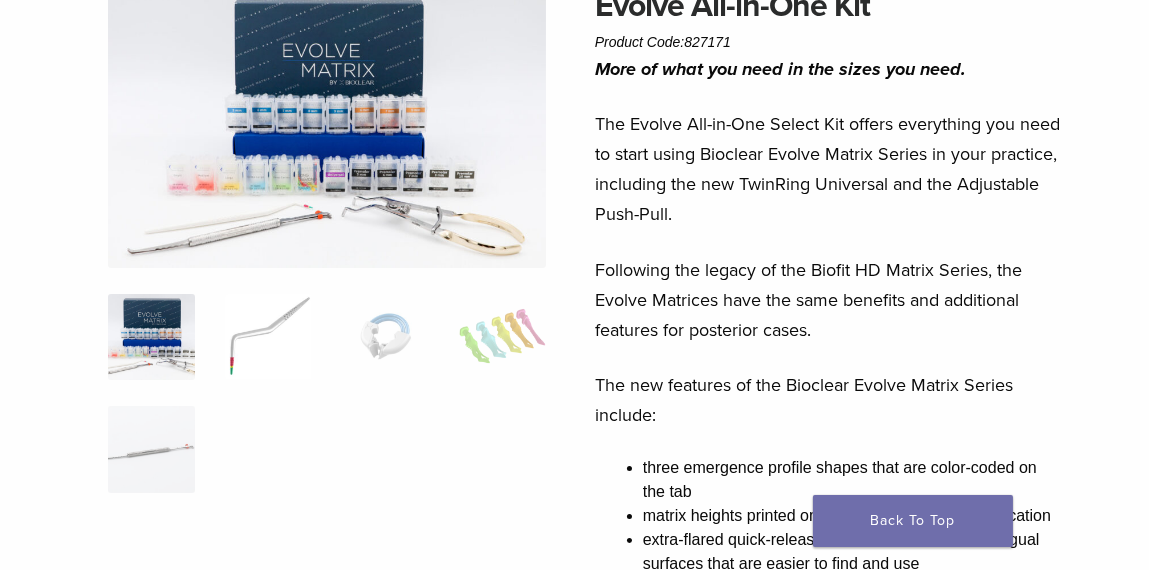 click at bounding box center (268, 337) 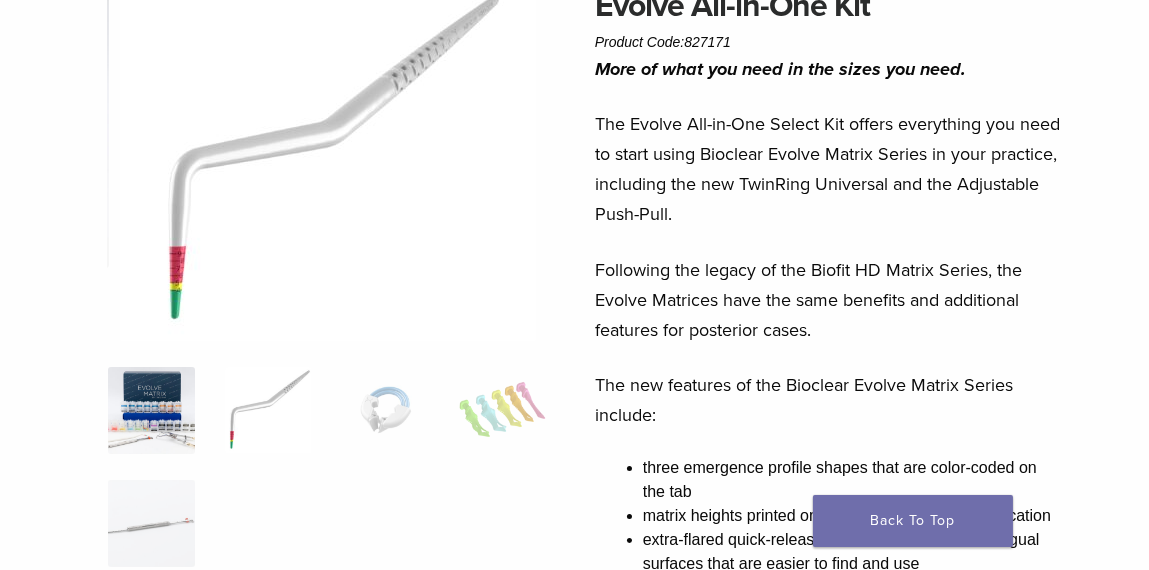 click at bounding box center (151, 410) 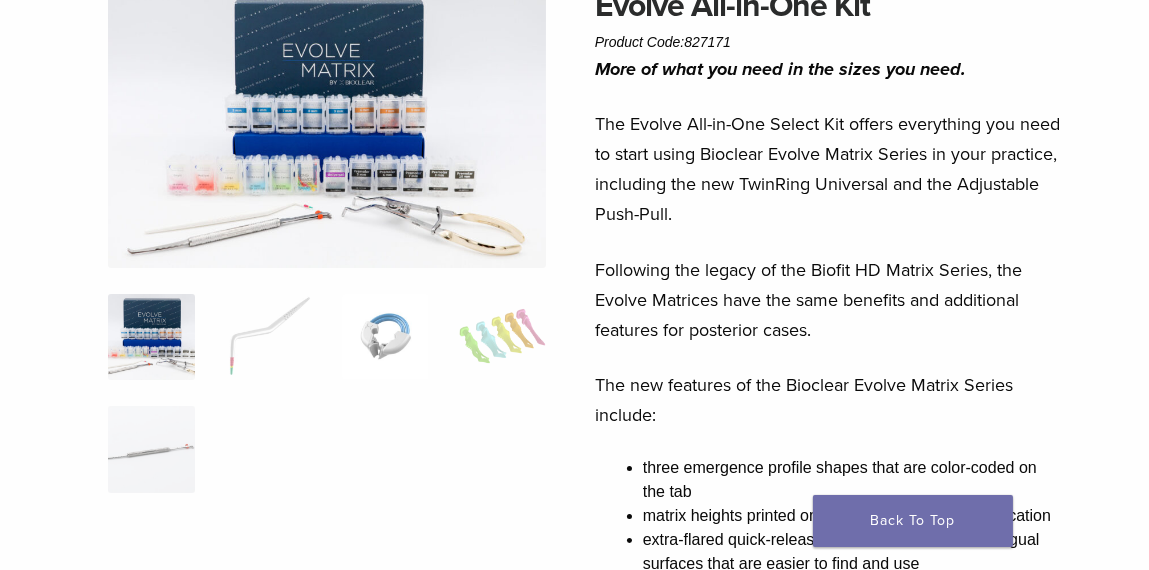 click at bounding box center [385, 337] 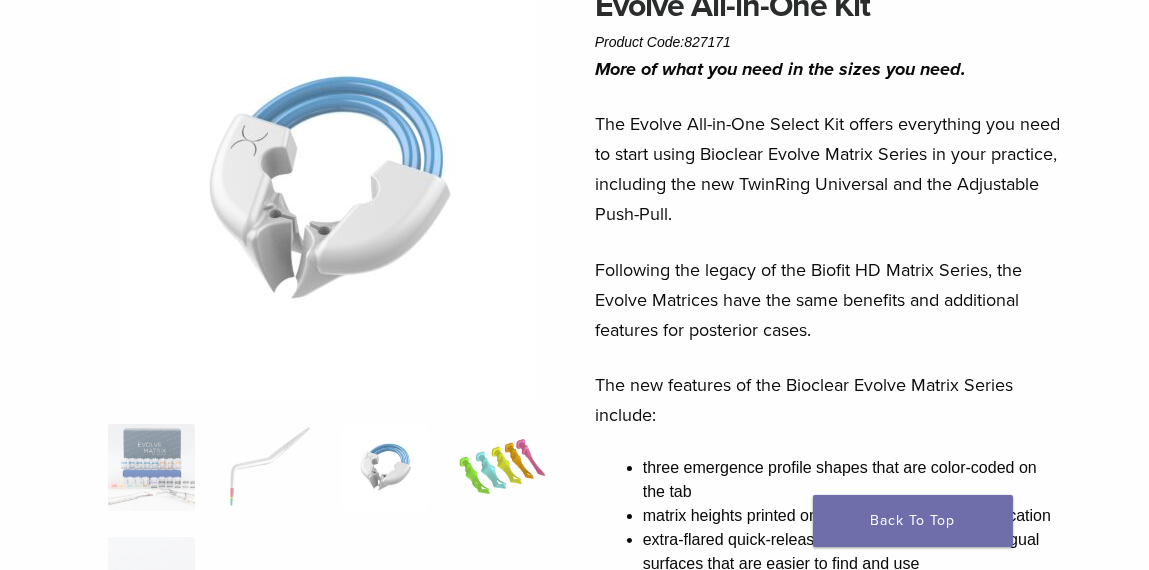 click at bounding box center [502, 467] 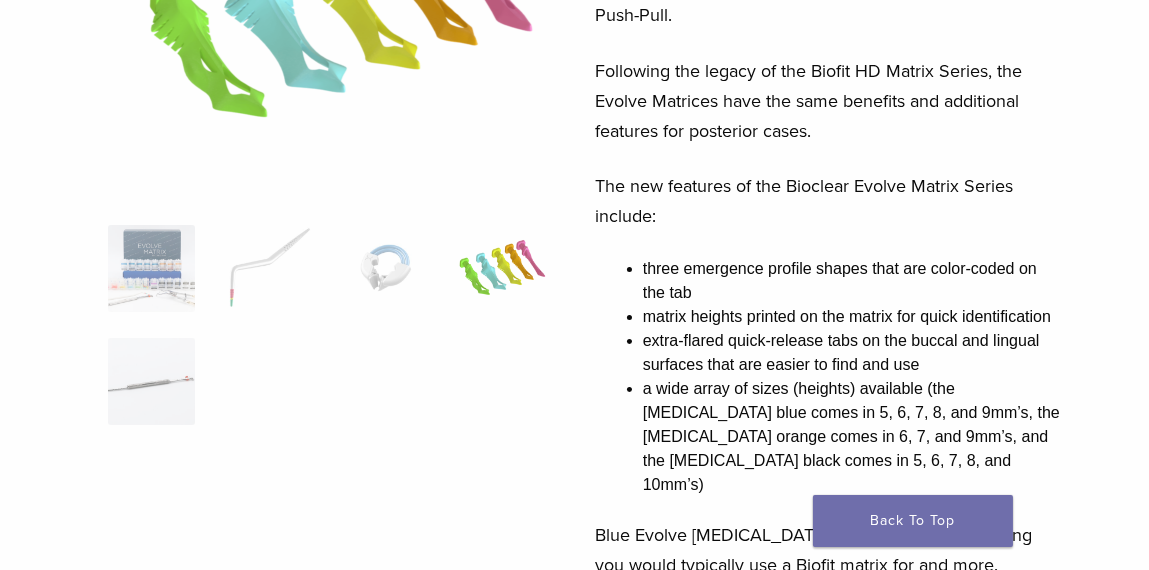 scroll, scrollTop: 400, scrollLeft: 0, axis: vertical 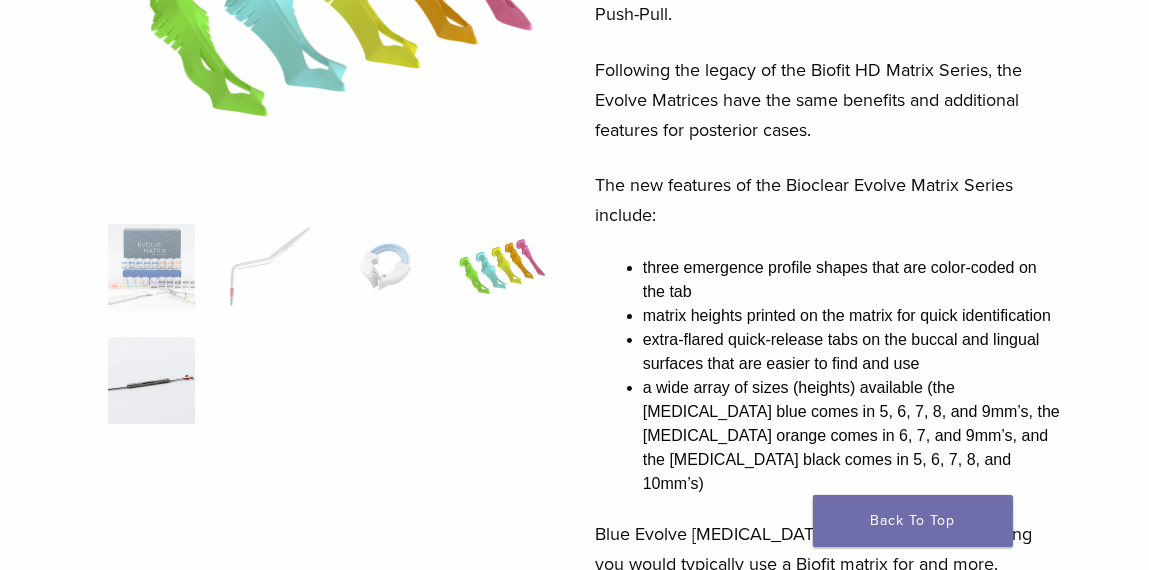 click at bounding box center (151, 380) 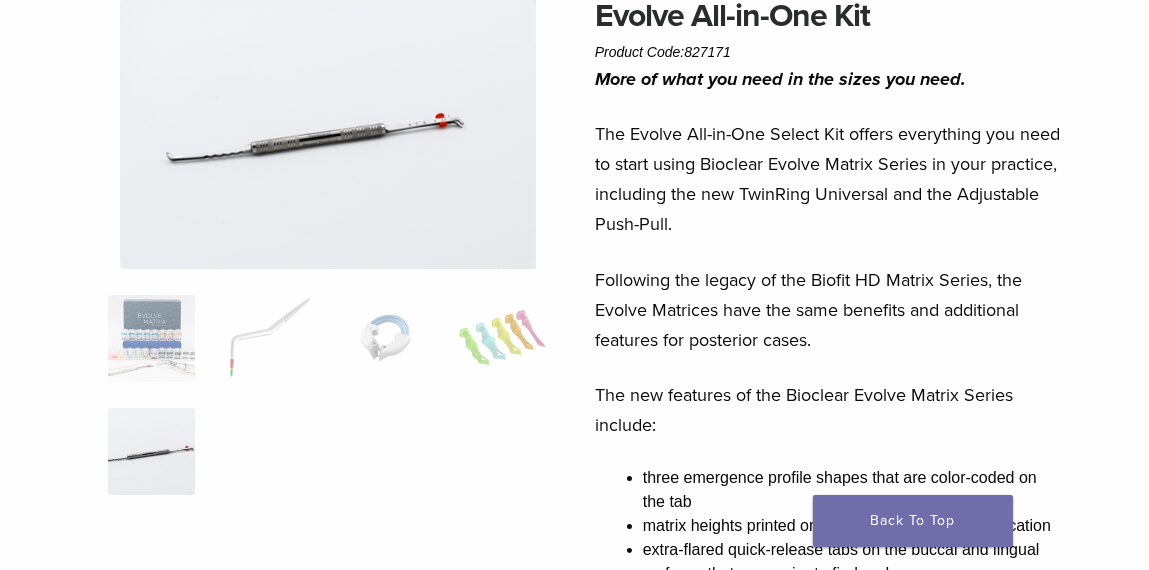 scroll, scrollTop: 100, scrollLeft: 0, axis: vertical 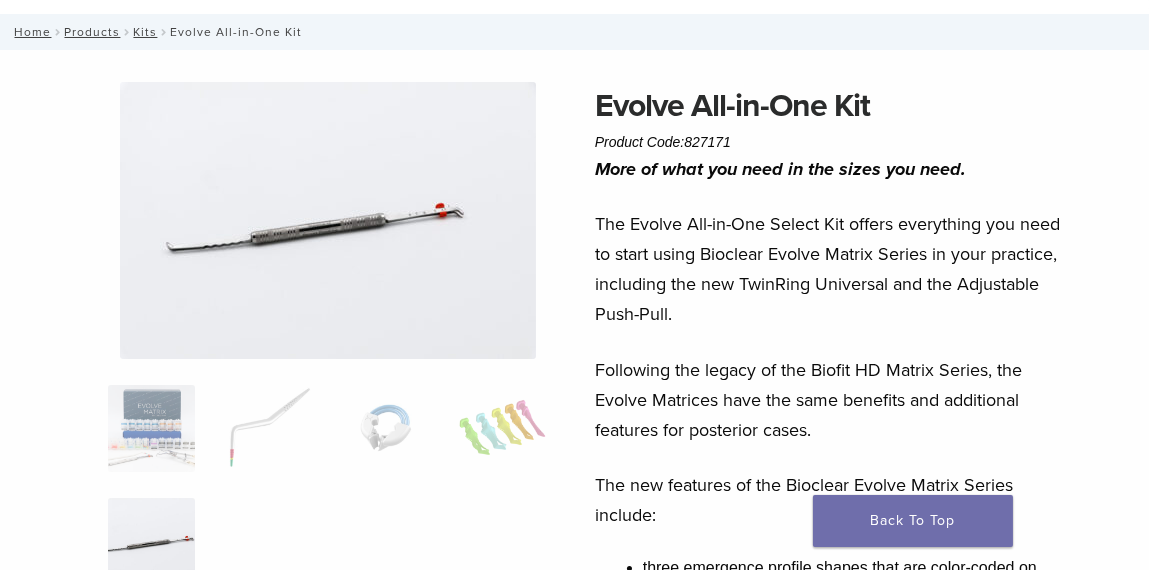 click at bounding box center (328, 220) 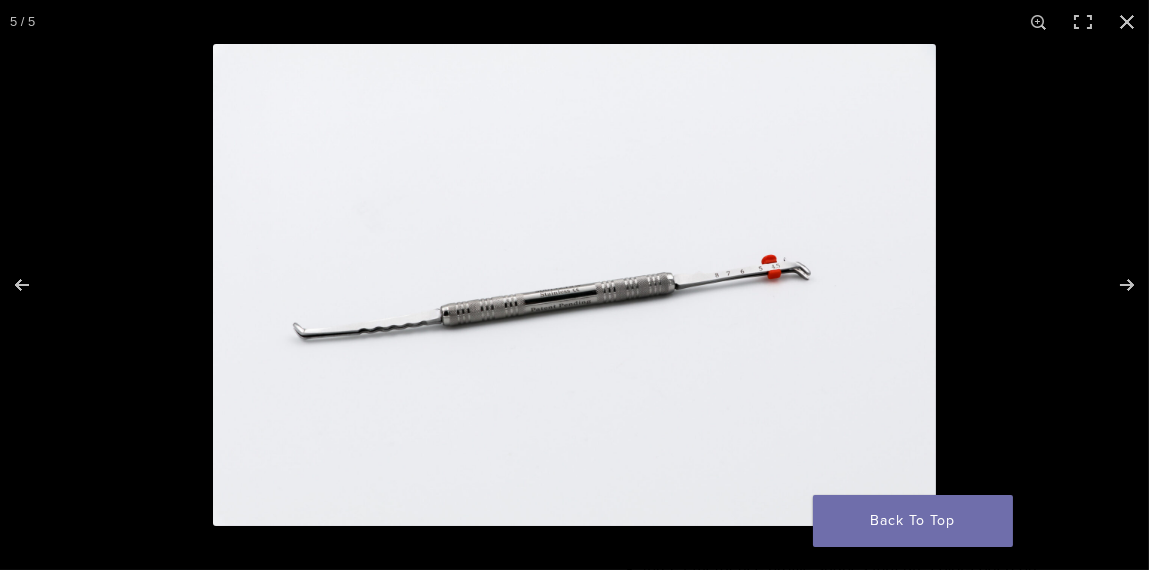 click at bounding box center [574, 285] 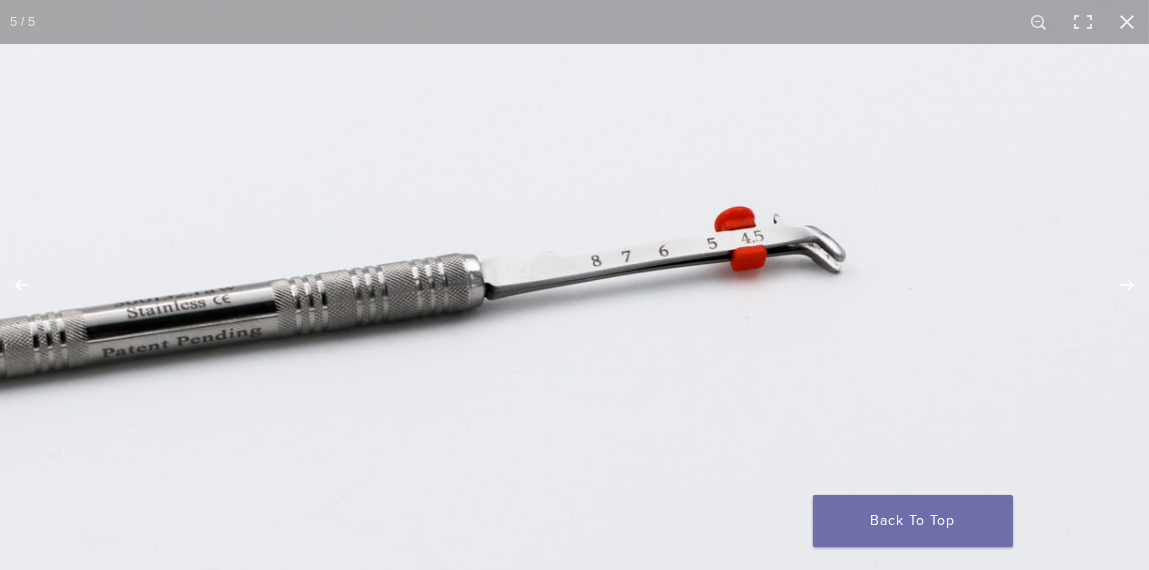 click at bounding box center (218, 287) 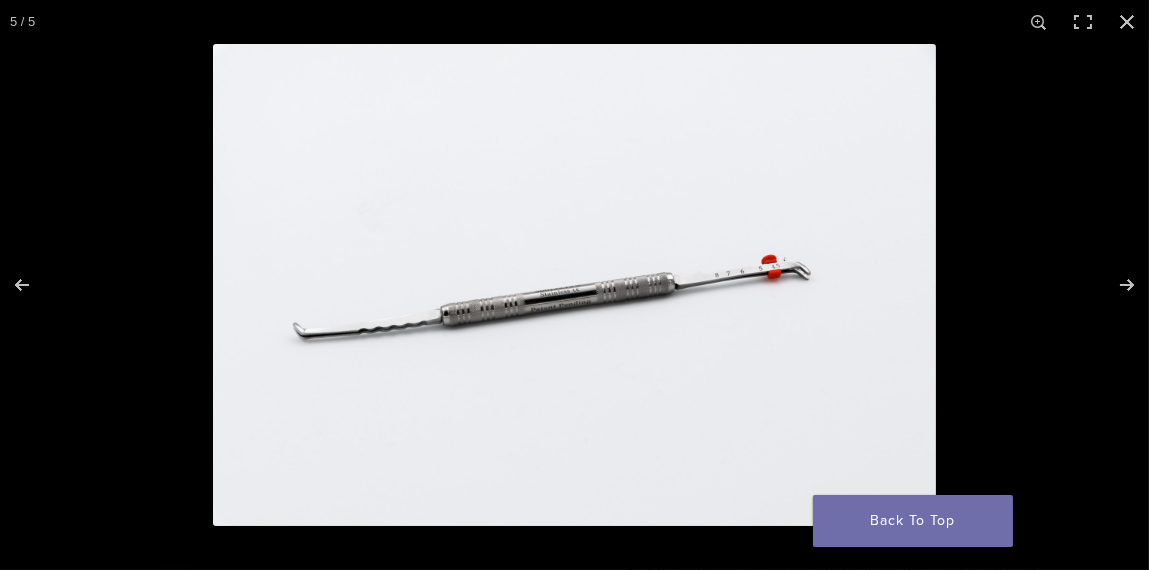 click at bounding box center [574, 285] 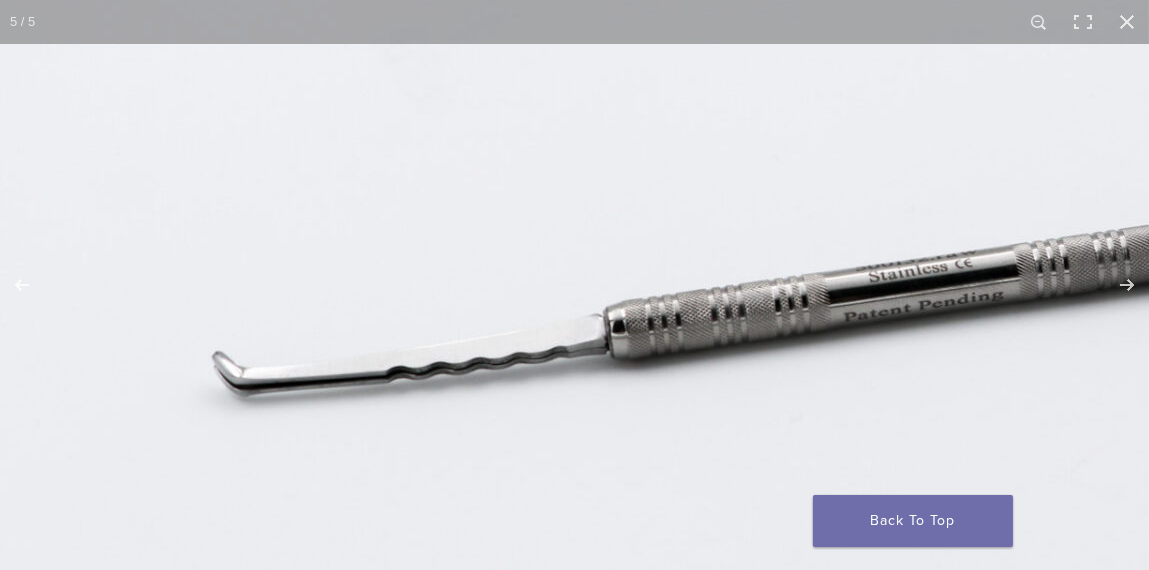 click at bounding box center (960, 251) 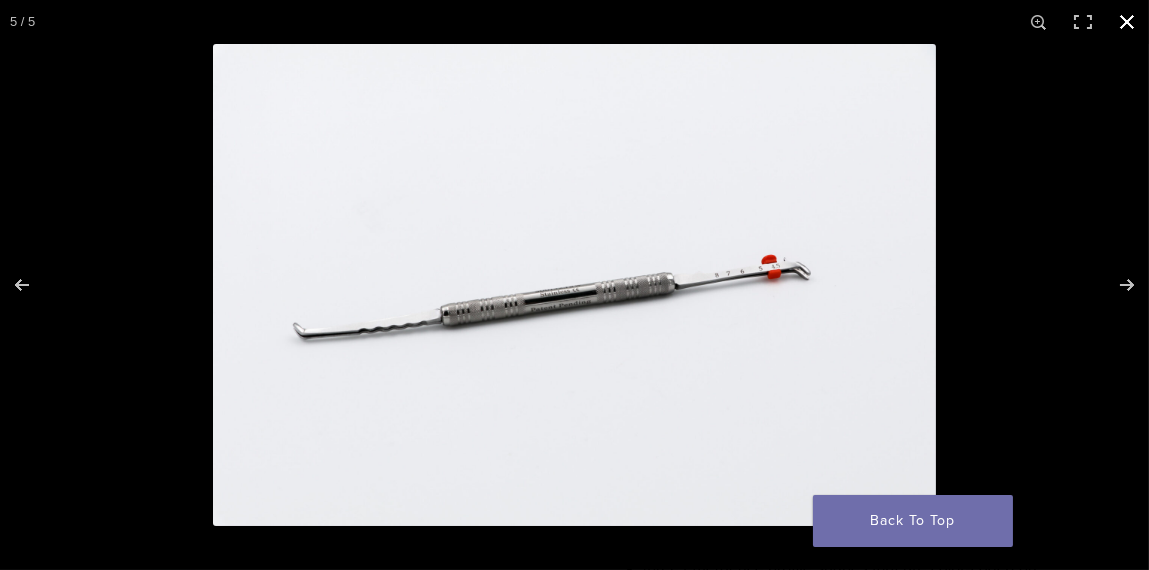 click at bounding box center (1127, 22) 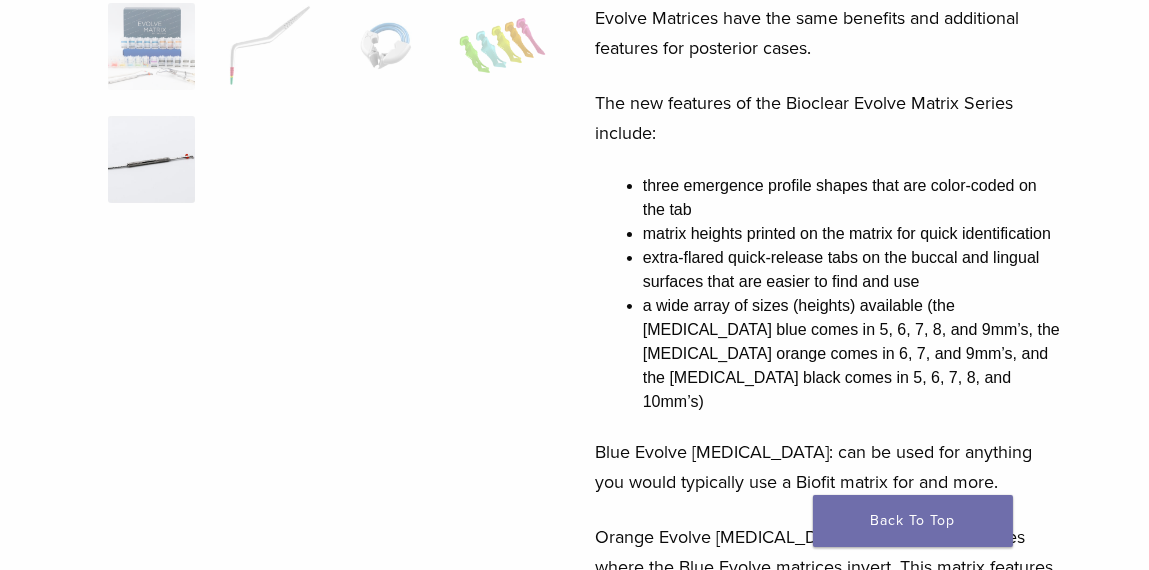 scroll, scrollTop: 456, scrollLeft: 0, axis: vertical 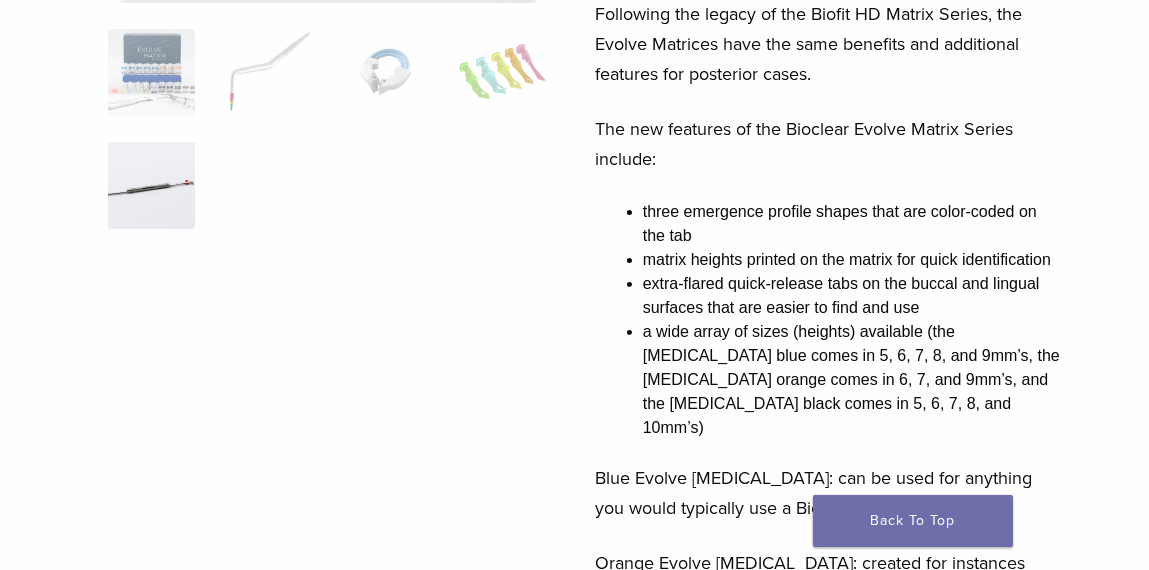 click on "The new features of the Bioclear Evolve Matrix Series include:" at bounding box center (828, 144) 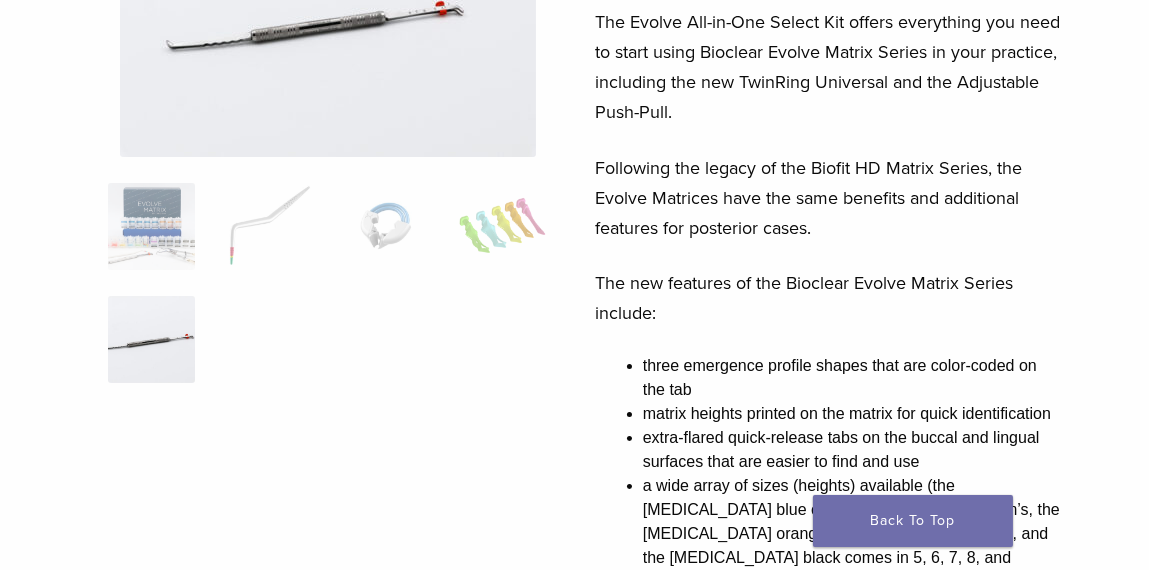 scroll, scrollTop: 156, scrollLeft: 0, axis: vertical 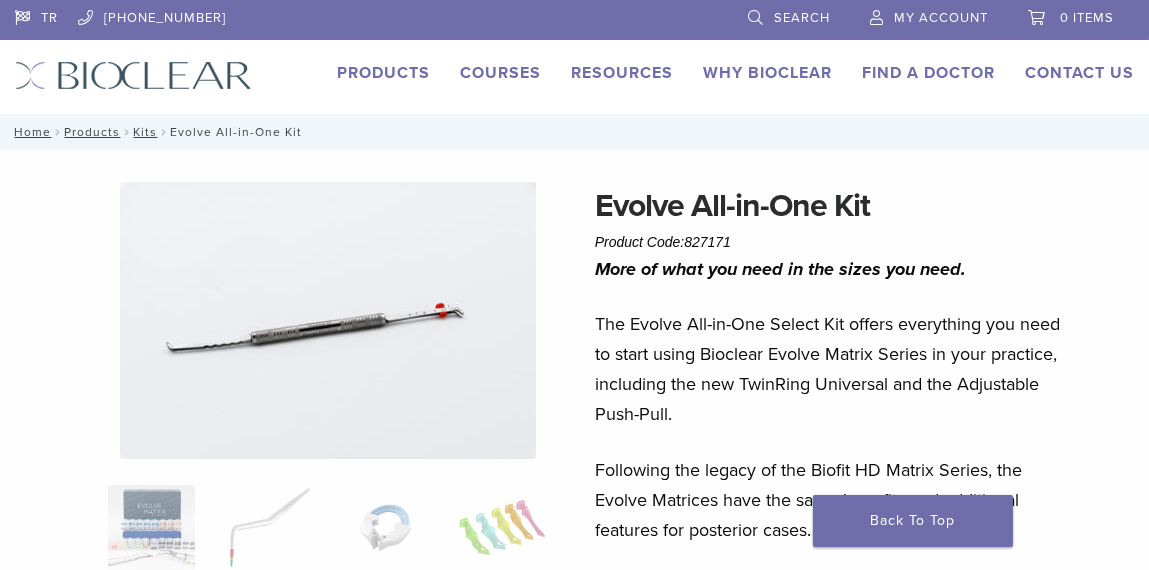 click on "Products" at bounding box center (383, 73) 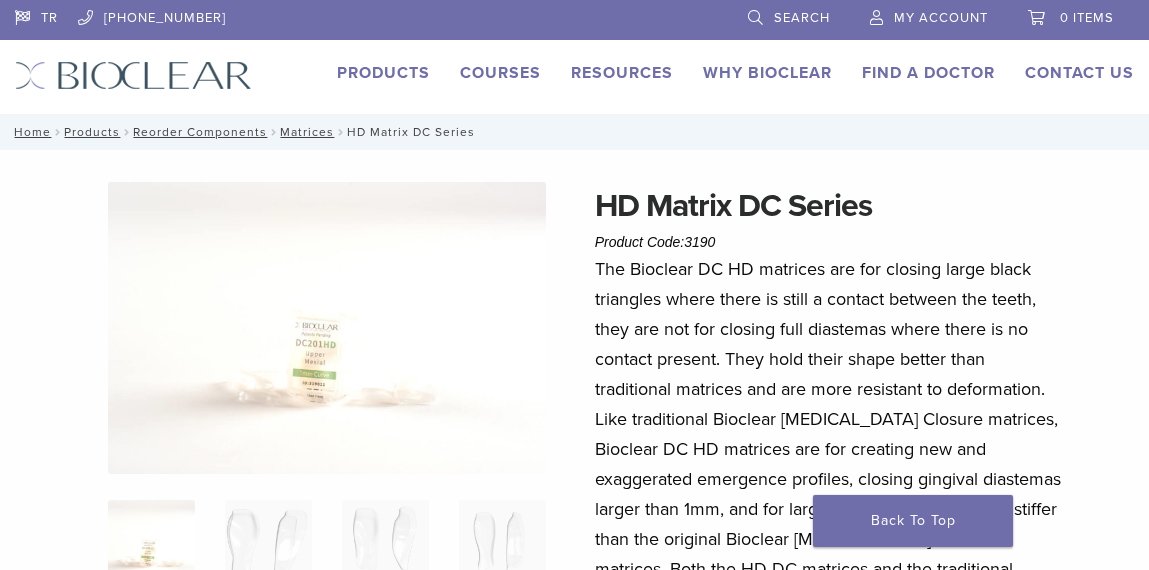 scroll, scrollTop: 0, scrollLeft: 0, axis: both 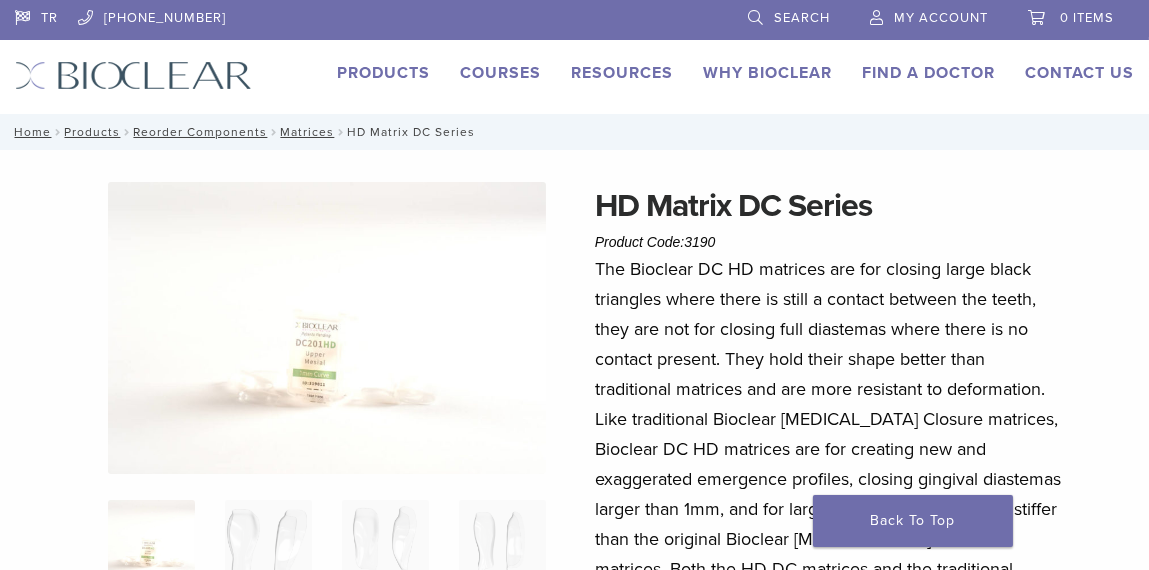 click at bounding box center [327, 328] 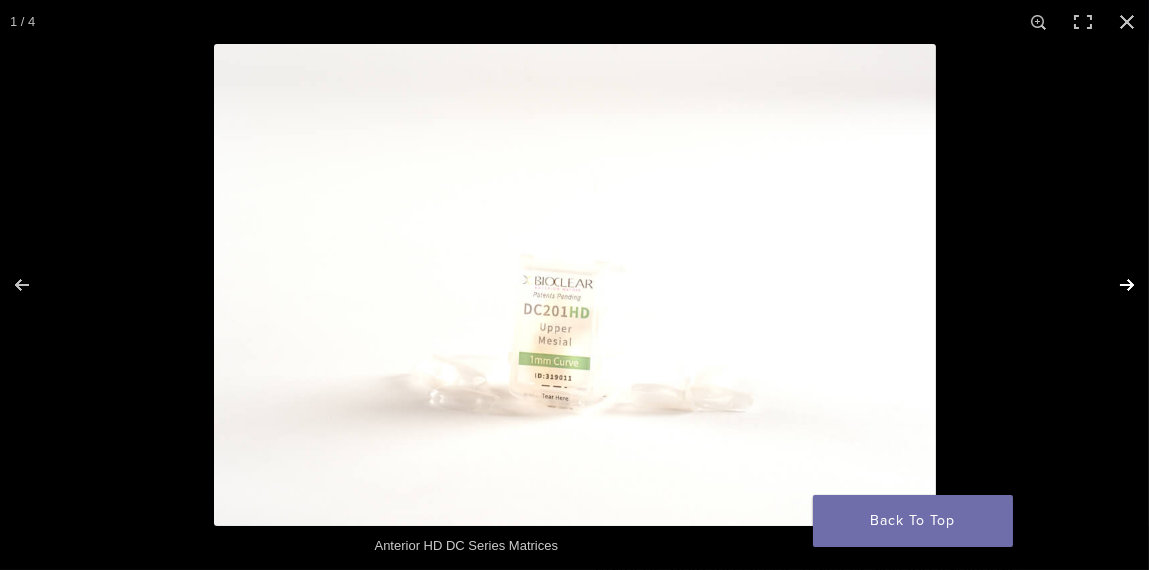 click at bounding box center [1114, 285] 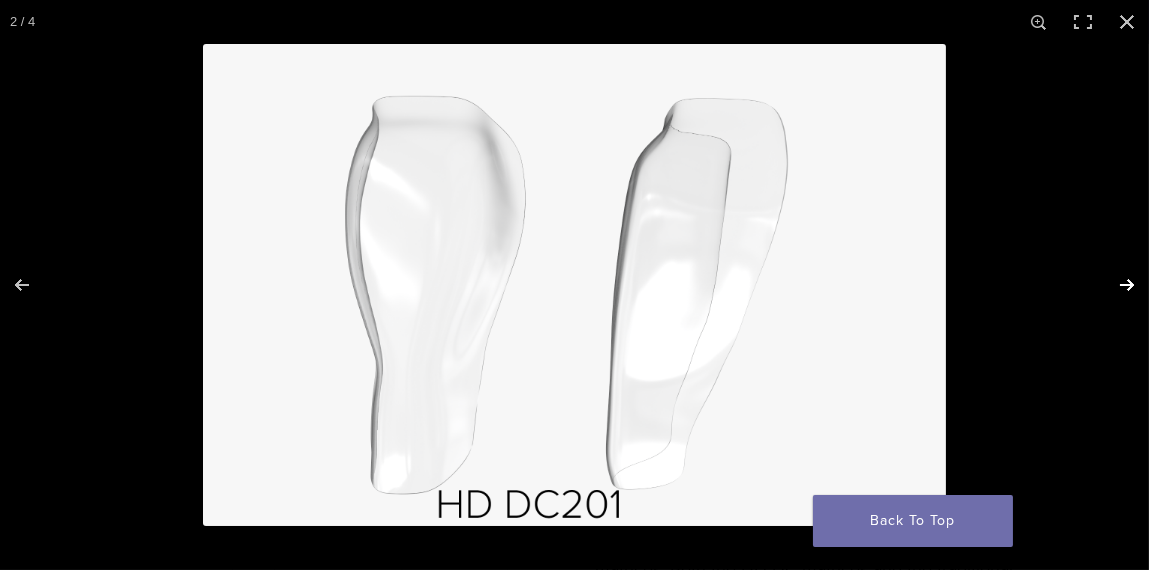 click at bounding box center [1114, 285] 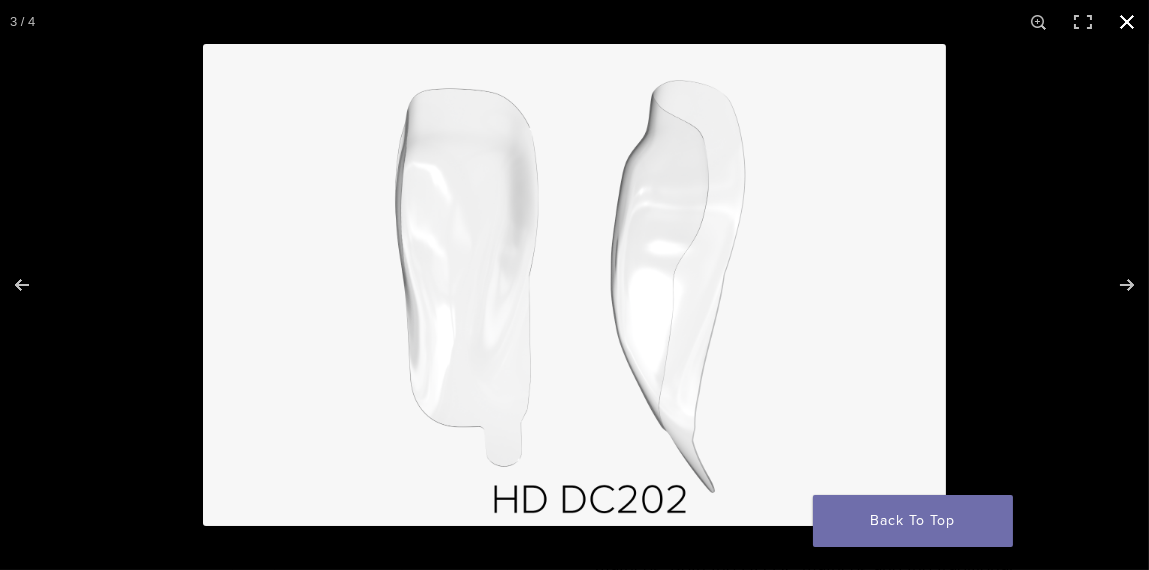 click at bounding box center (1127, 22) 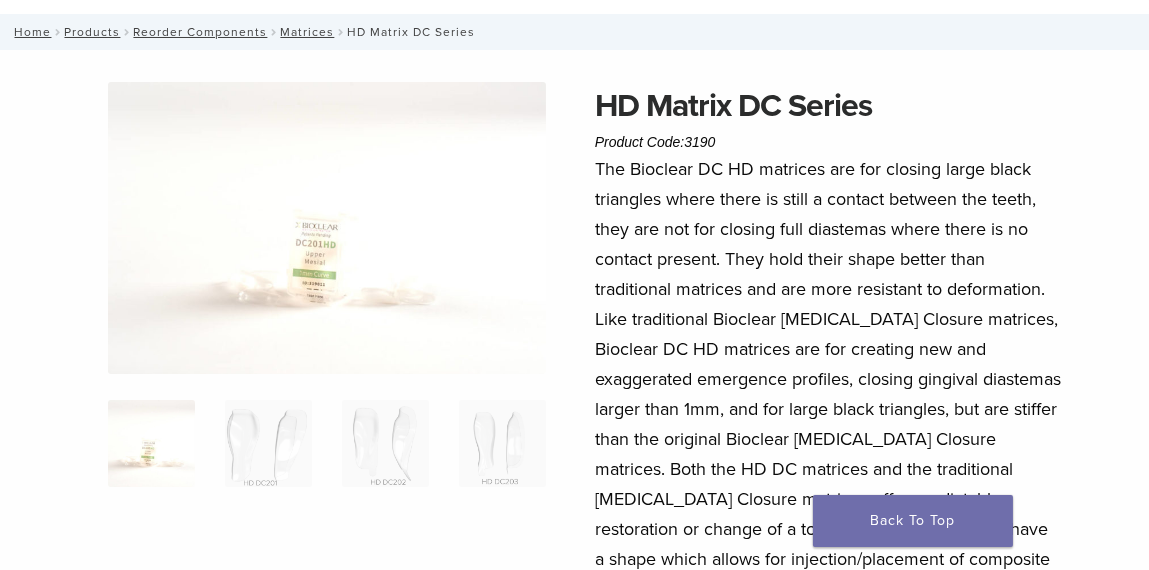 scroll, scrollTop: 100, scrollLeft: 0, axis: vertical 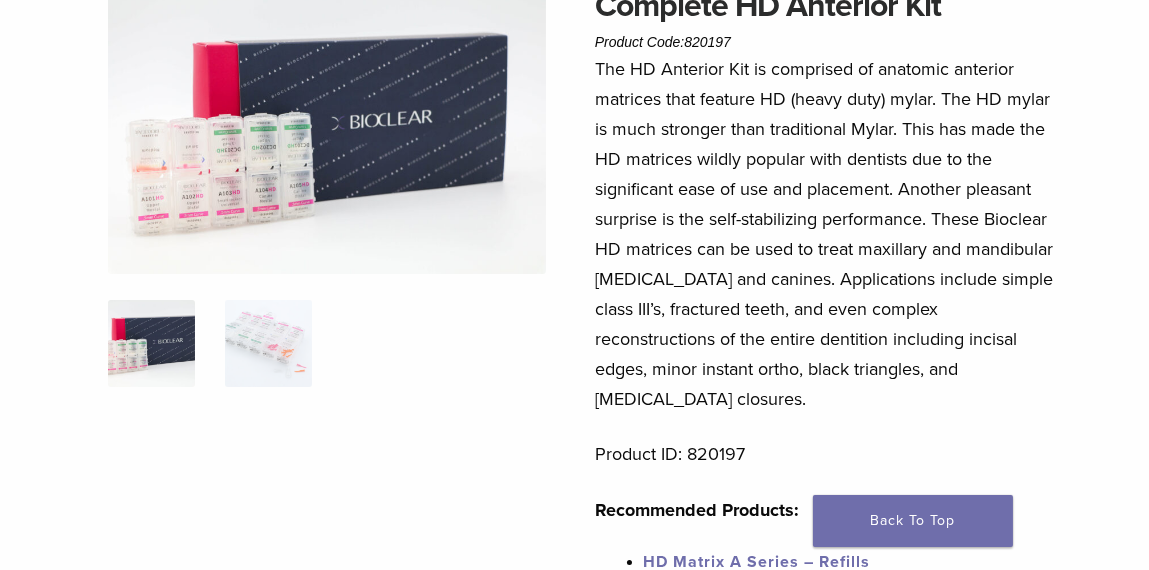 click at bounding box center [327, 128] 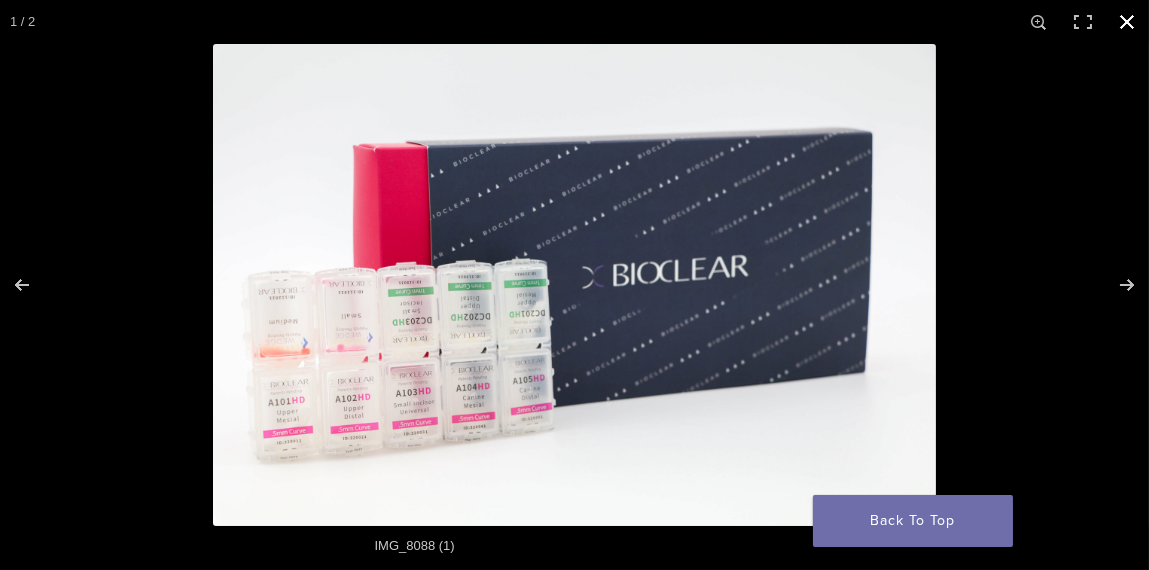 click at bounding box center (1127, 22) 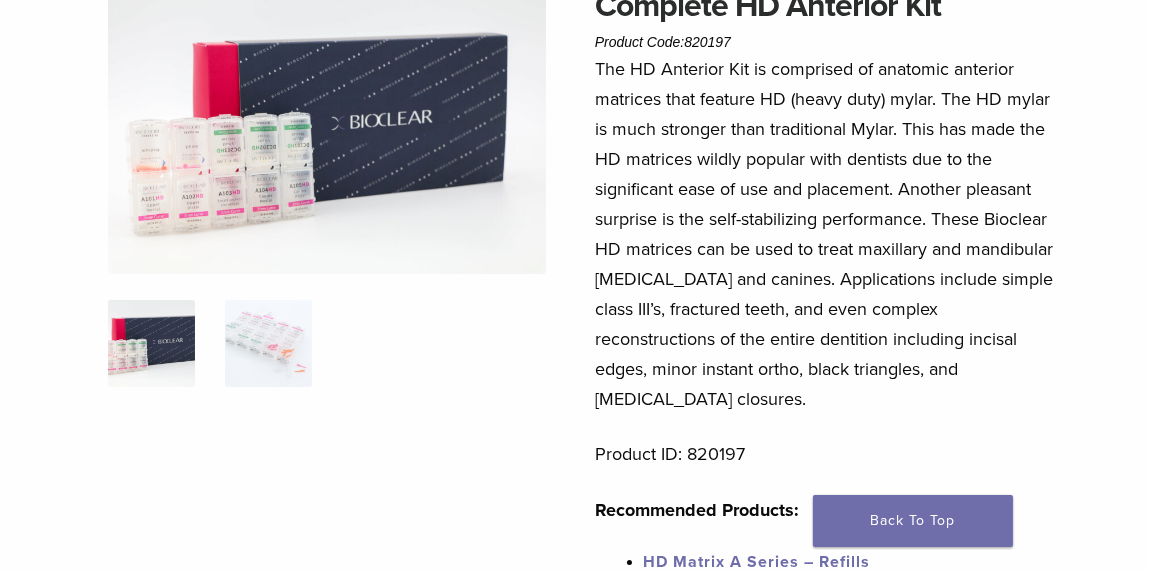 scroll, scrollTop: 181, scrollLeft: 0, axis: vertical 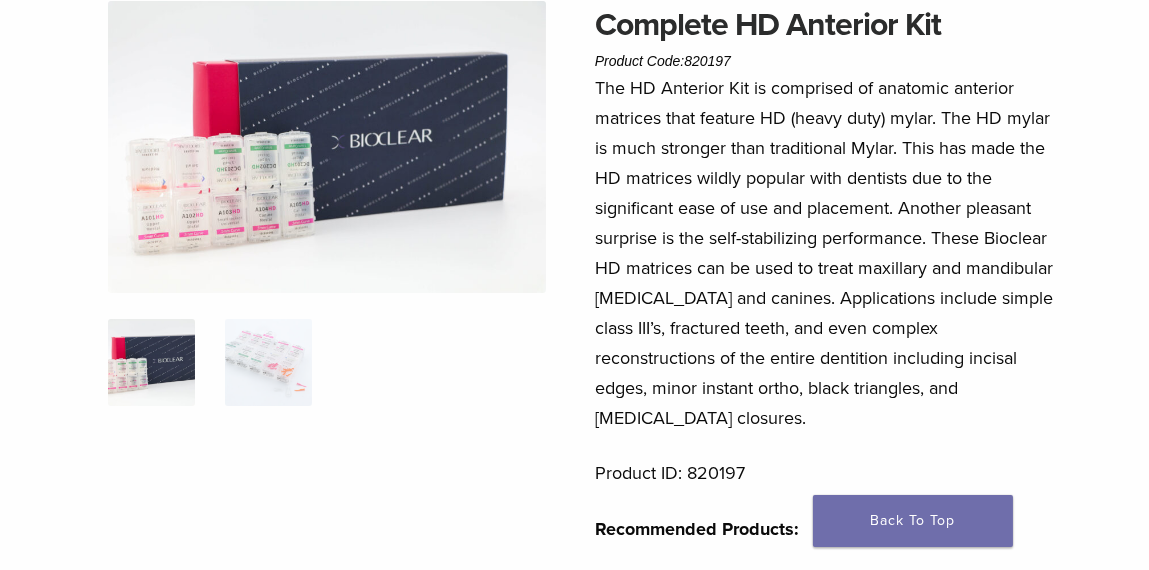 click at bounding box center (327, 147) 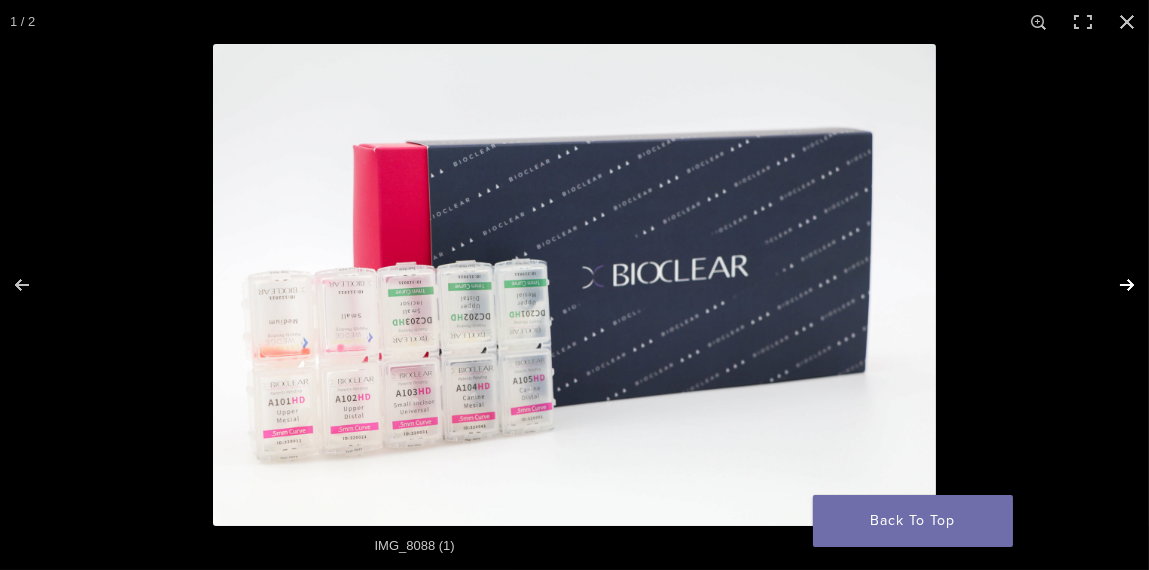 click at bounding box center [1114, 285] 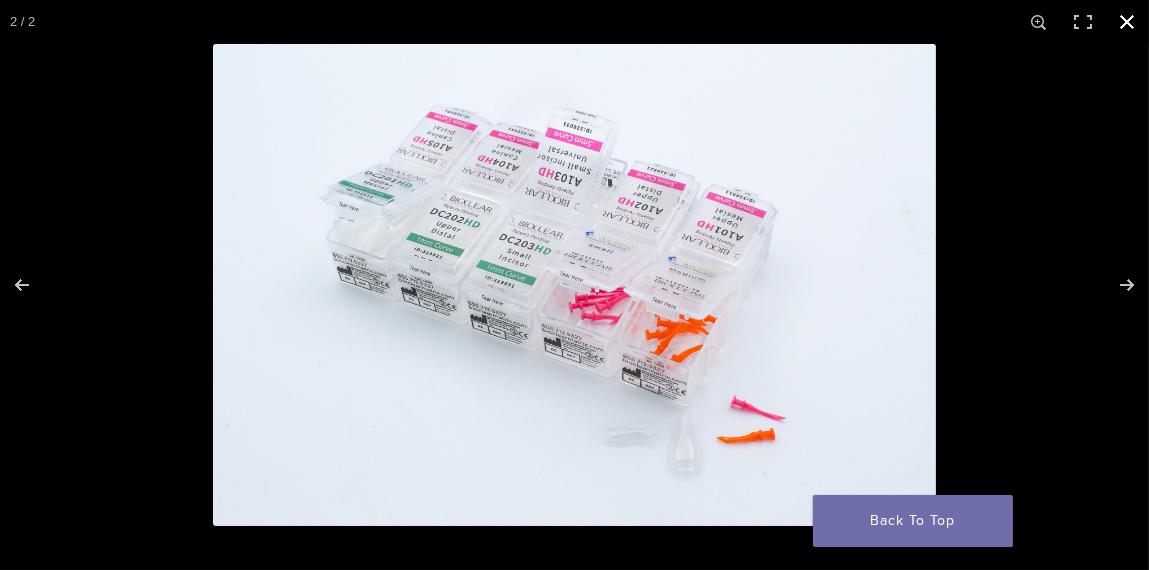 click at bounding box center [1127, 22] 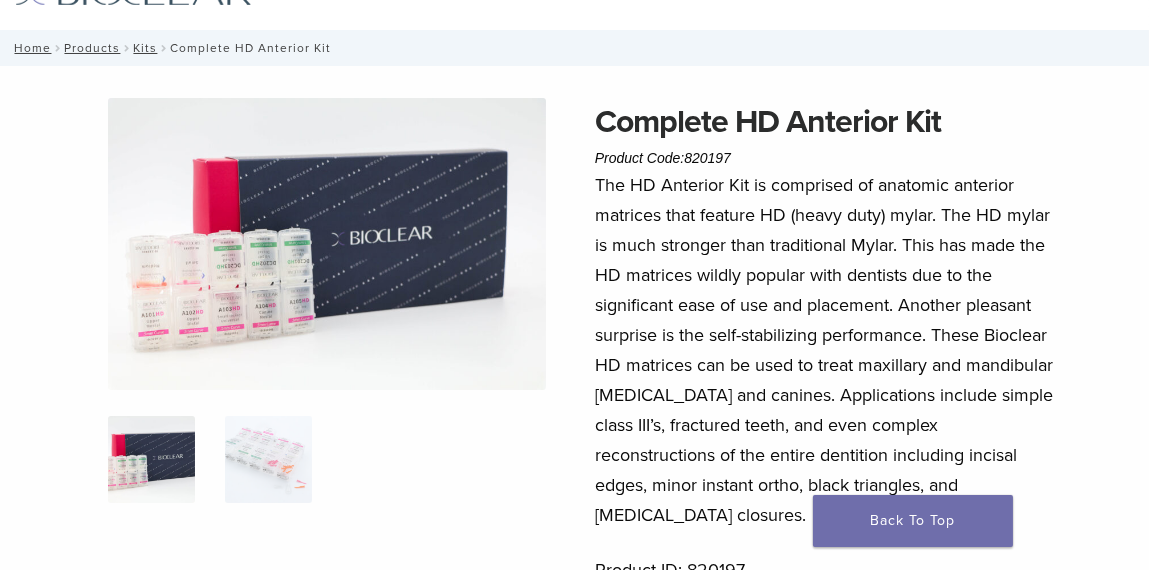 scroll, scrollTop: 0, scrollLeft: 0, axis: both 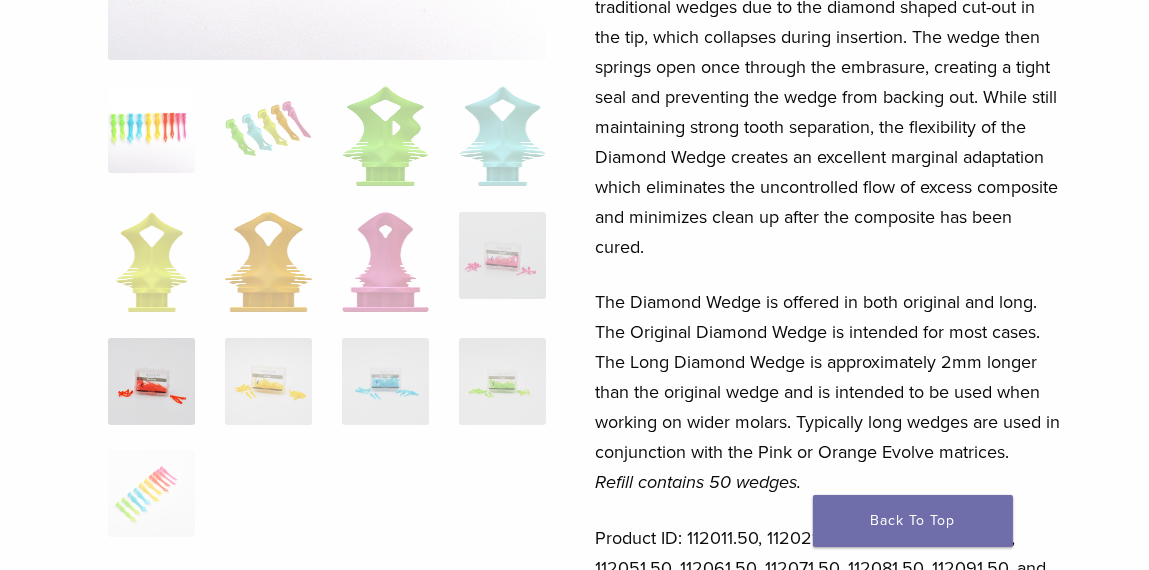 click at bounding box center (151, 381) 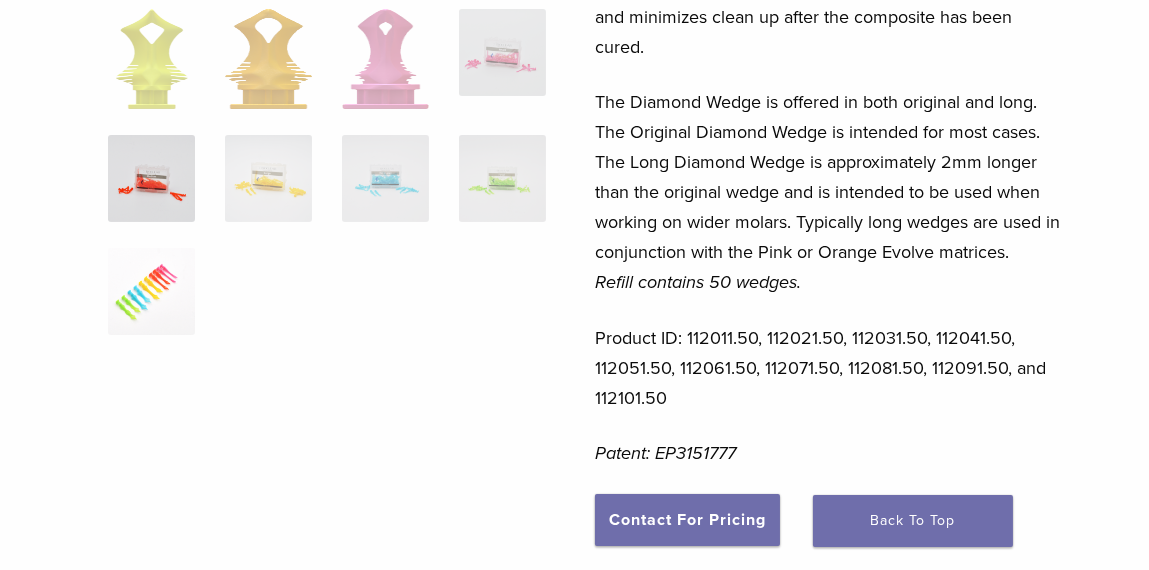 click at bounding box center [151, 291] 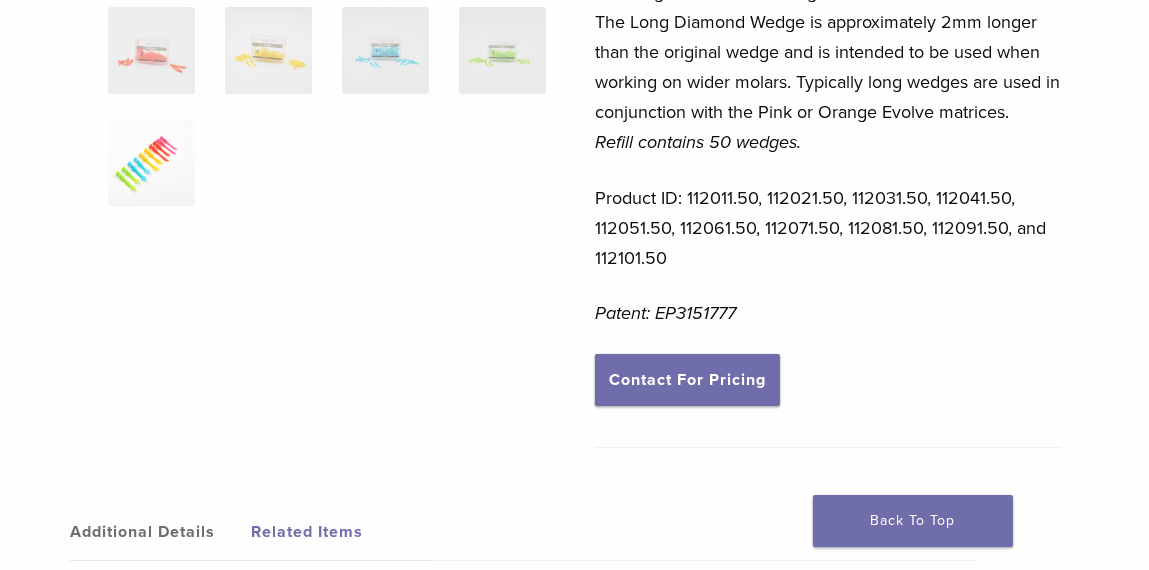 scroll, scrollTop: 412, scrollLeft: 0, axis: vertical 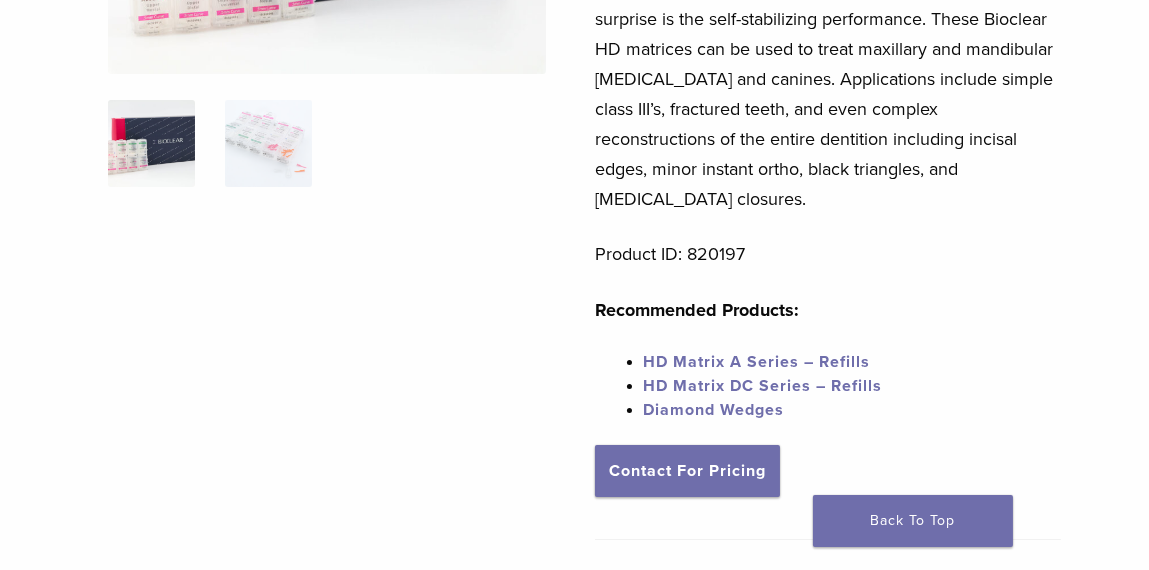 click on "HD Matrix A Series – Refills" at bounding box center (756, 362) 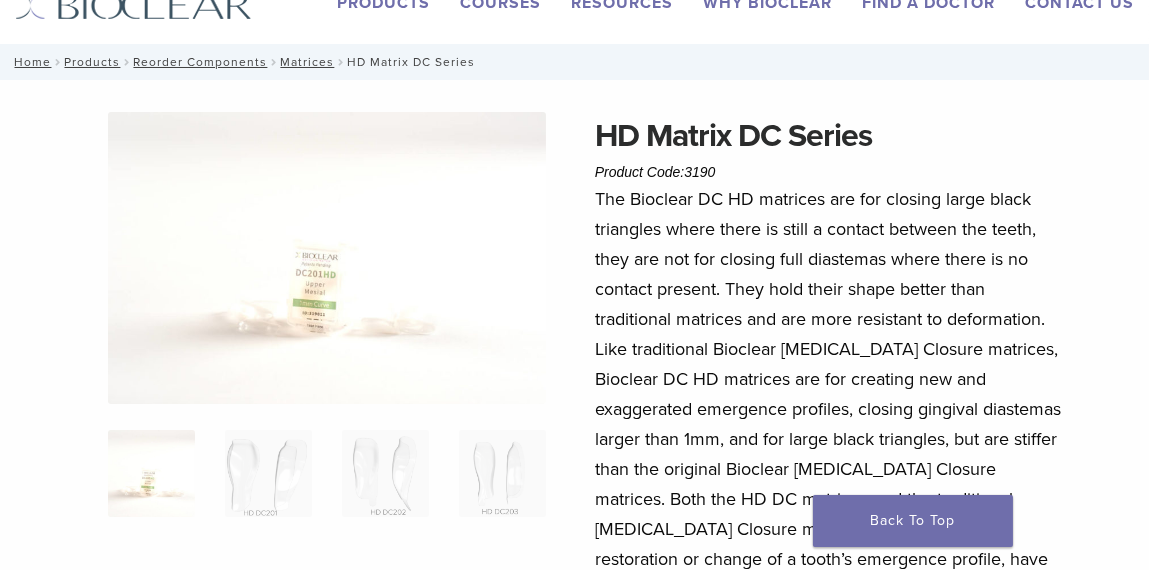scroll, scrollTop: 100, scrollLeft: 0, axis: vertical 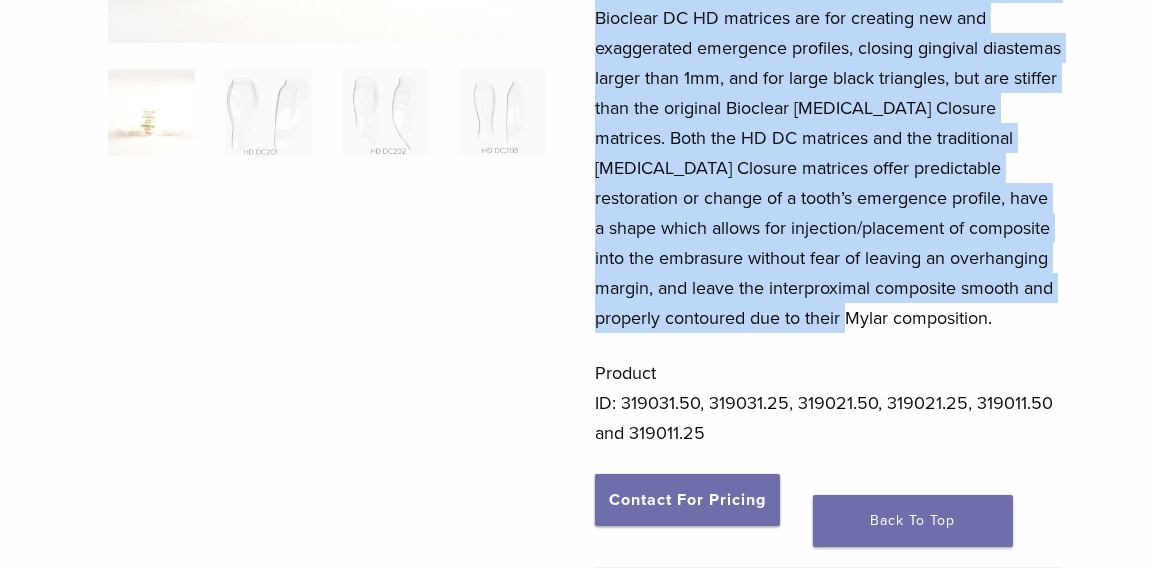 drag, startPoint x: 595, startPoint y: 67, endPoint x: 1002, endPoint y: 320, distance: 479.22647 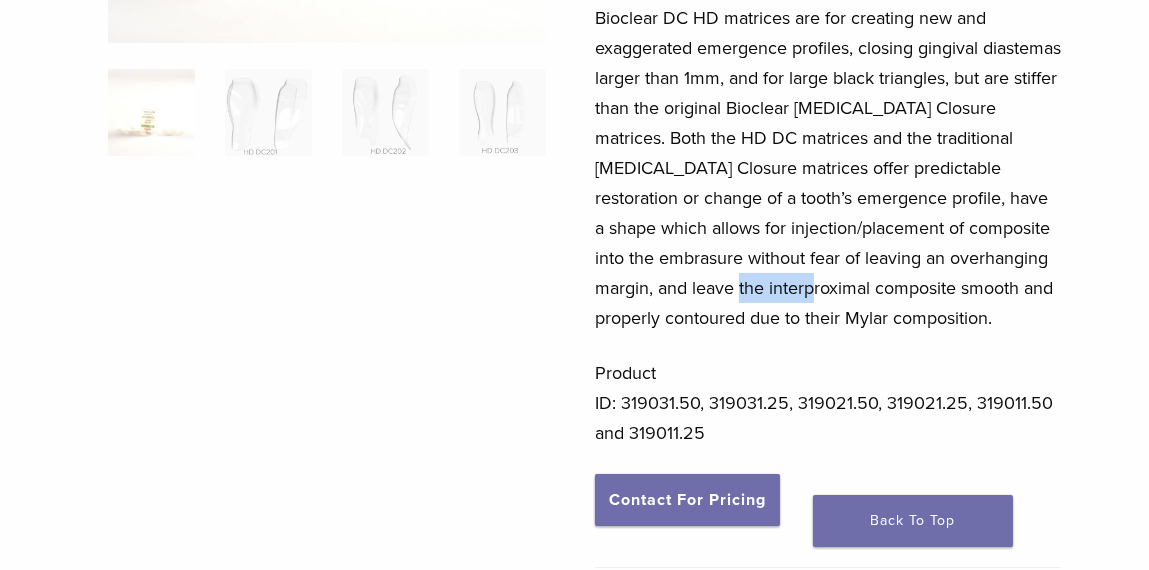 click on "The Bioclear DC HD matrices are for closing large black triangles where there is still a contact between the teeth, they are not for closing full diastemas where there is no contact present. They hold their shape better than traditional matrices and are more resistant to deformation. Like traditional Bioclear Diastema Closure matrices, Bioclear DC HD matrices are for creating new and exaggerated emergence profiles, closing gingival diastemas larger than 1mm, and for large black triangles, but are stiffer than the original Bioclear Diastema Closure matrices. Both the HD DC matrices and the traditional Diastema Closure matrices offer predictable restoration or change of a tooth’s emergence profile, have a shape which allows for injection/placement of composite into the embrasure without fear of leaving an overhanging margin, and leave the interproximal composite smooth and properly contoured due to their Mylar composition." at bounding box center (828, 78) 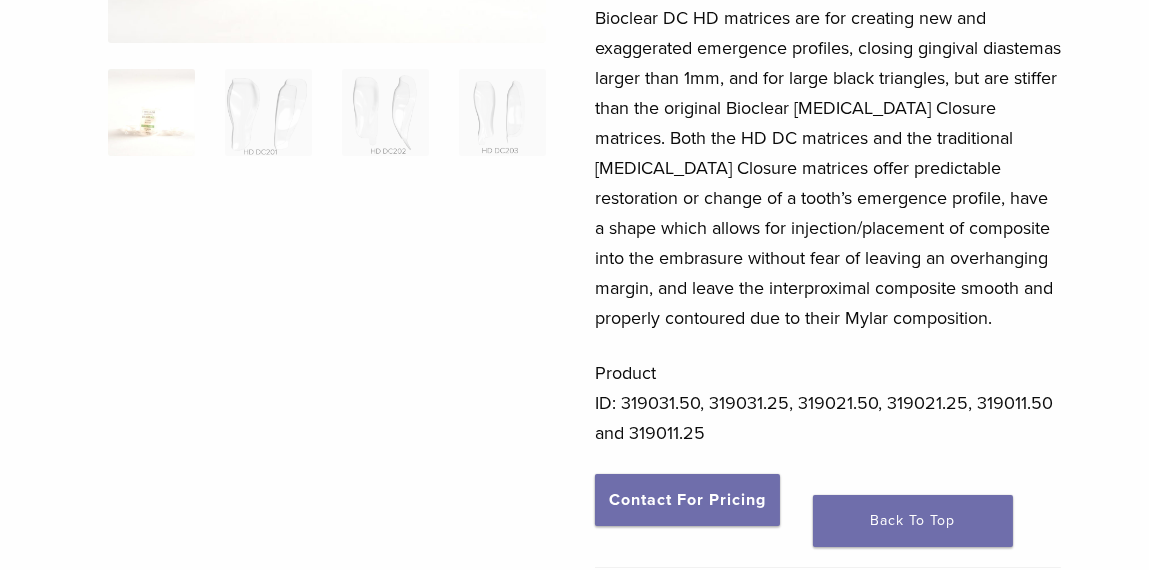 drag, startPoint x: 951, startPoint y: 314, endPoint x: 973, endPoint y: 314, distance: 22 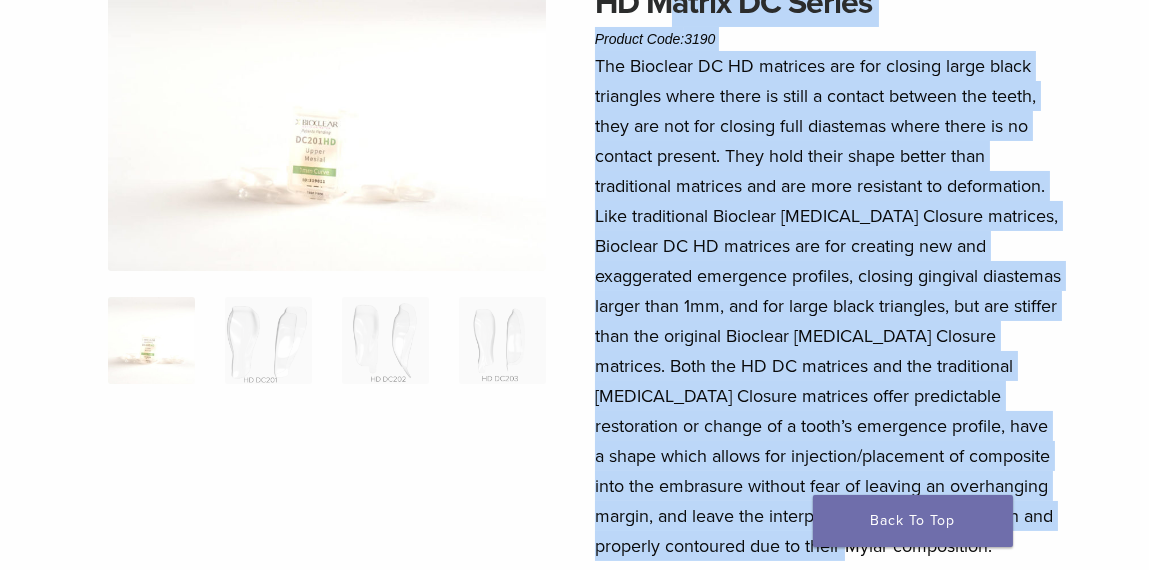 scroll, scrollTop: 130, scrollLeft: 0, axis: vertical 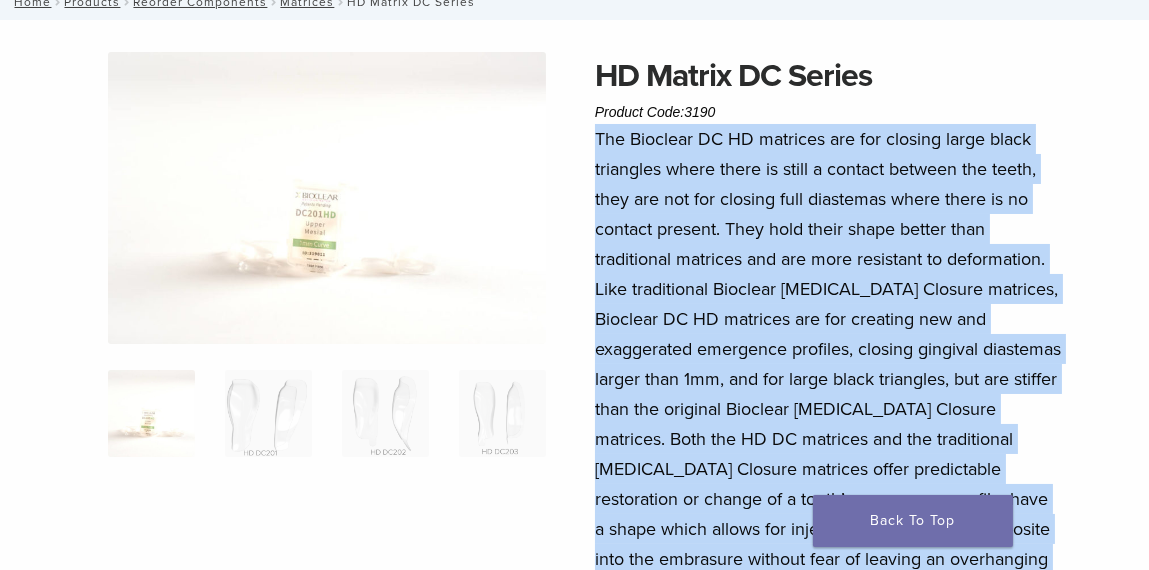 drag, startPoint x: 1016, startPoint y: 319, endPoint x: 596, endPoint y: 142, distance: 455.77298 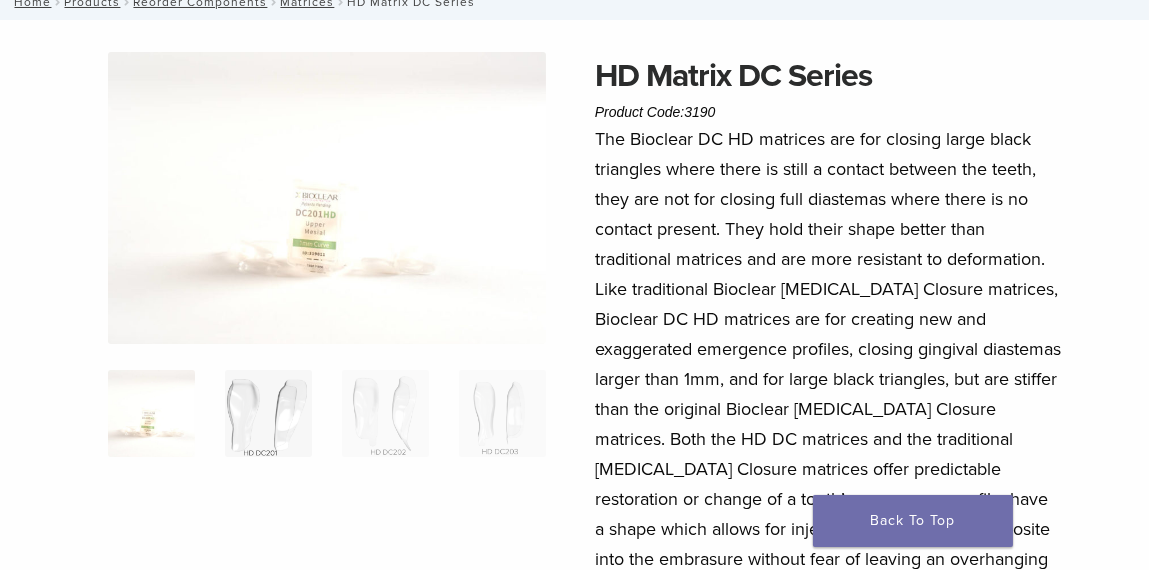 click at bounding box center [268, 413] 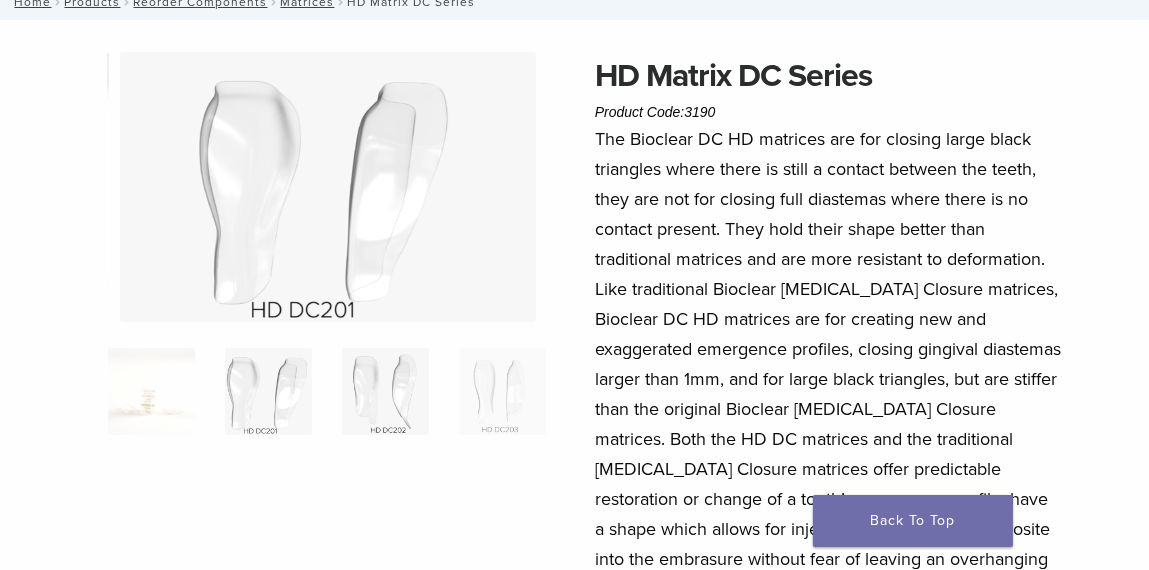 click at bounding box center [385, 391] 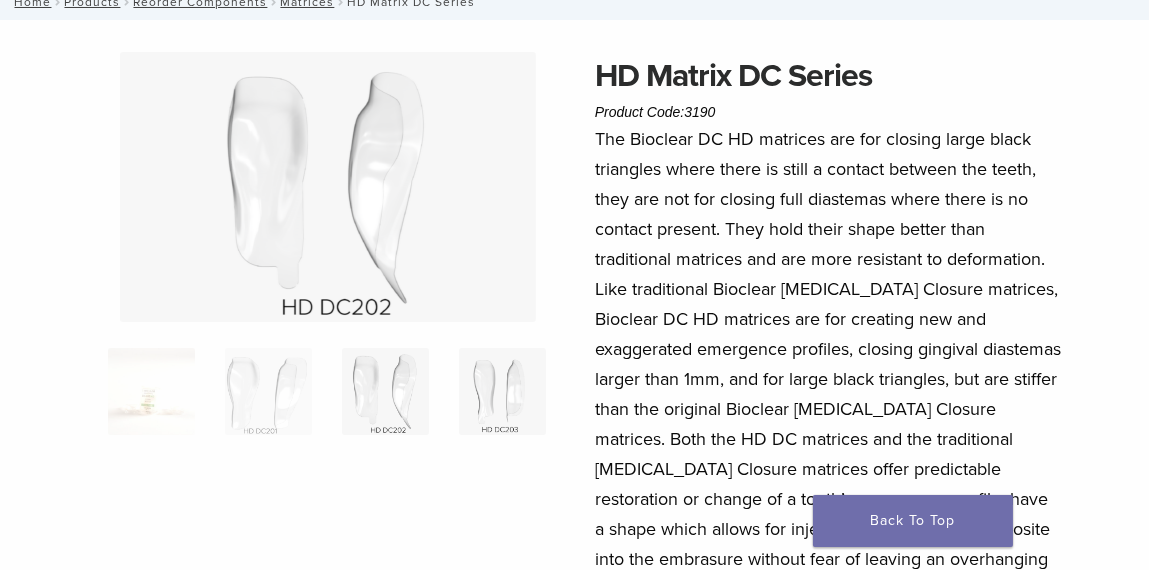 click at bounding box center (502, 391) 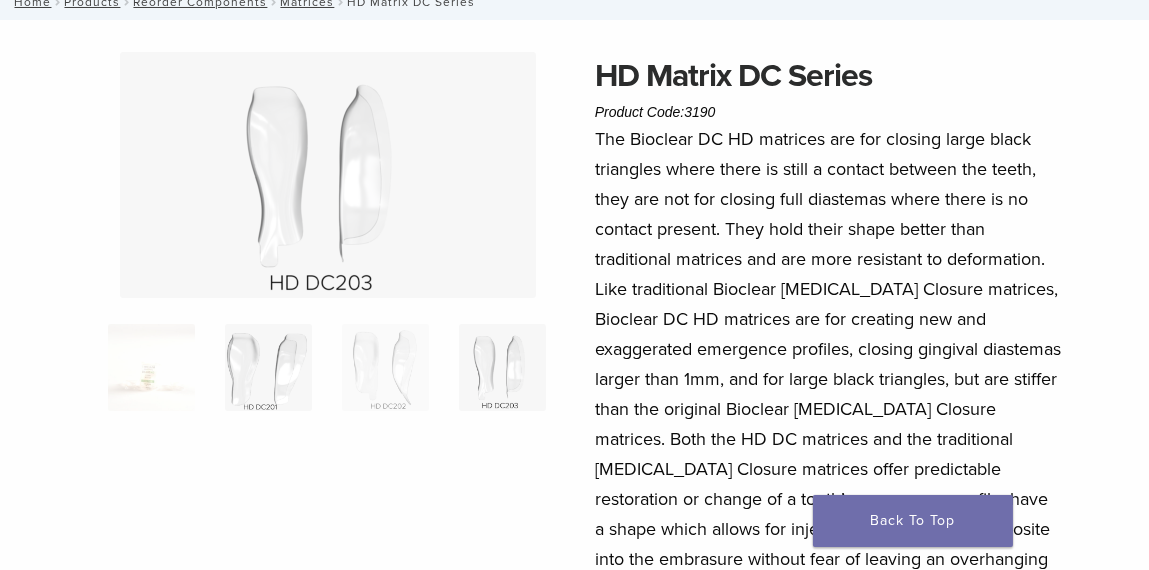 click at bounding box center [268, 367] 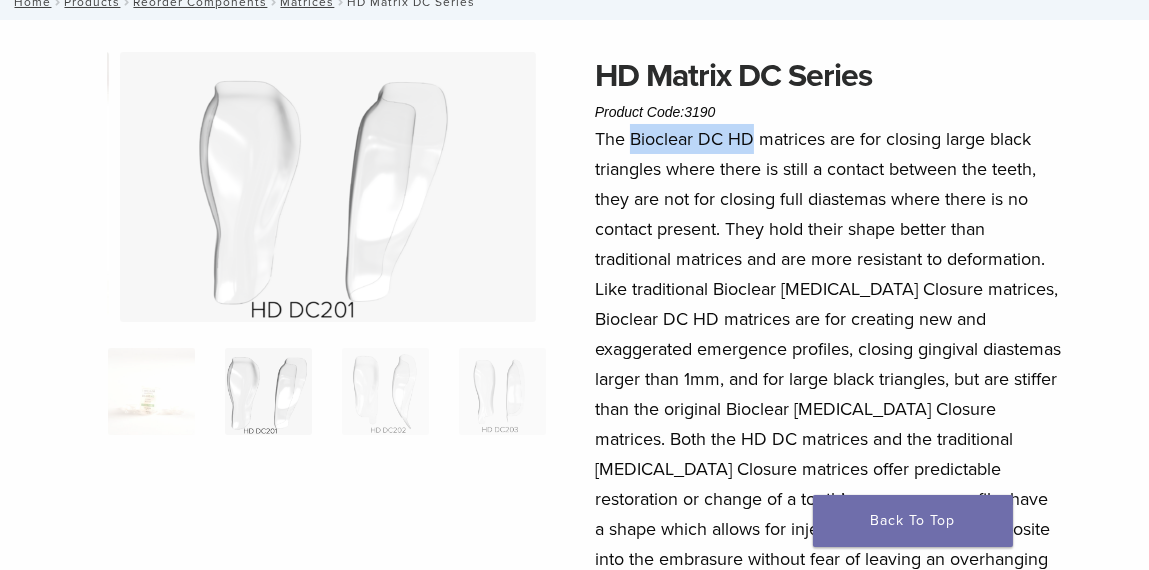 drag, startPoint x: 629, startPoint y: 139, endPoint x: 750, endPoint y: 136, distance: 121.037186 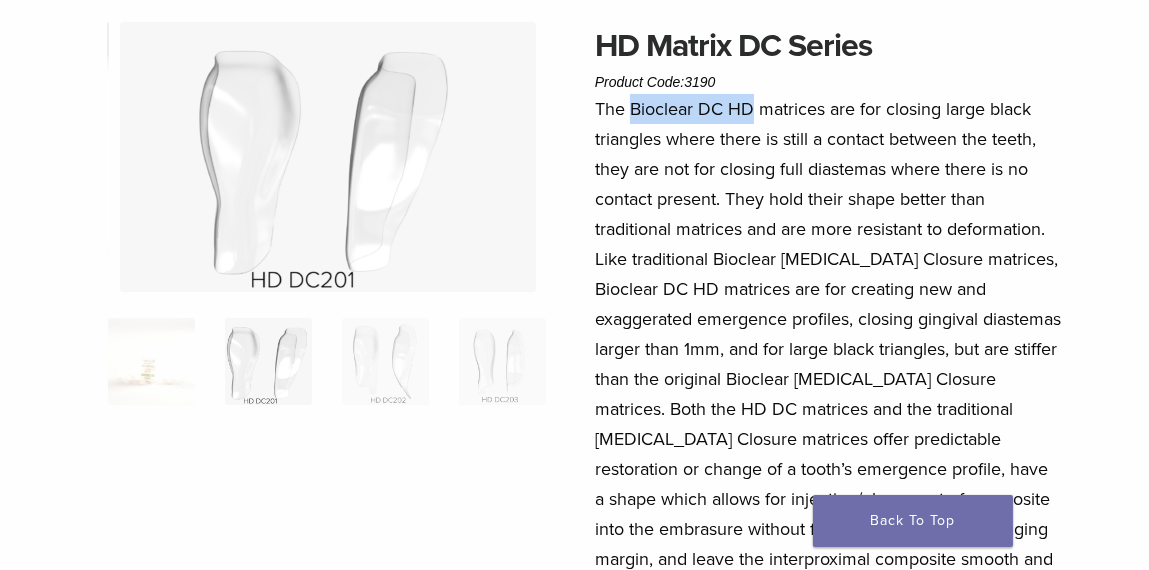 scroll, scrollTop: 130, scrollLeft: 0, axis: vertical 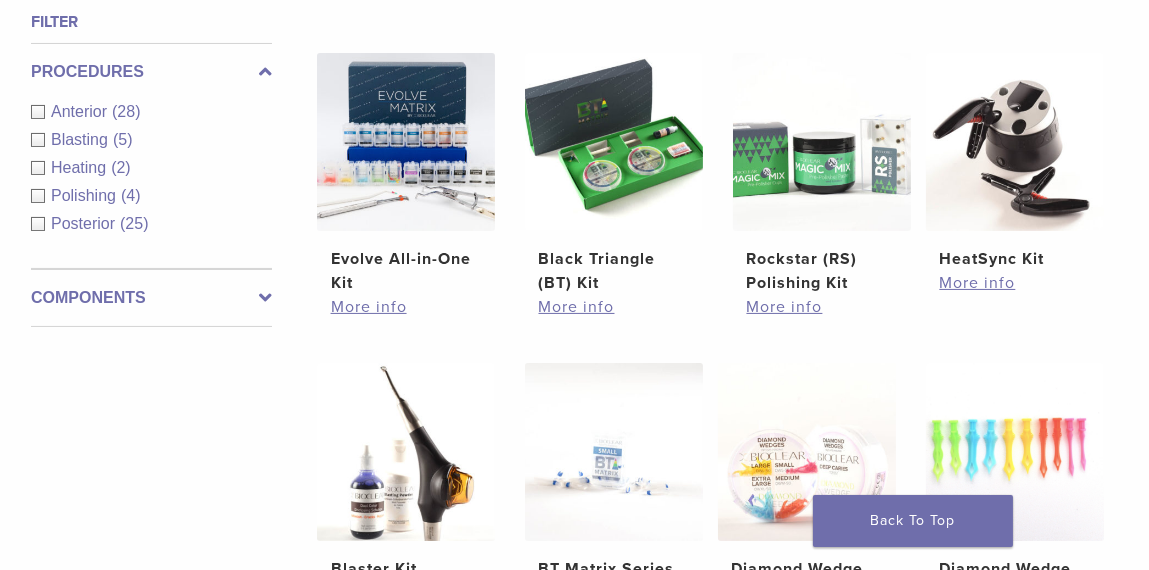 click at bounding box center [265, 298] 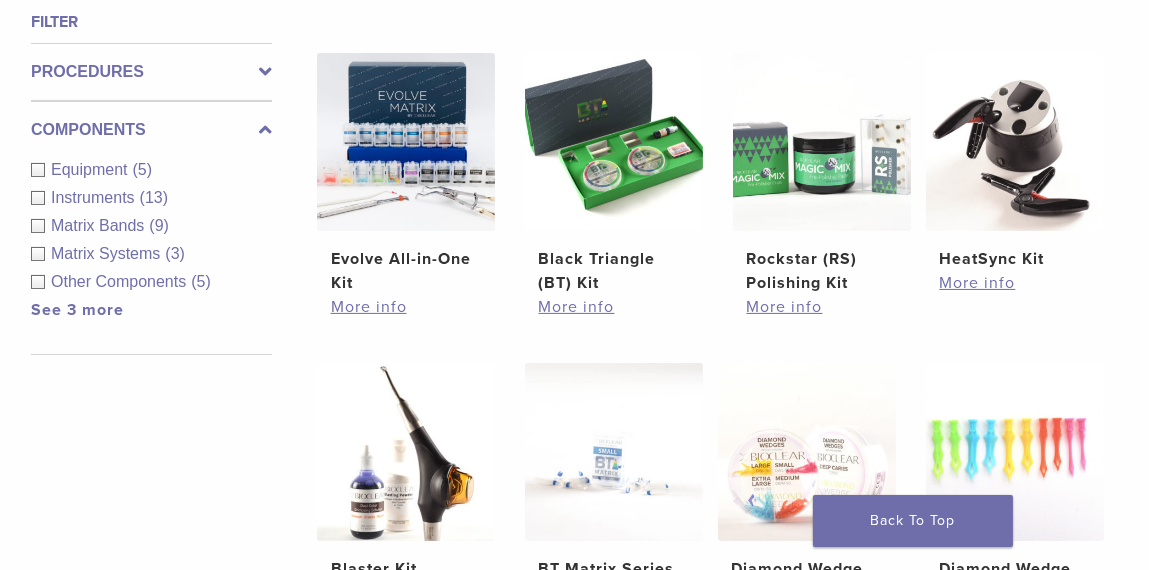 click on "Equipment" at bounding box center (92, 169) 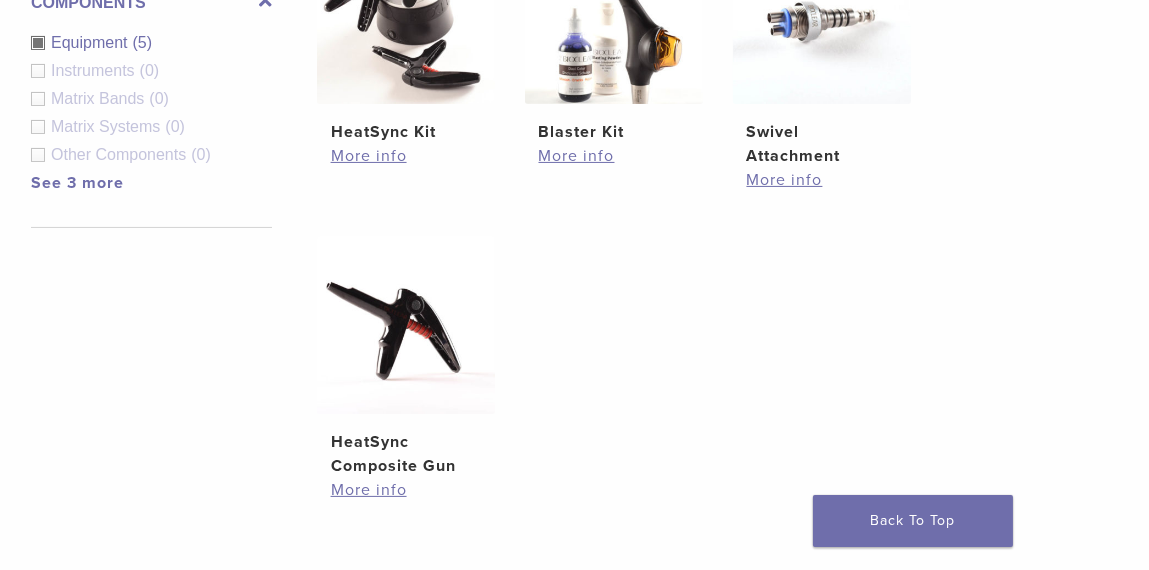 scroll, scrollTop: 800, scrollLeft: 0, axis: vertical 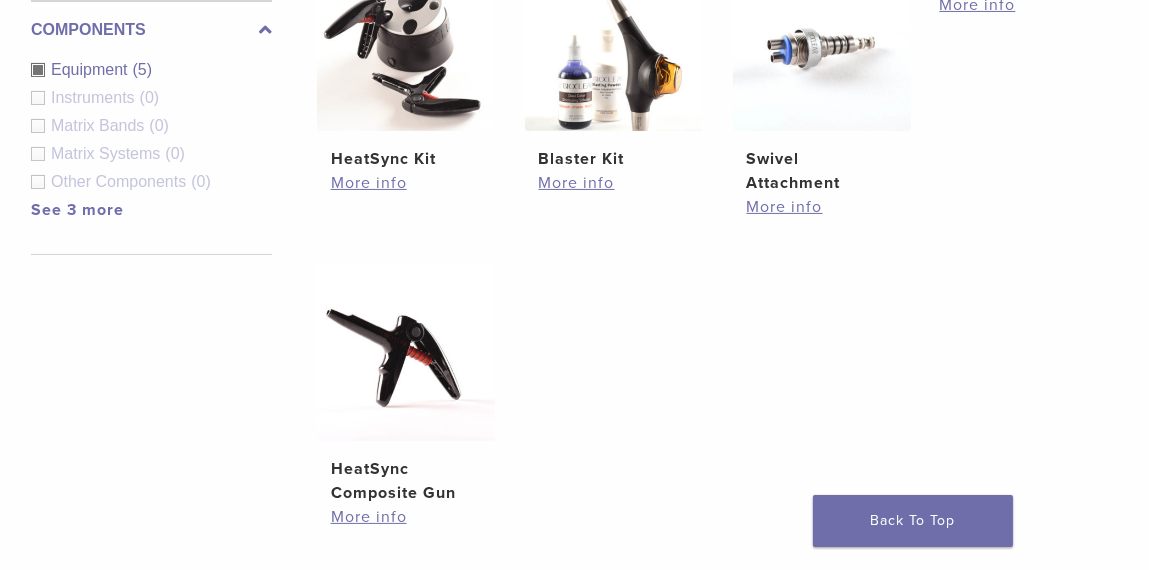 click on "Equipment (5)" at bounding box center (151, 70) 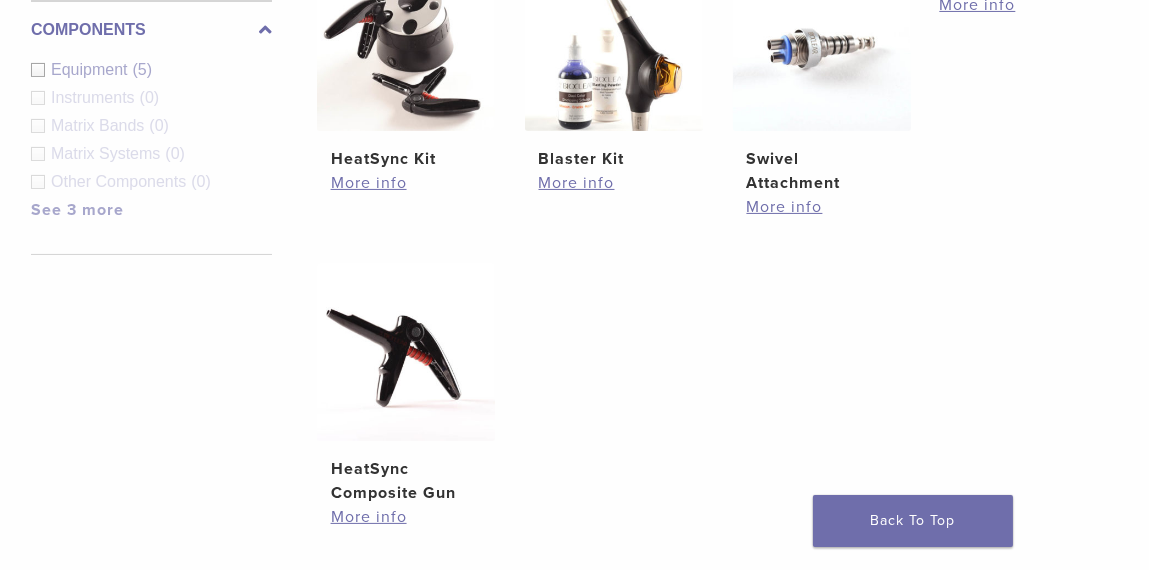 click on "Components
Equipment (5) Instruments (0) Matrix Bands (0) Matrix Systems (0) Other Components (0) Patient Care (0) Polishers/Abrasives (0) Rings/Wedges (0) See 3 more See less" at bounding box center (151, 128) 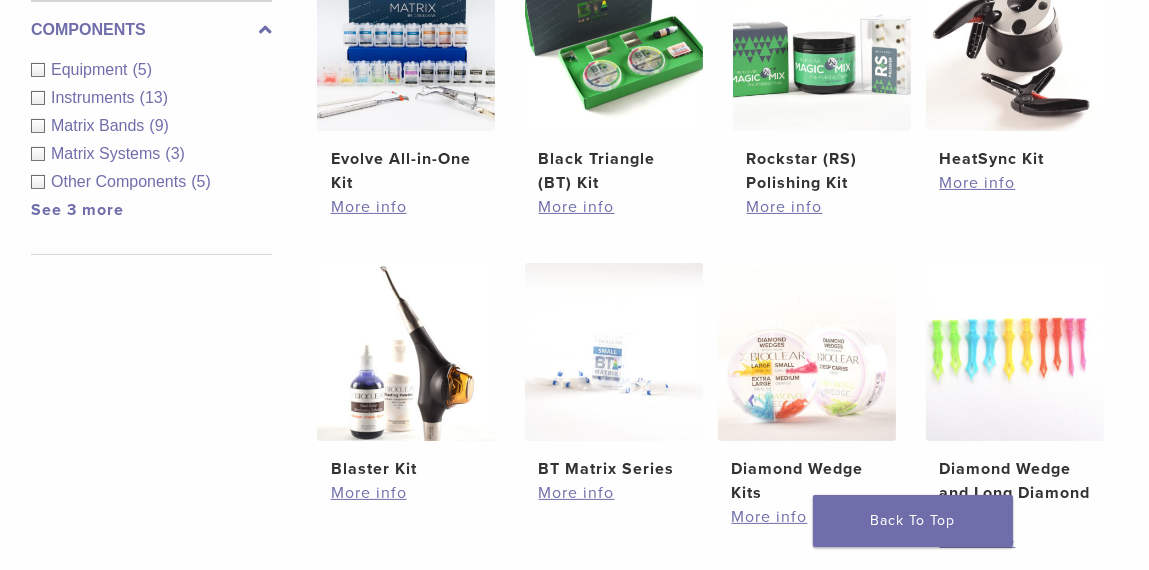 click on "Instruments (13)" at bounding box center [151, 98] 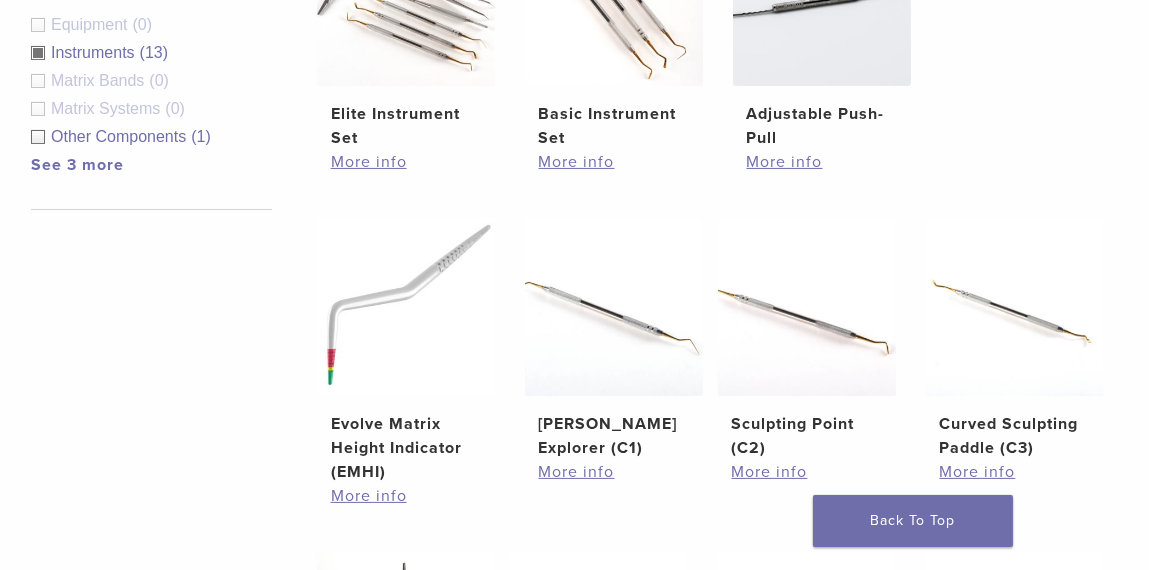 scroll, scrollTop: 900, scrollLeft: 0, axis: vertical 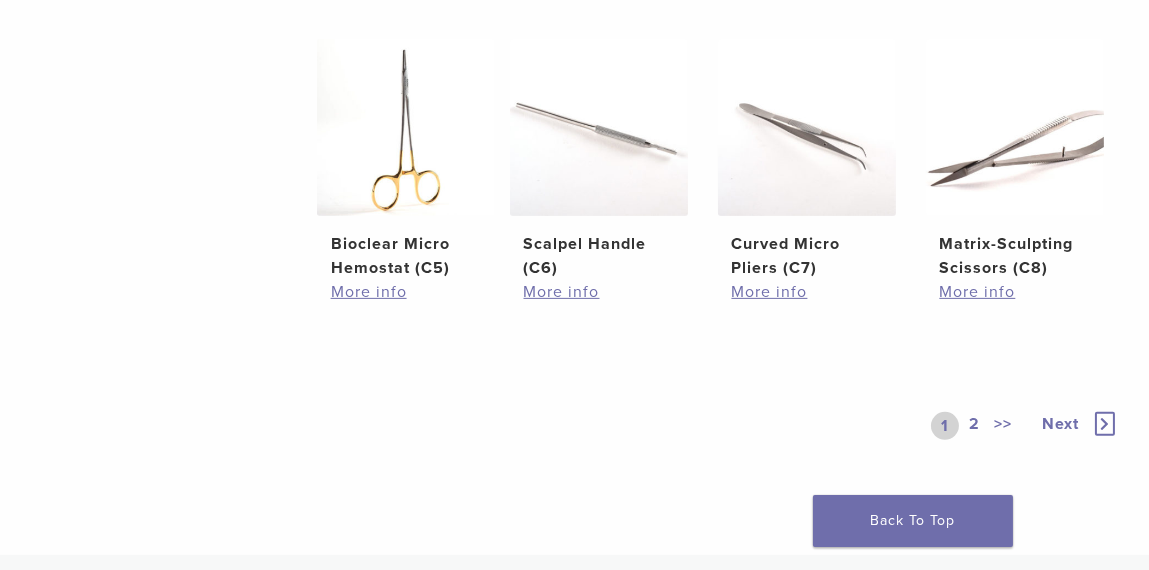 click on "Next" at bounding box center (1060, 424) 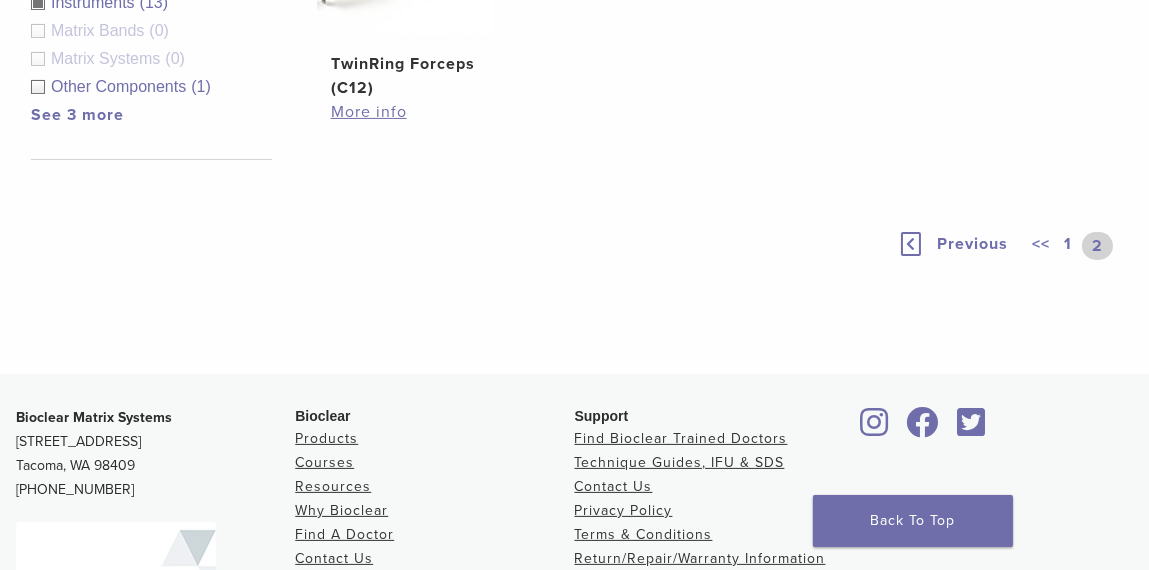 scroll, scrollTop: 676, scrollLeft: 0, axis: vertical 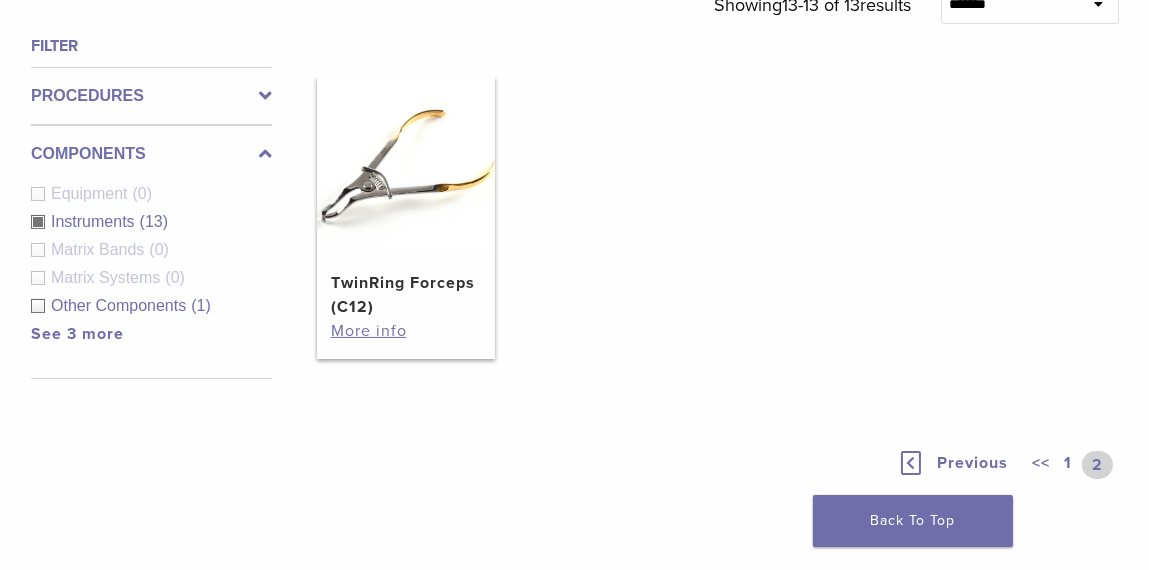 click at bounding box center (406, 166) 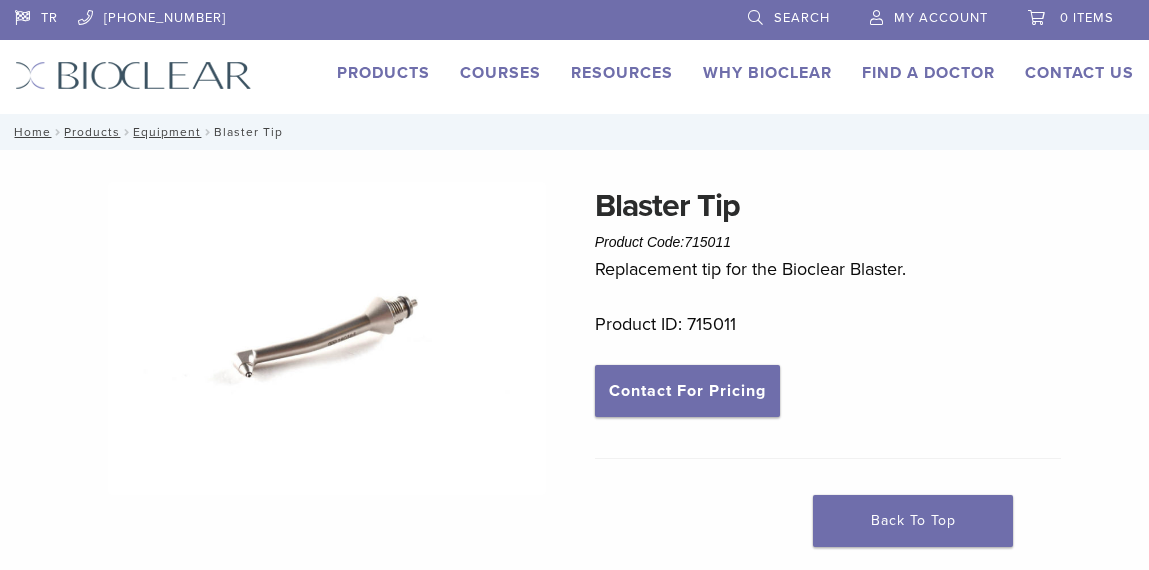 scroll, scrollTop: 0, scrollLeft: 0, axis: both 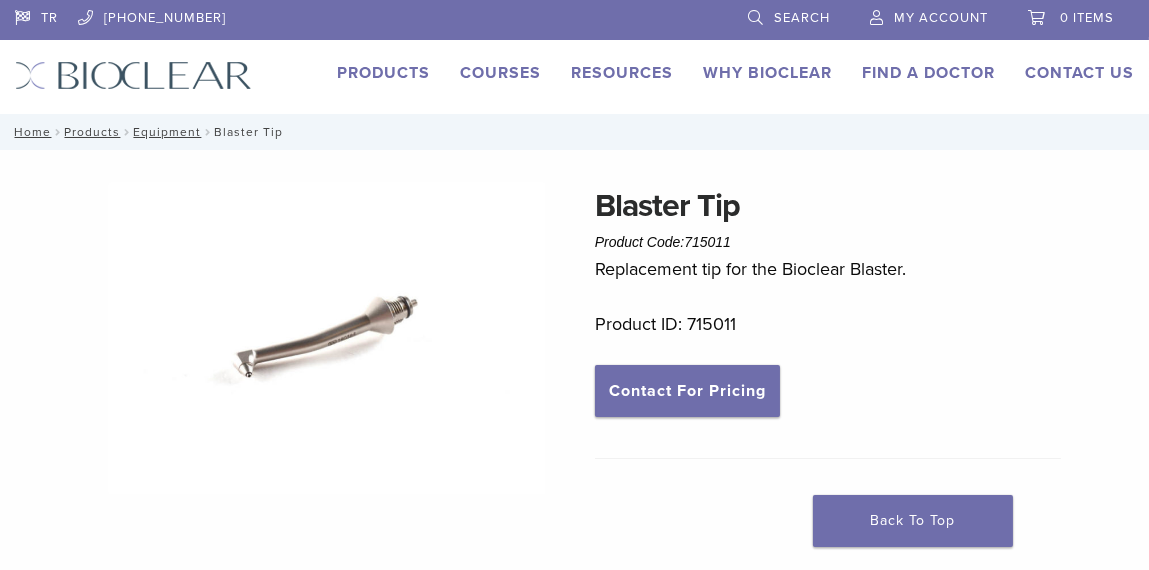 click at bounding box center (327, 338) 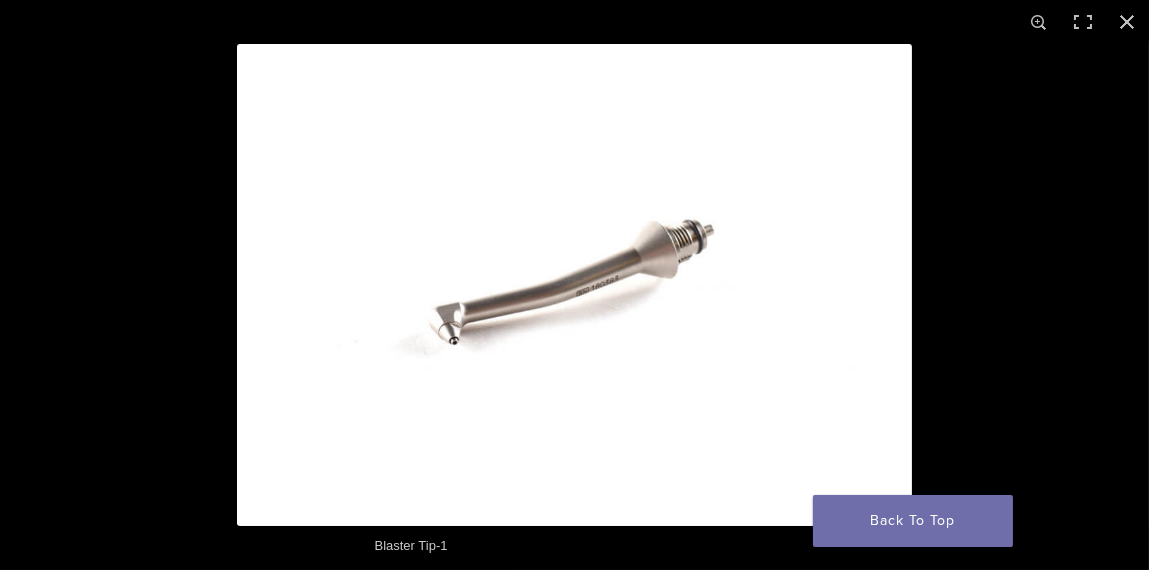 click at bounding box center (574, 285) 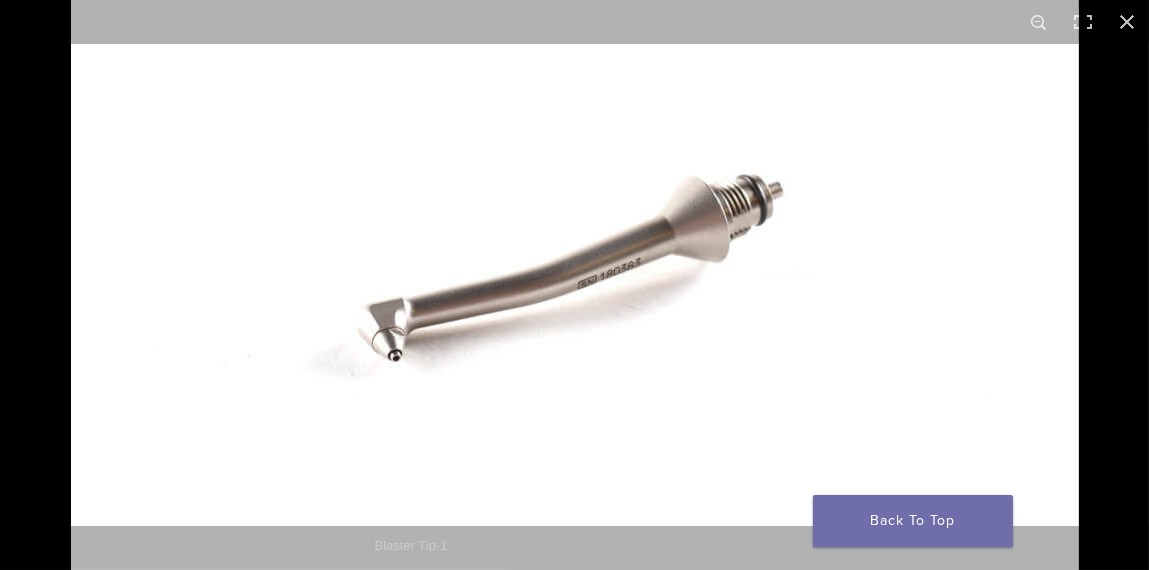 click at bounding box center (575, 272) 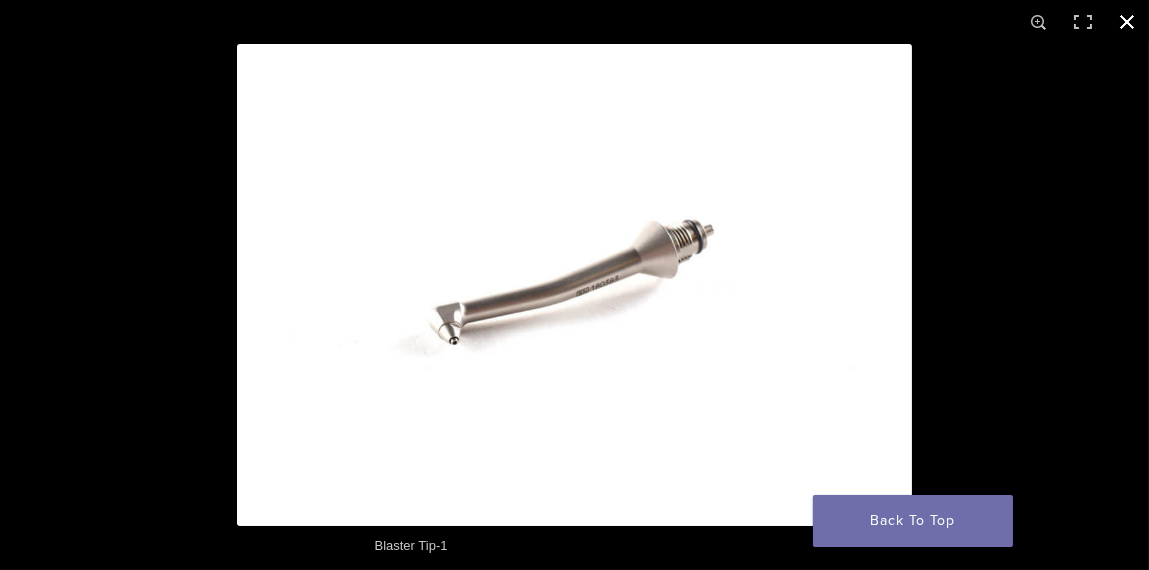 click at bounding box center [1127, 22] 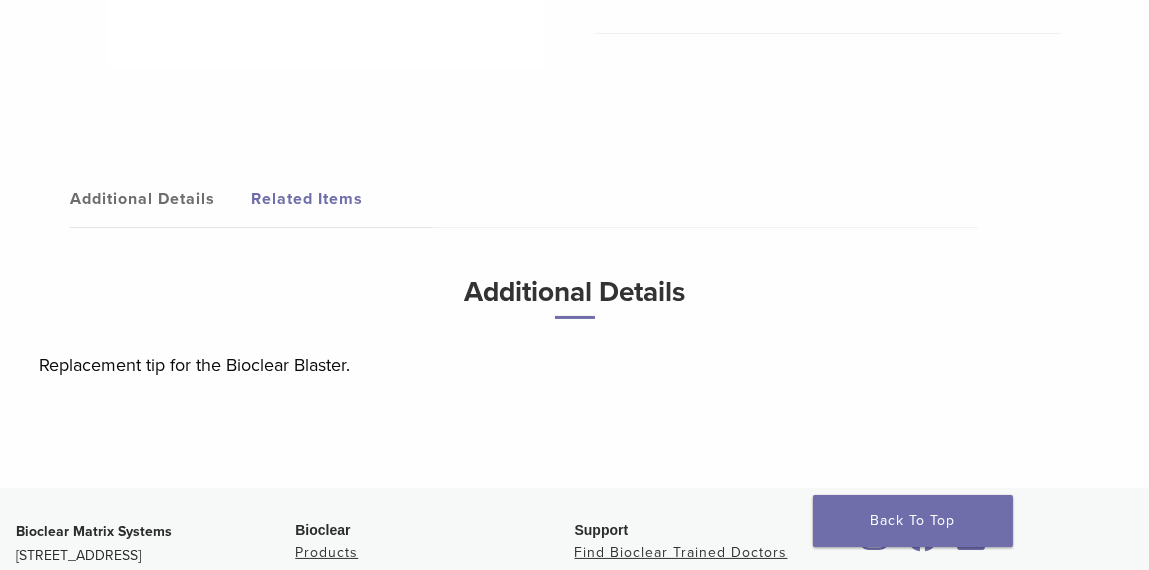 scroll, scrollTop: 400, scrollLeft: 0, axis: vertical 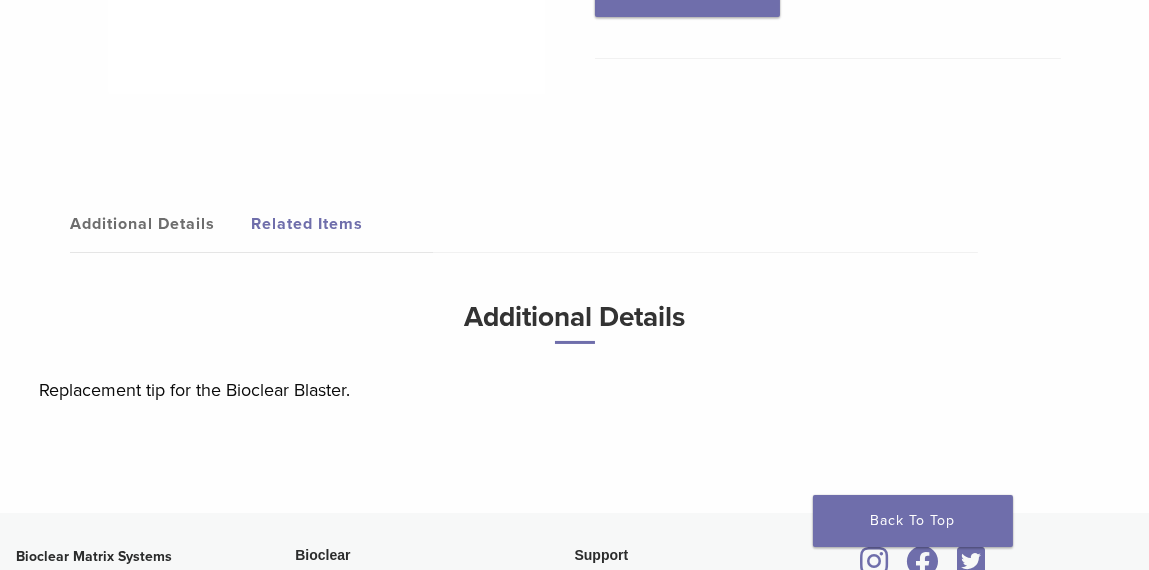 click on "Additional Details" at bounding box center [161, 224] 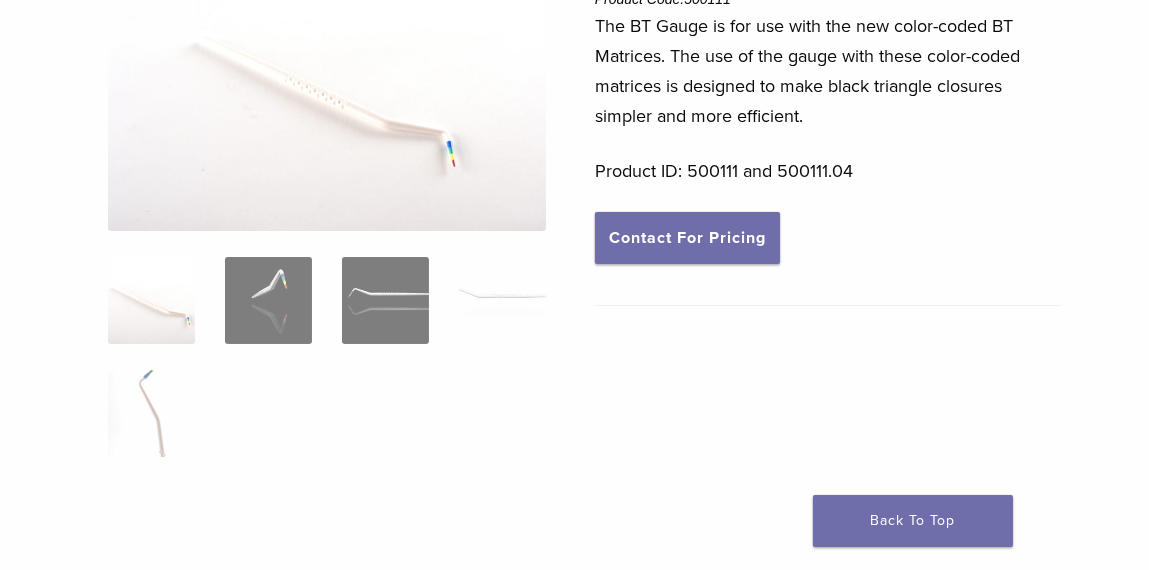 scroll, scrollTop: 300, scrollLeft: 0, axis: vertical 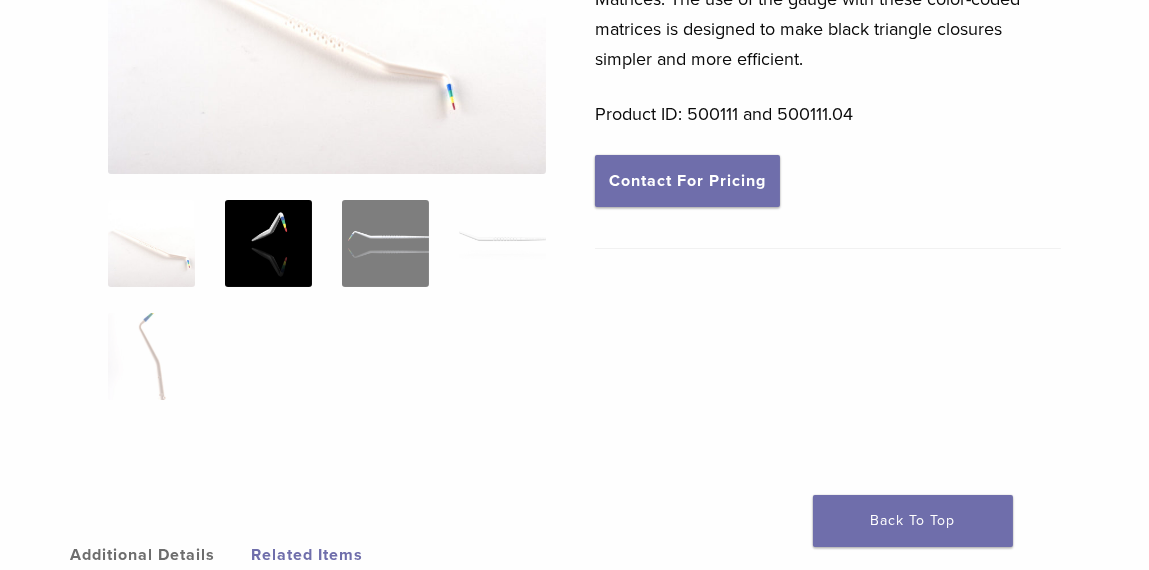 click at bounding box center (268, 243) 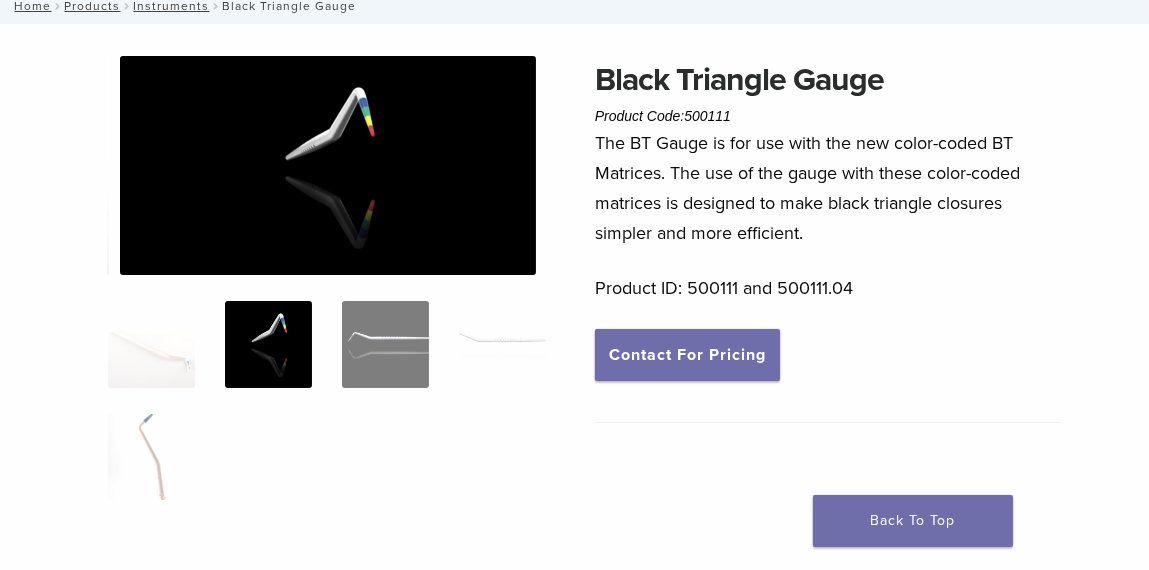 scroll, scrollTop: 100, scrollLeft: 0, axis: vertical 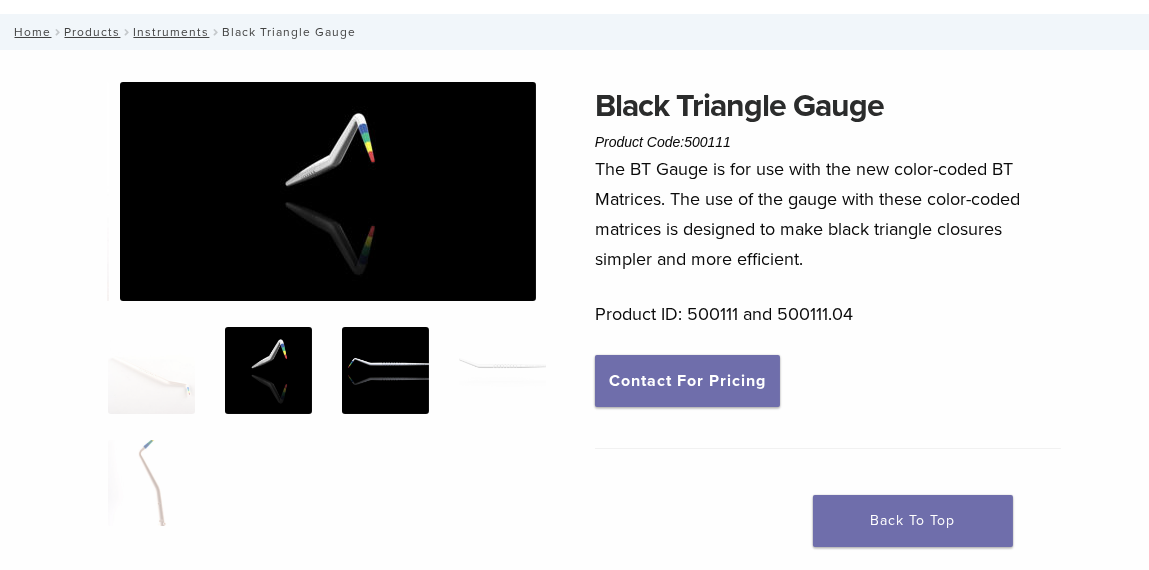 click at bounding box center [385, 370] 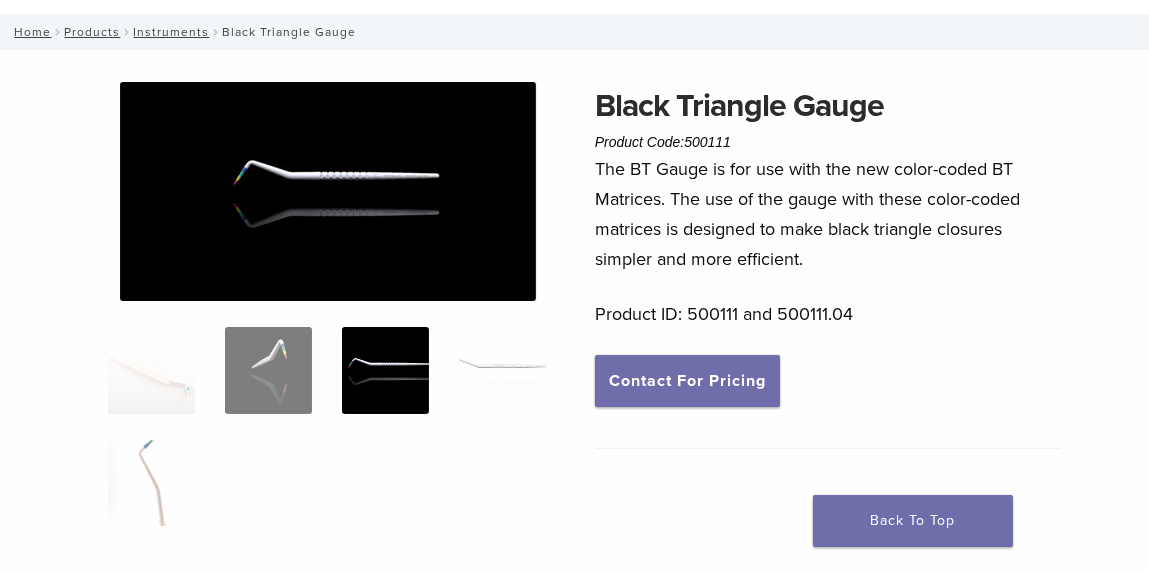 click at bounding box center (502, 370) 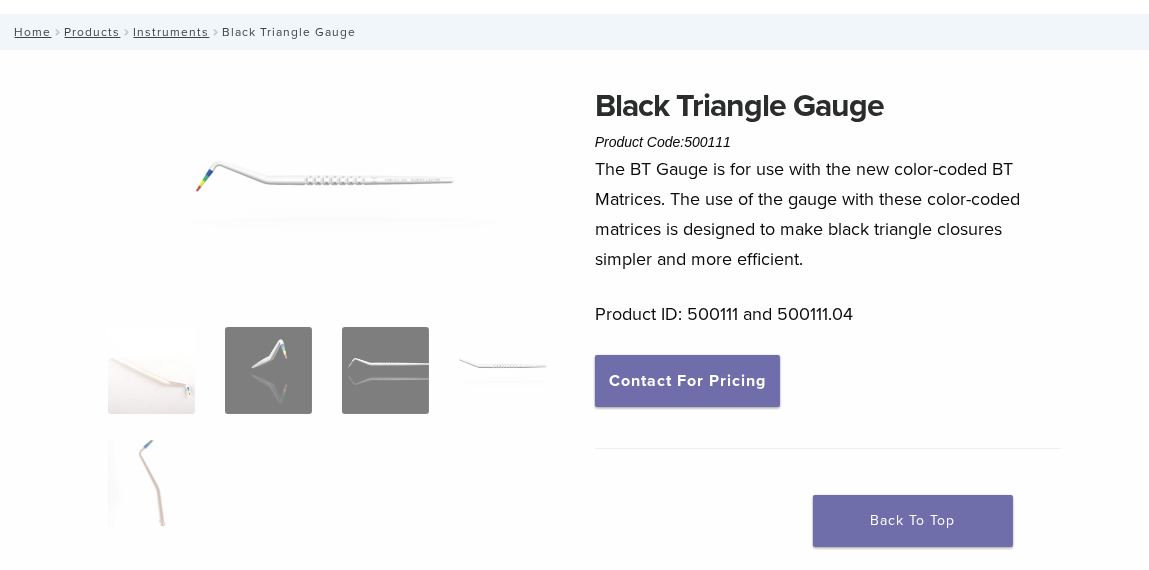 click at bounding box center [151, 370] 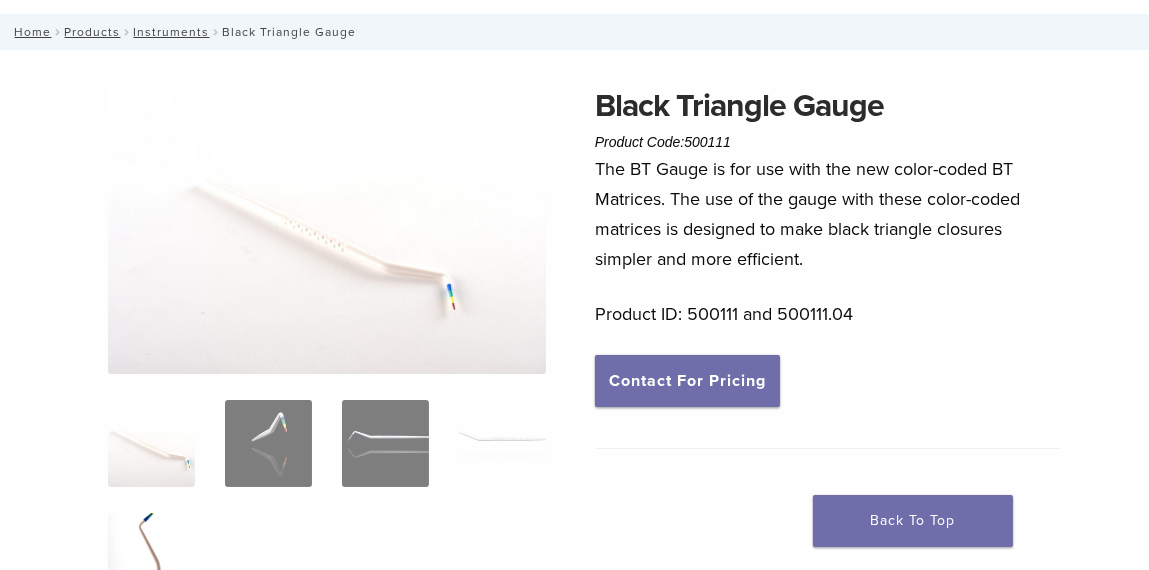 click at bounding box center [151, 556] 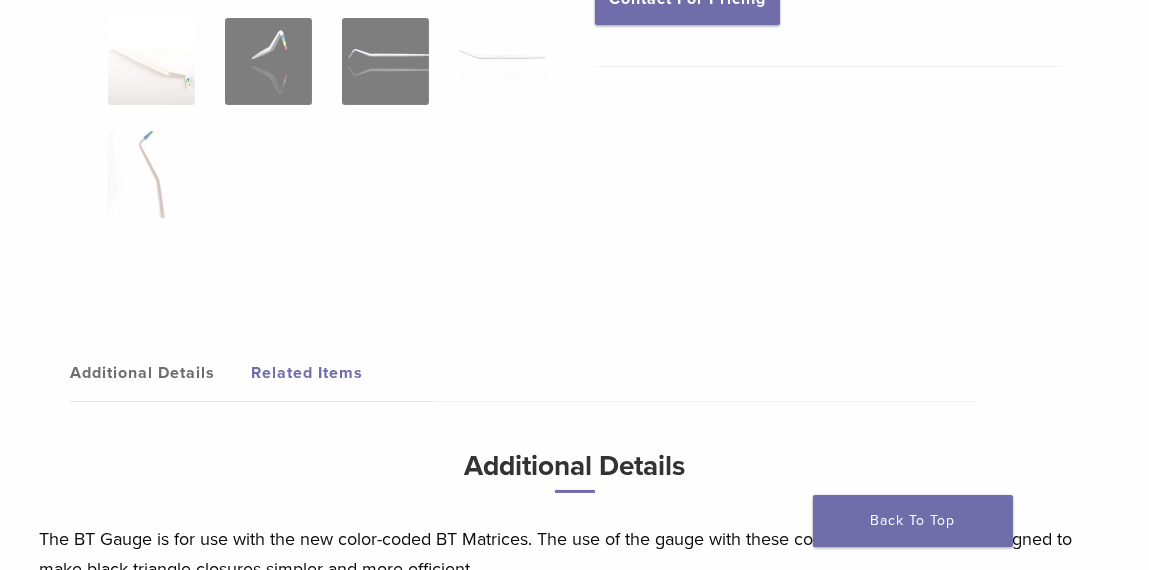 scroll, scrollTop: 700, scrollLeft: 0, axis: vertical 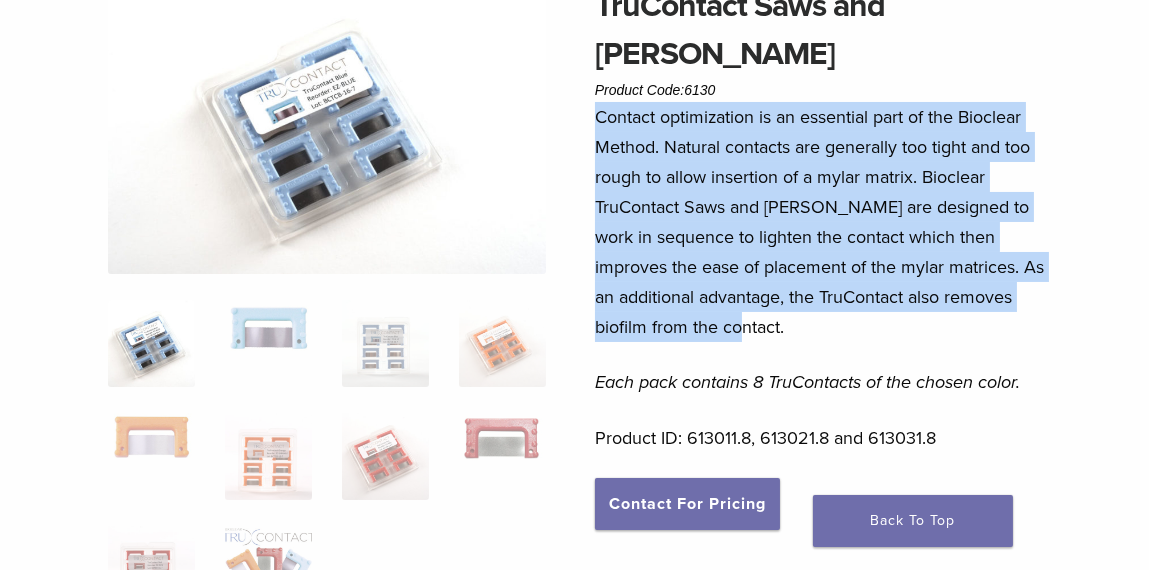 drag, startPoint x: 595, startPoint y: 69, endPoint x: 687, endPoint y: 278, distance: 228.3528 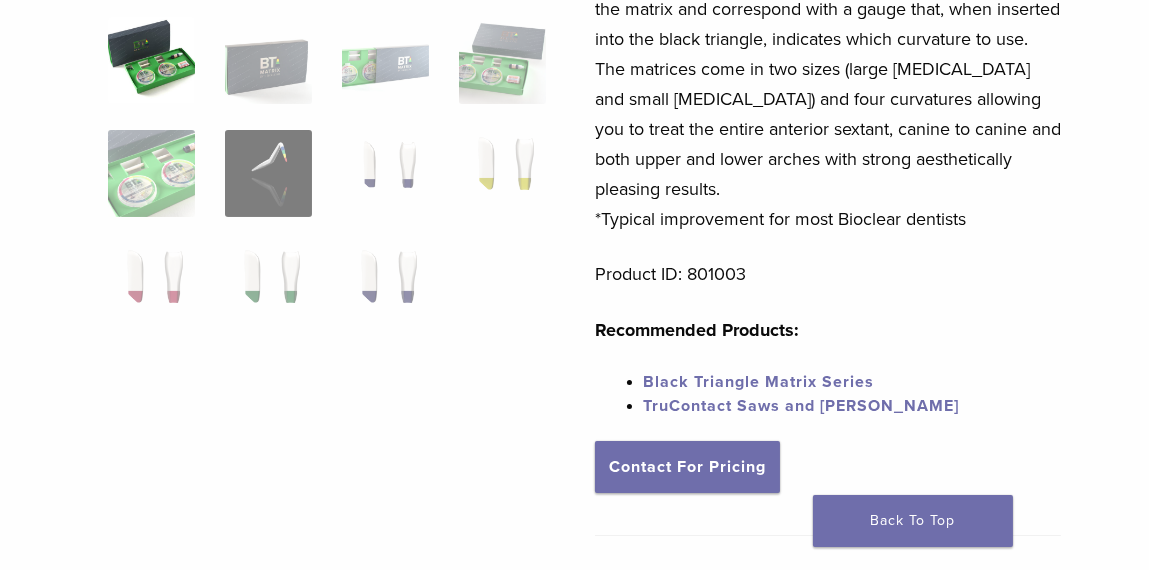 scroll, scrollTop: 500, scrollLeft: 0, axis: vertical 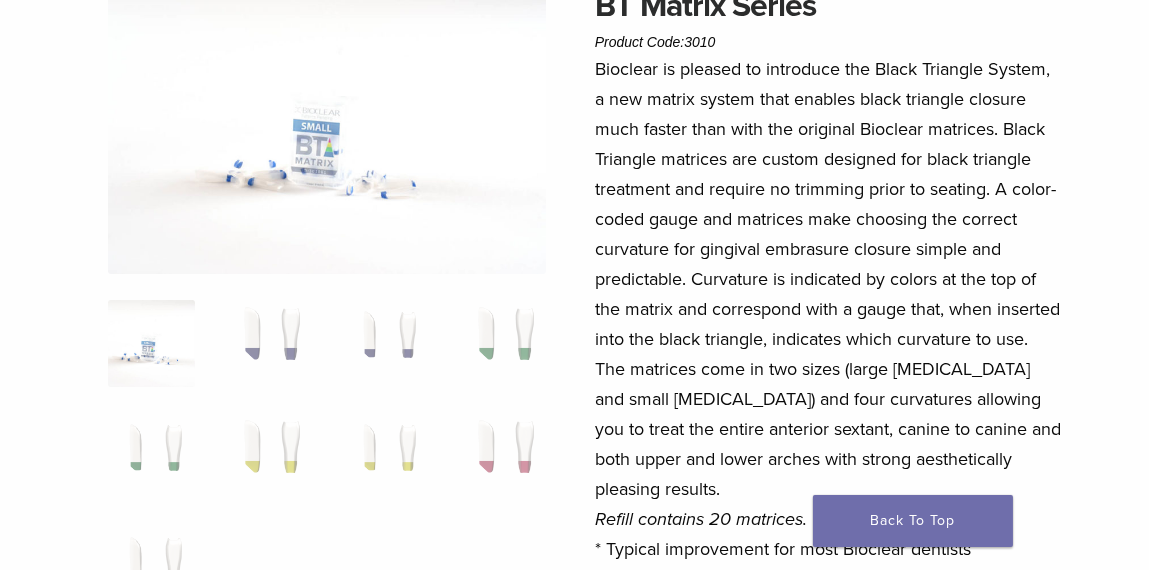 click at bounding box center [151, 343] 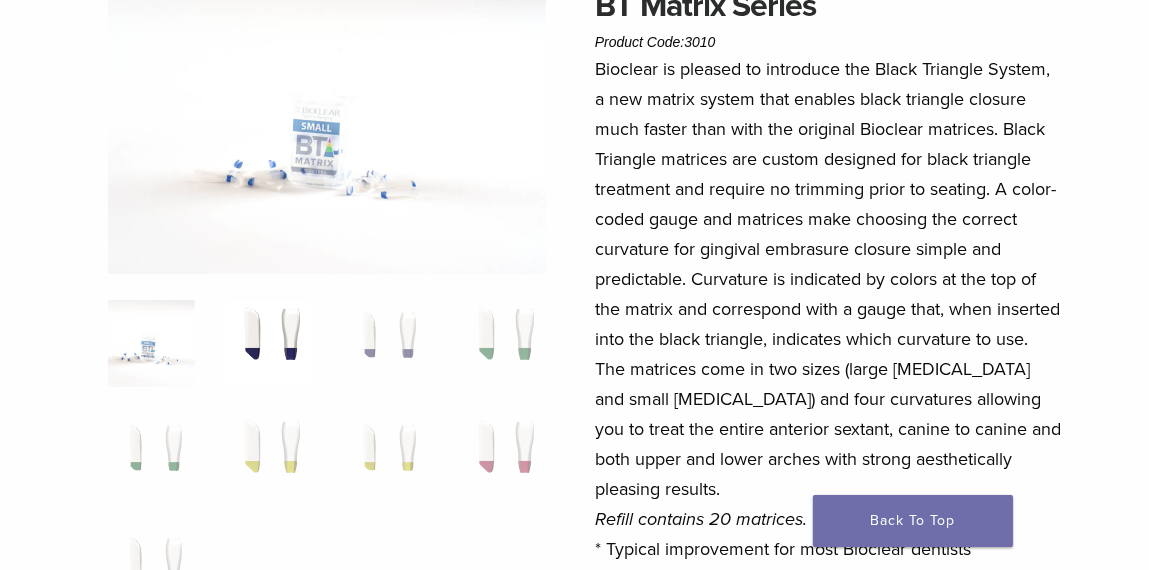 click at bounding box center (268, 343) 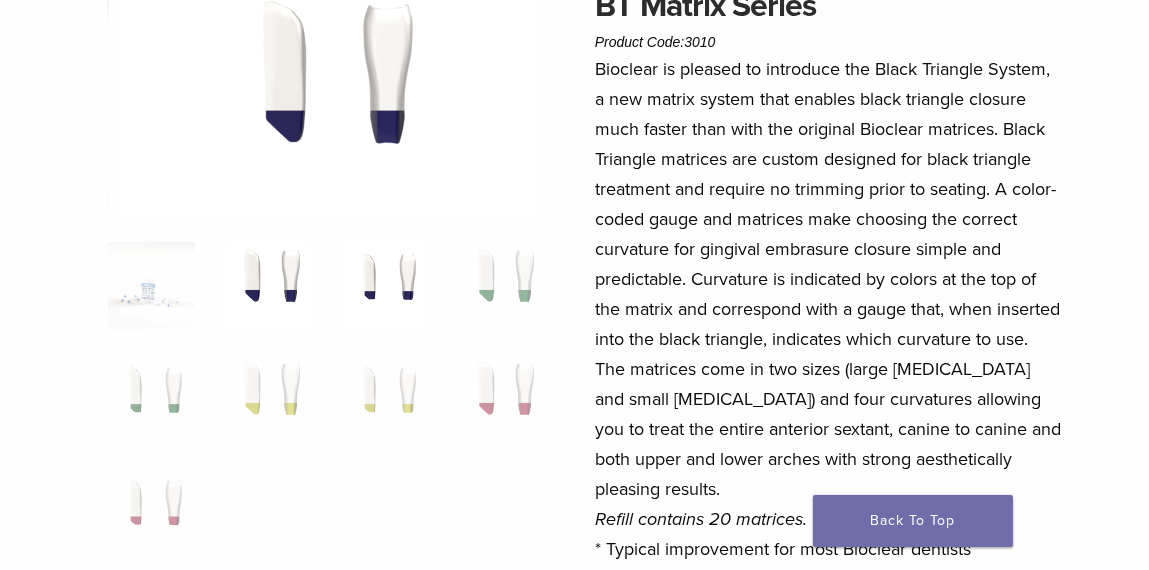 click at bounding box center (385, 285) 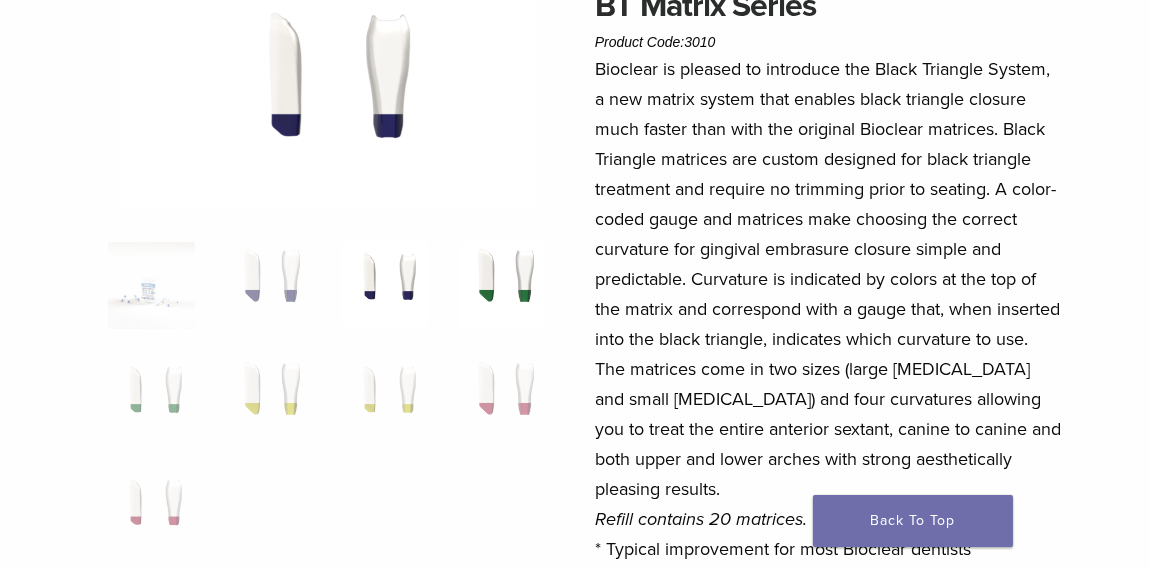 click at bounding box center (502, 285) 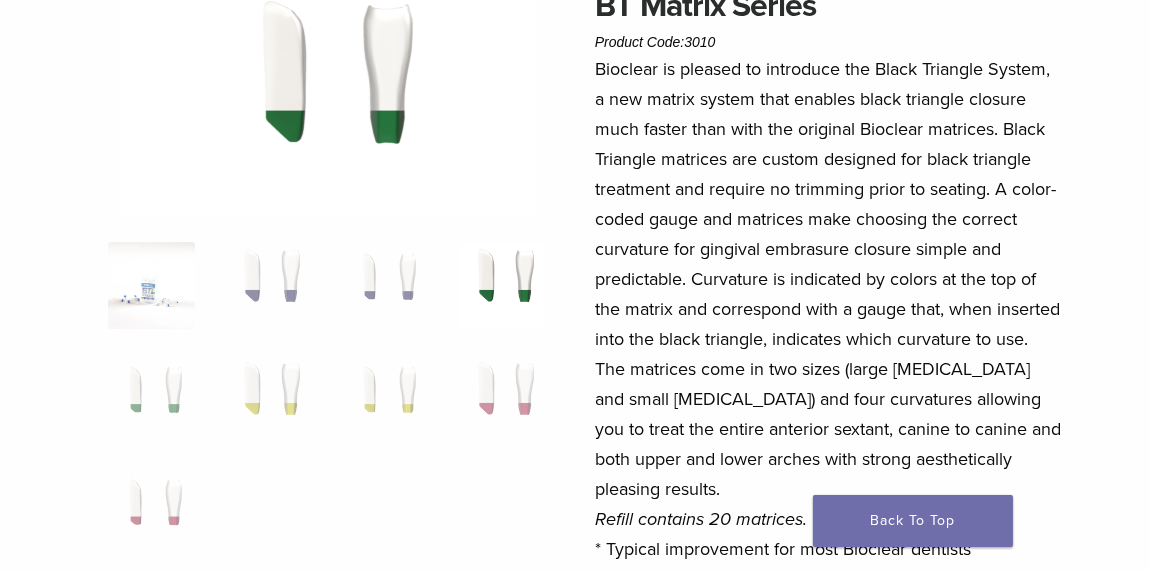click at bounding box center (151, 285) 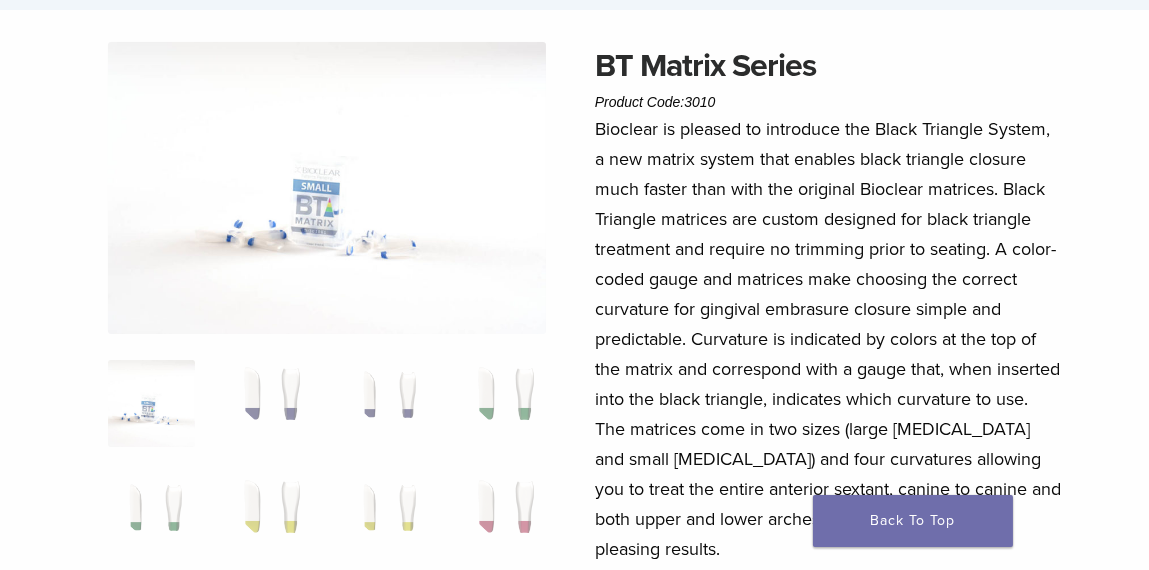 scroll, scrollTop: 100, scrollLeft: 0, axis: vertical 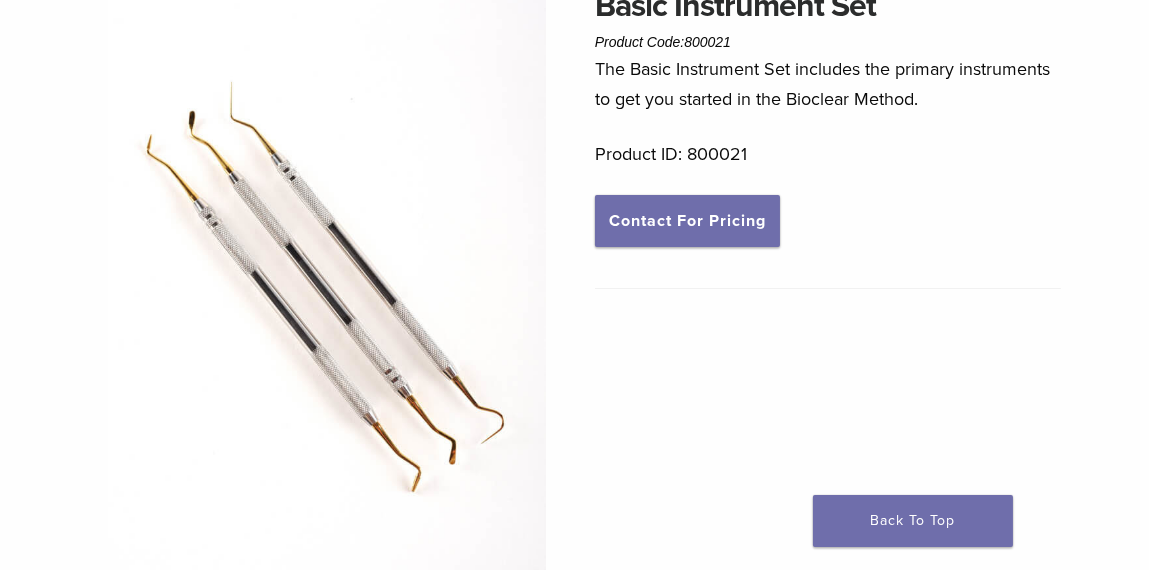 click at bounding box center (327, 289) 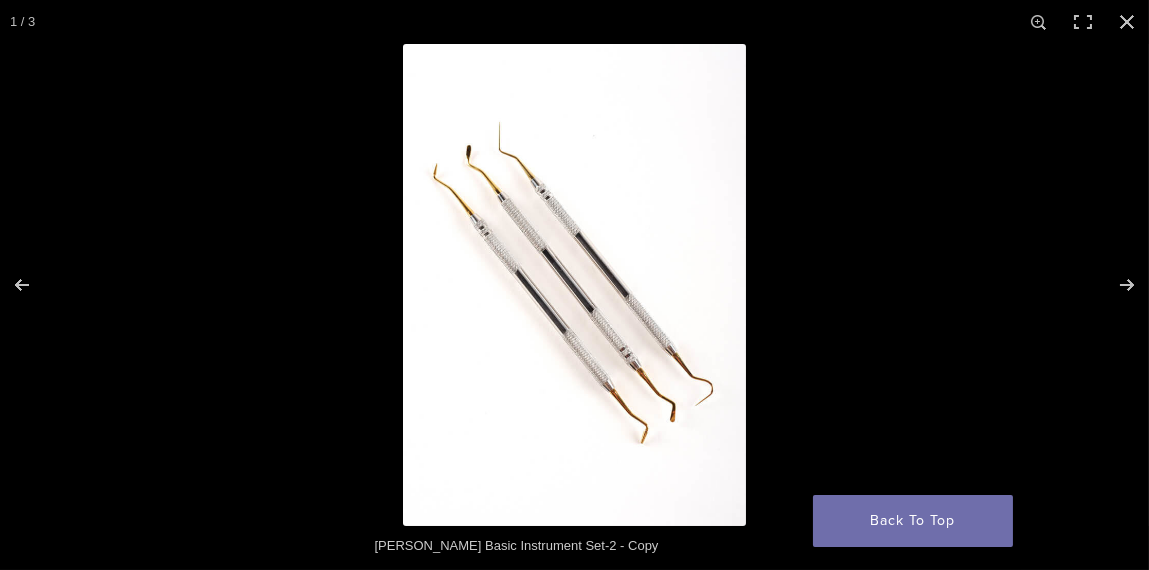click at bounding box center (574, 285) 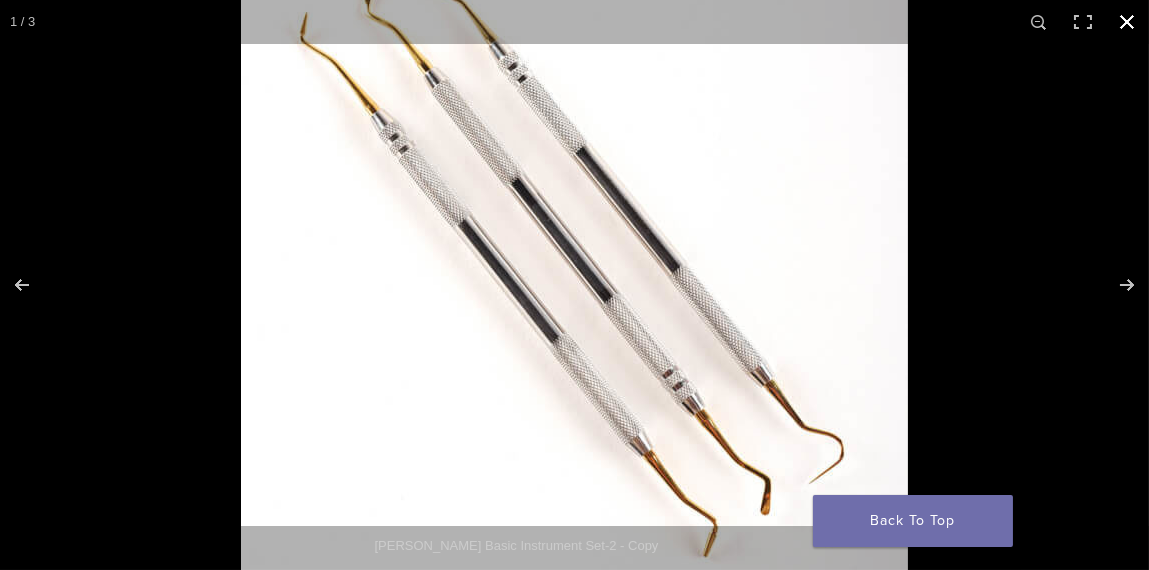 click at bounding box center (1127, 22) 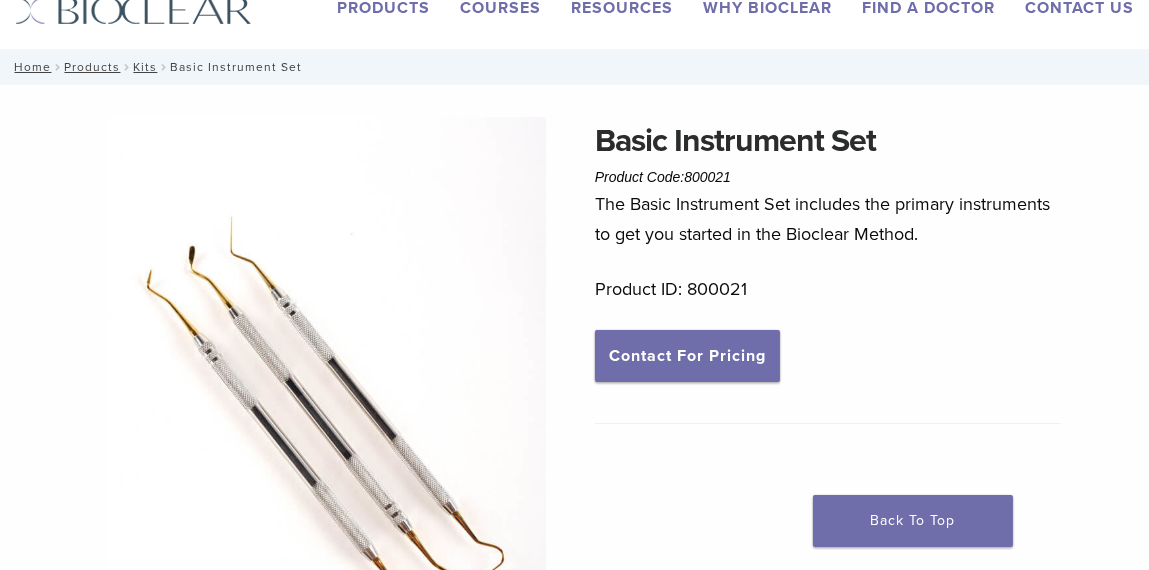 scroll, scrollTop: 0, scrollLeft: 0, axis: both 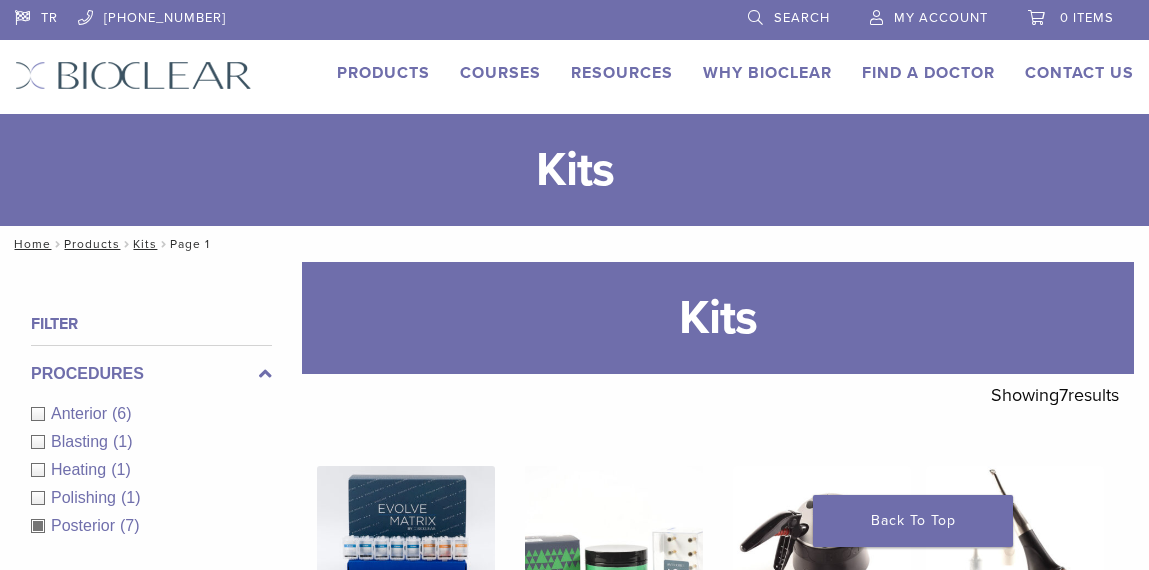click at bounding box center (614, 865) 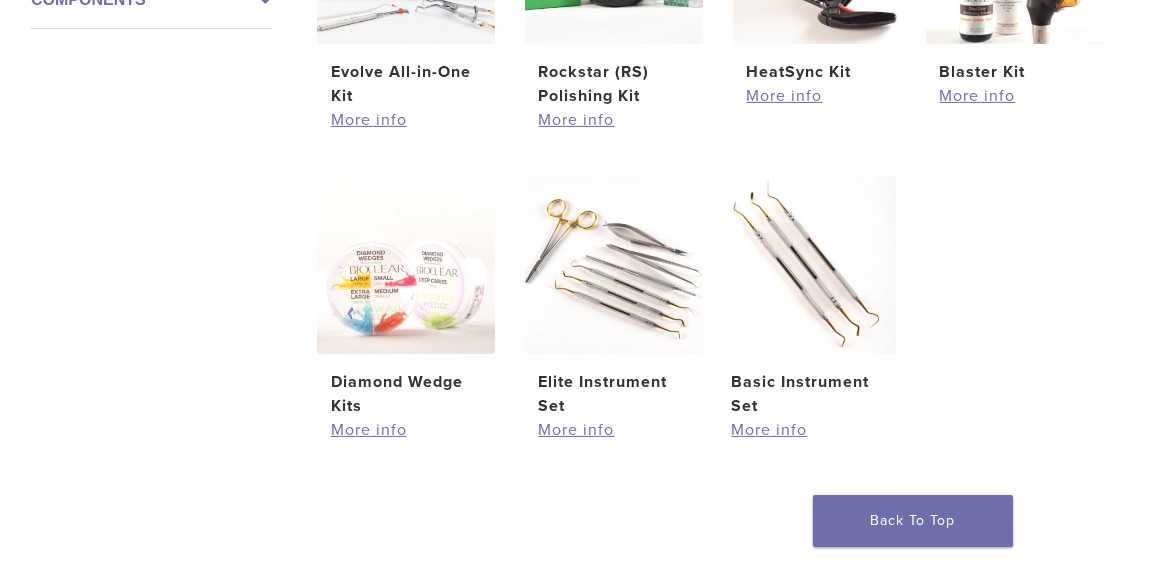 scroll, scrollTop: 600, scrollLeft: 0, axis: vertical 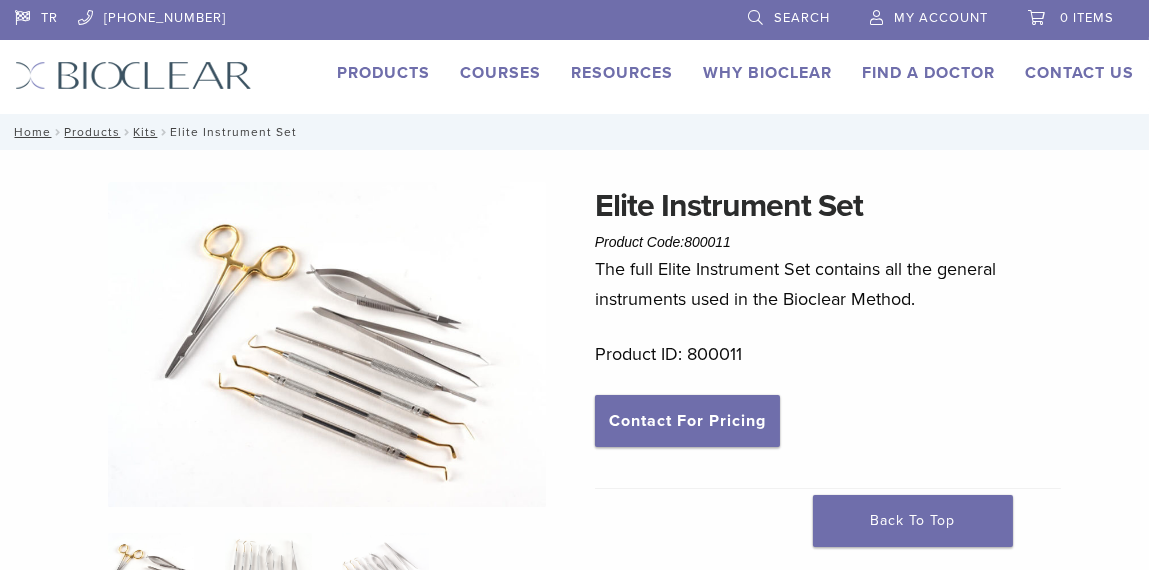 click at bounding box center [327, 345] 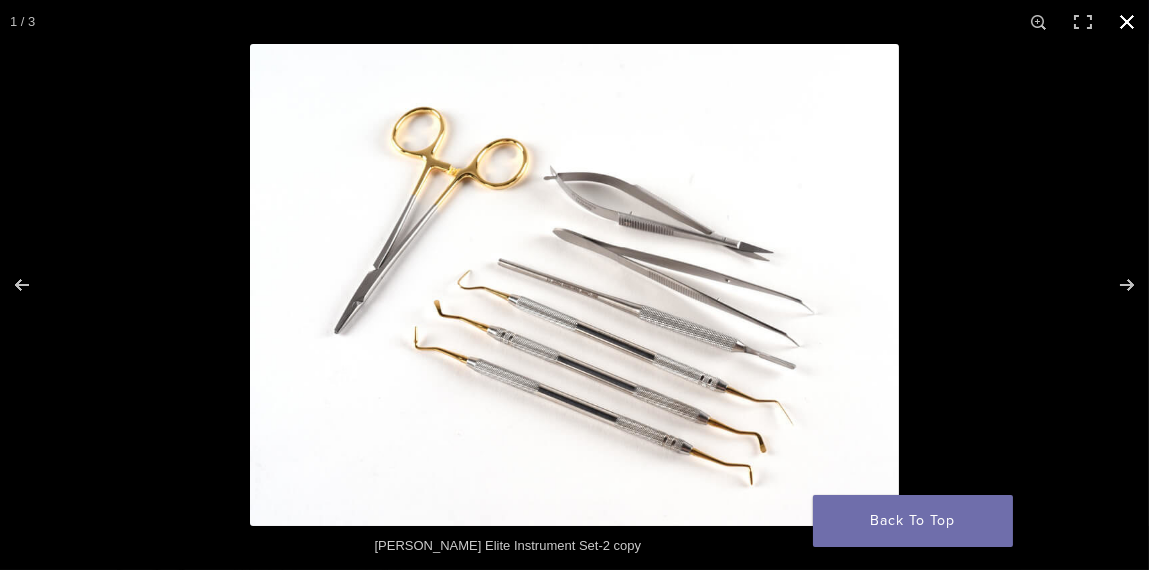 click at bounding box center (1127, 22) 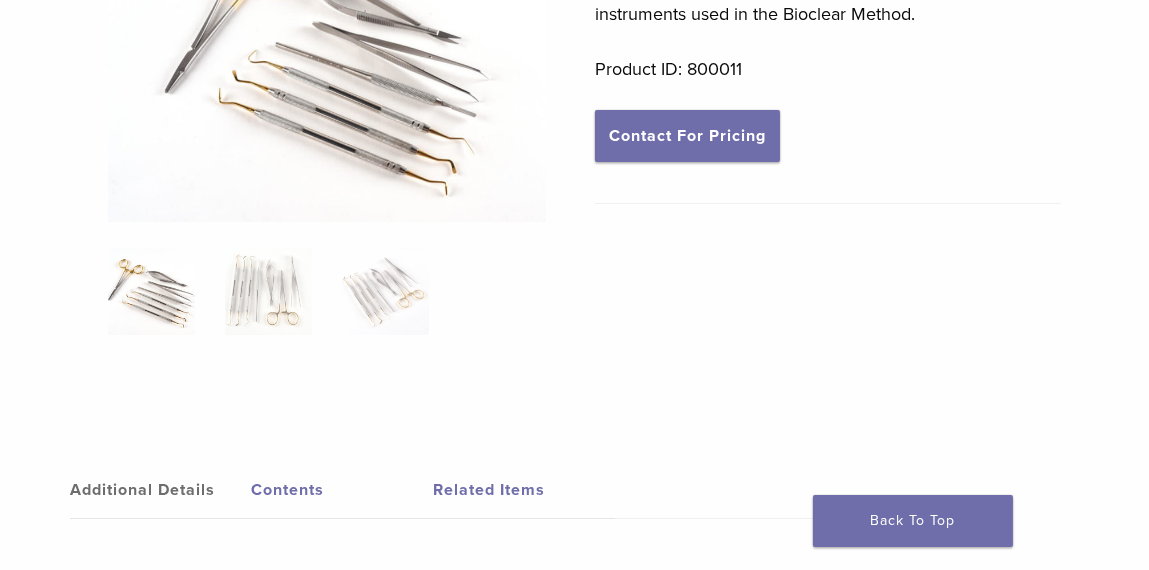 scroll, scrollTop: 200, scrollLeft: 0, axis: vertical 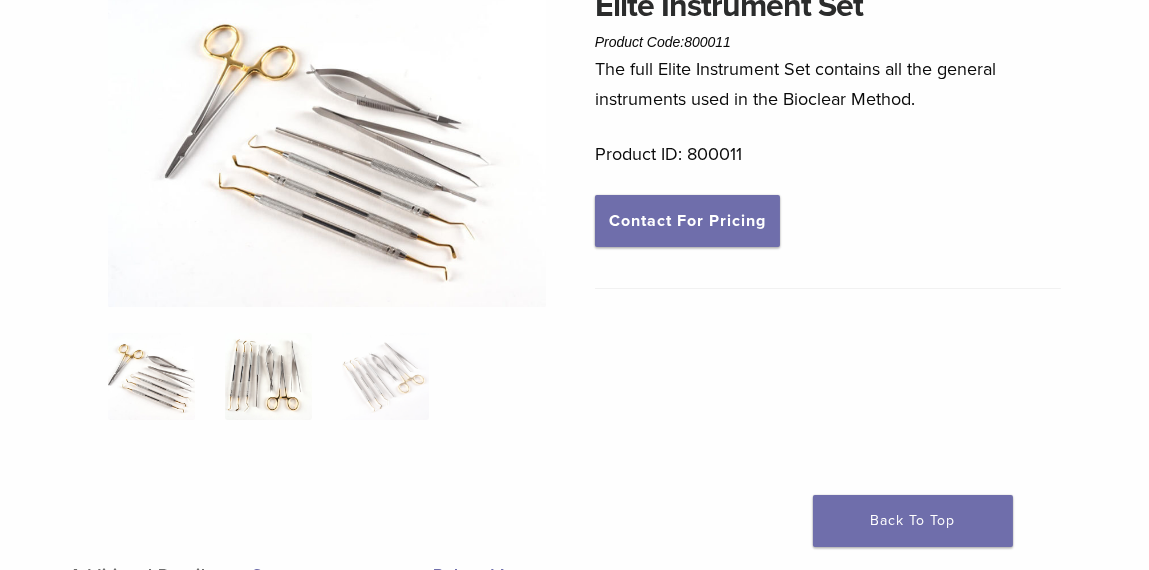 click at bounding box center [268, 376] 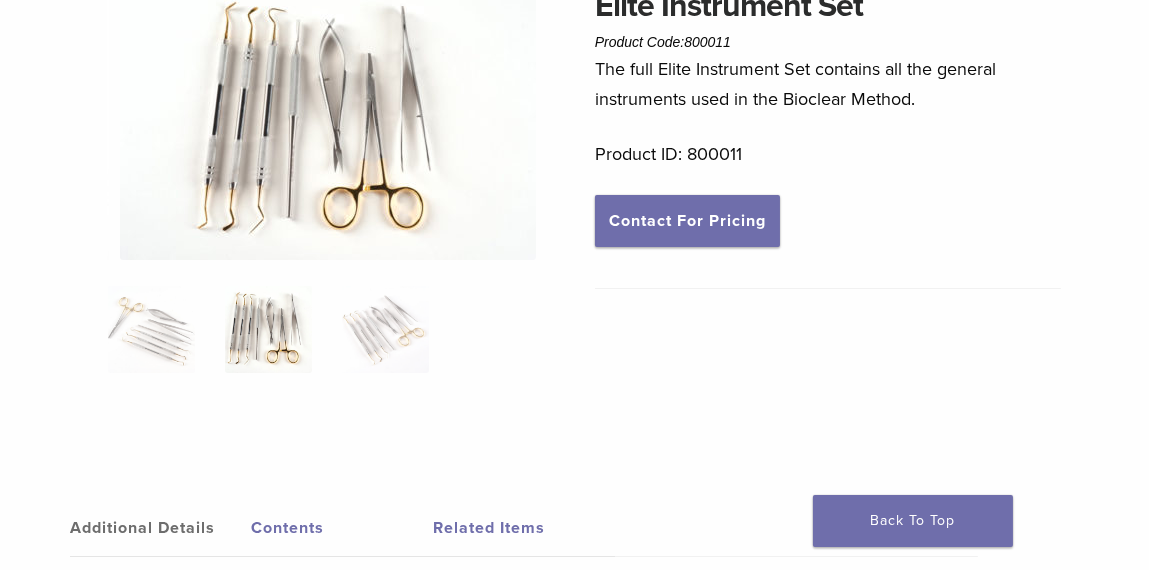 scroll, scrollTop: 100, scrollLeft: 0, axis: vertical 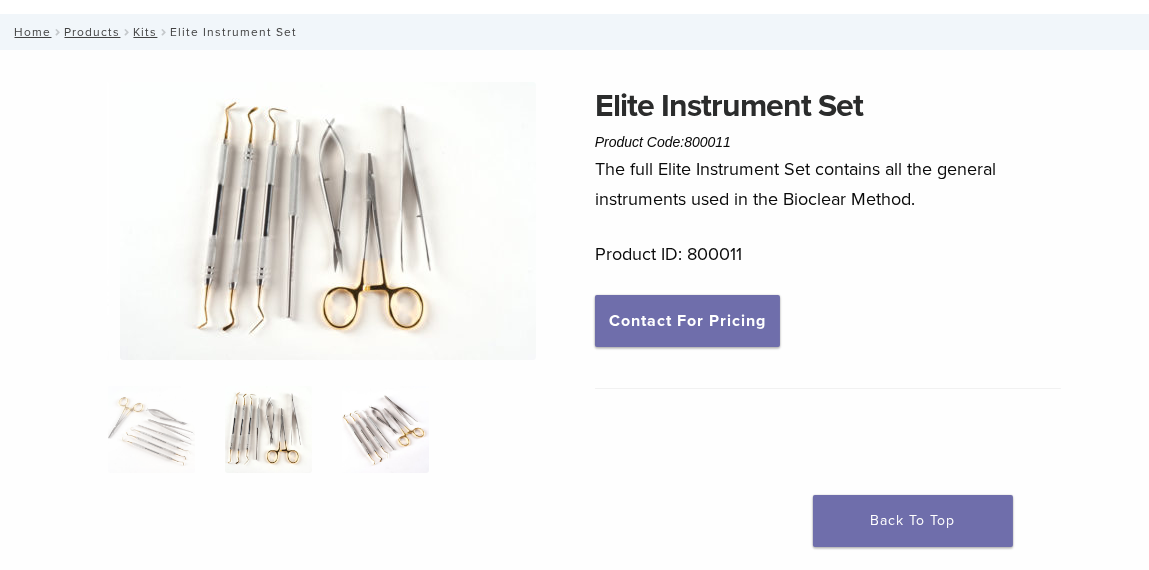 click at bounding box center (385, 429) 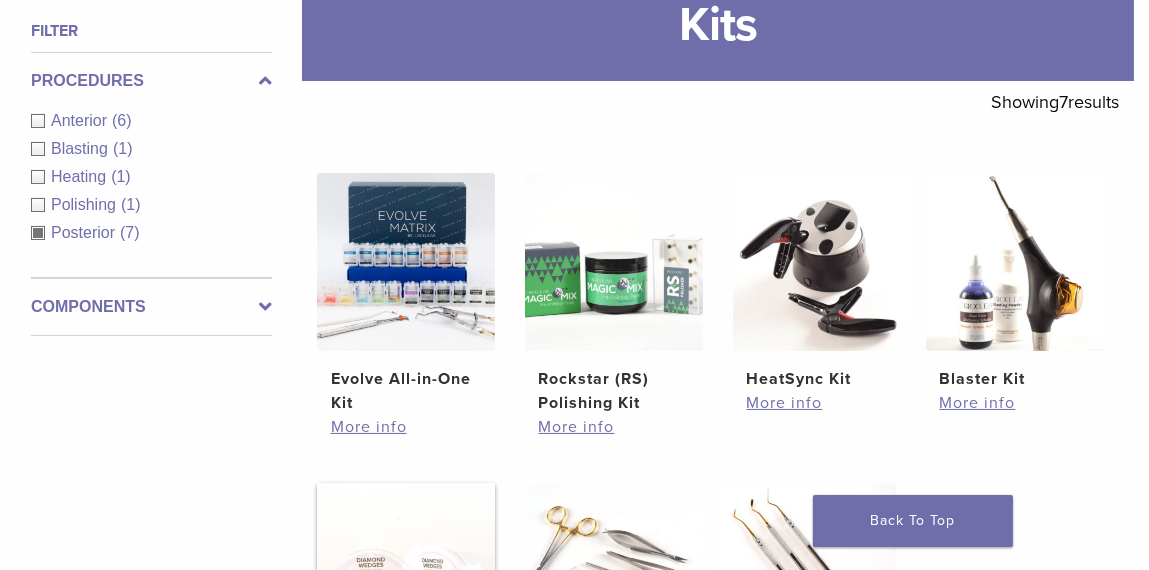 scroll, scrollTop: 100, scrollLeft: 0, axis: vertical 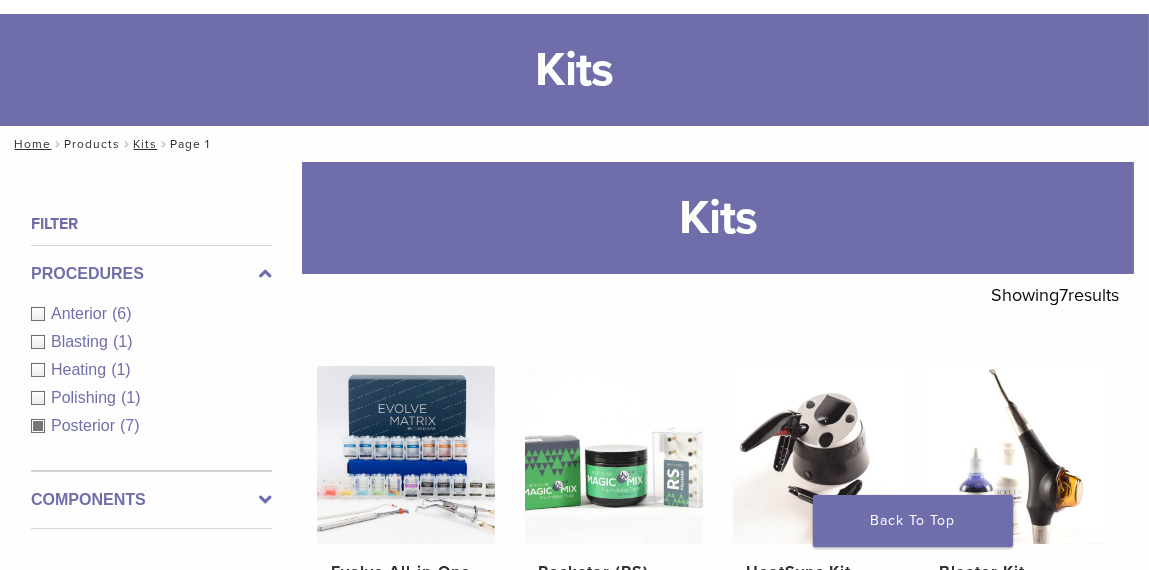 click on "Products" at bounding box center [92, 144] 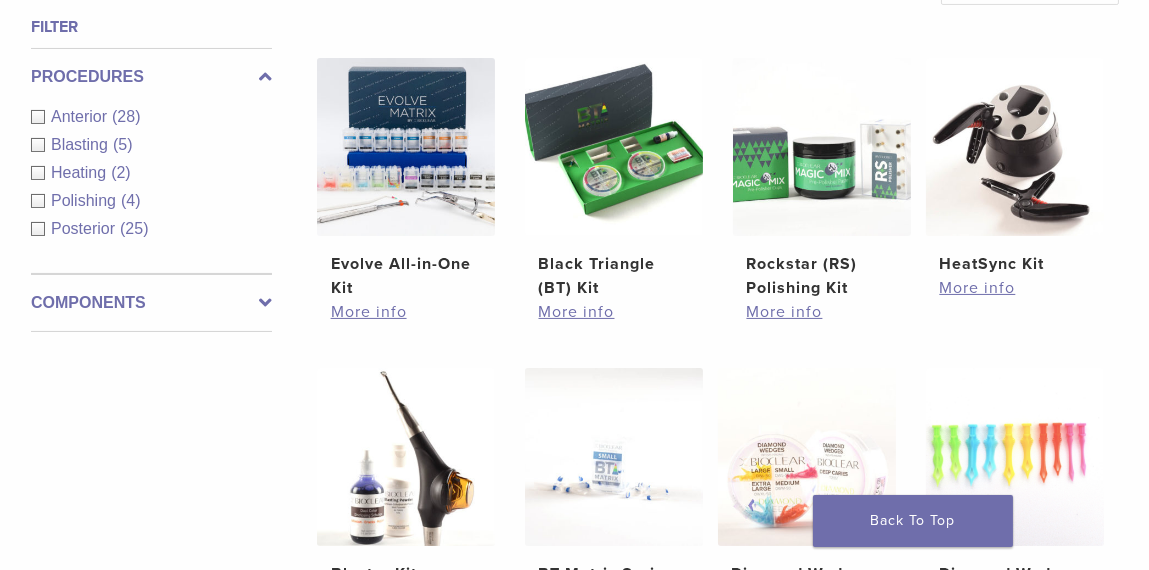 scroll, scrollTop: 700, scrollLeft: 0, axis: vertical 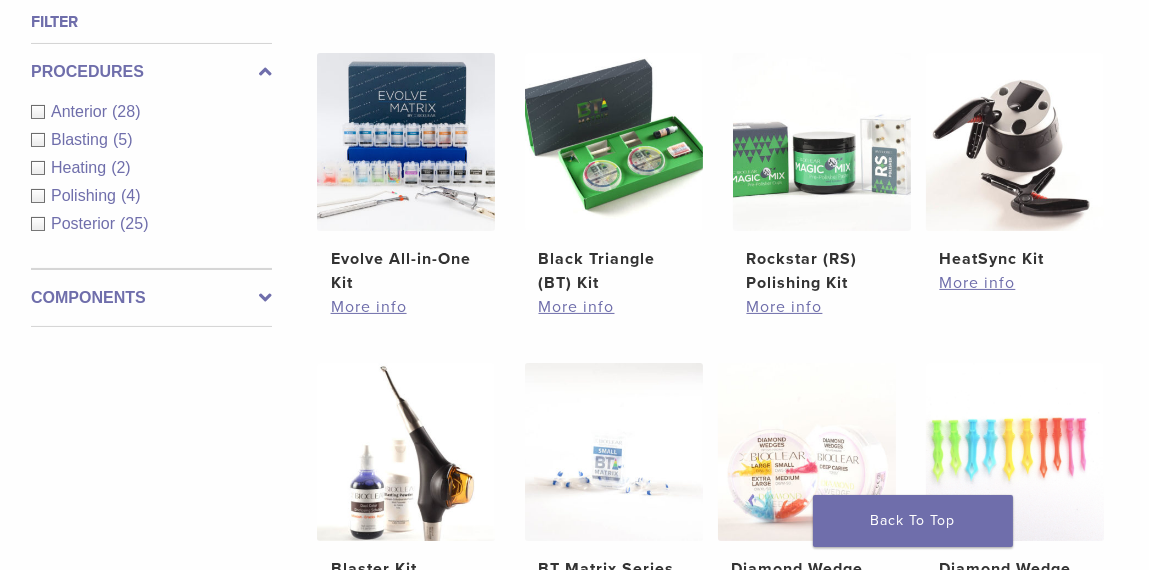 click on "Components" at bounding box center [151, 298] 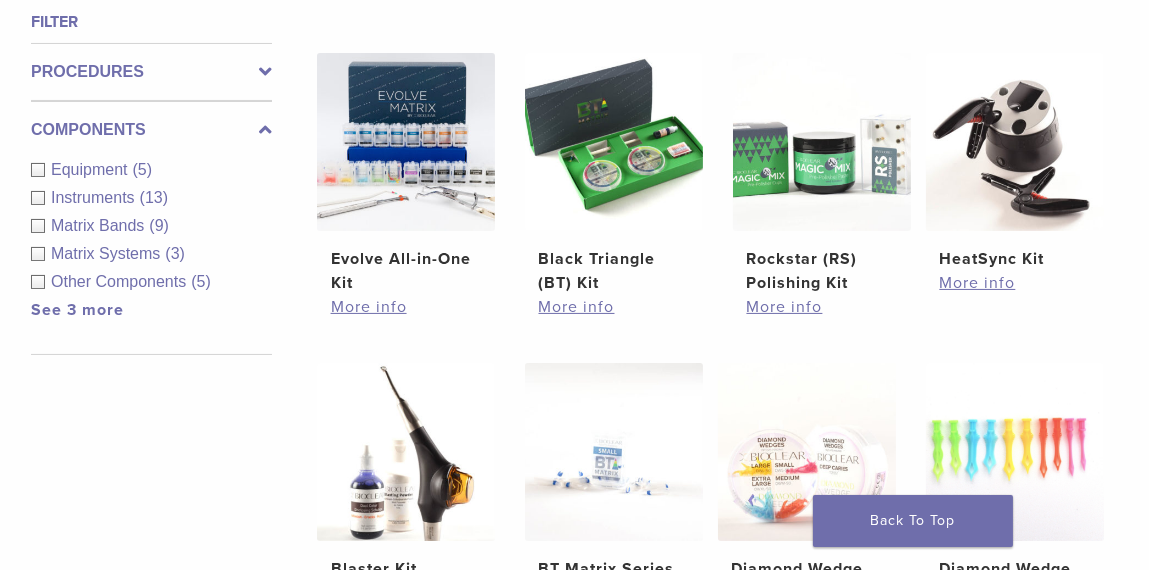 click on "Instruments (13)" at bounding box center [151, 198] 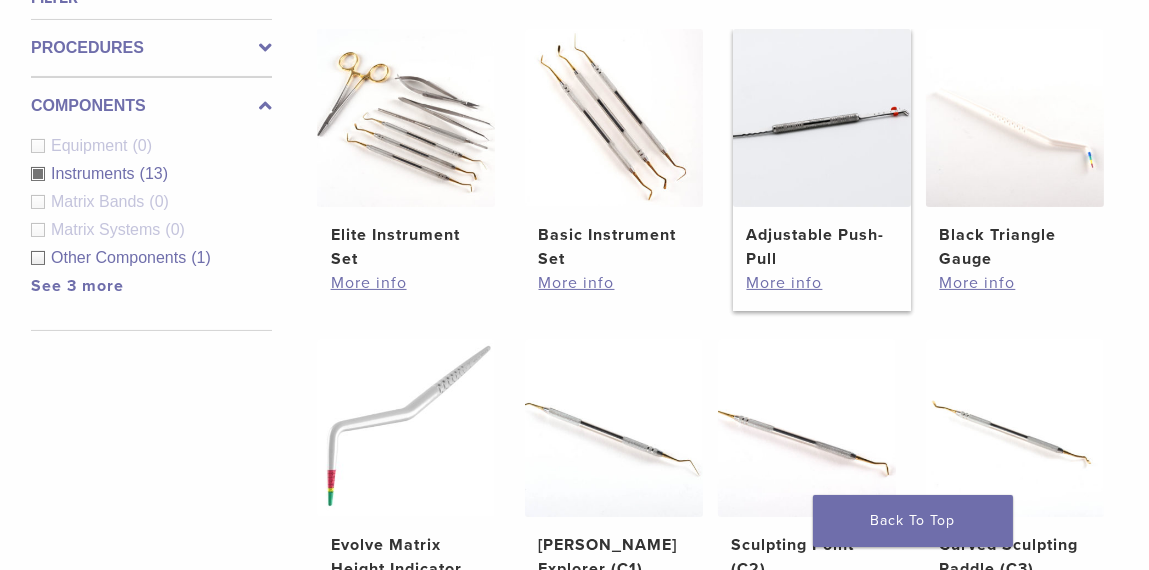 scroll, scrollTop: 700, scrollLeft: 0, axis: vertical 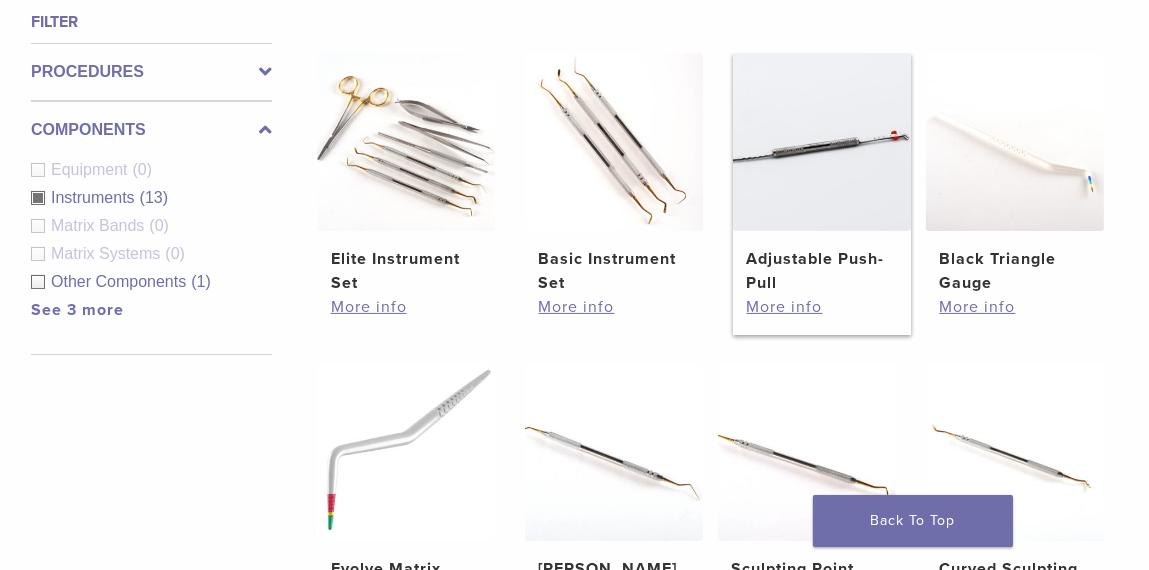 click on "Adjustable Push-Pull" at bounding box center (821, 271) 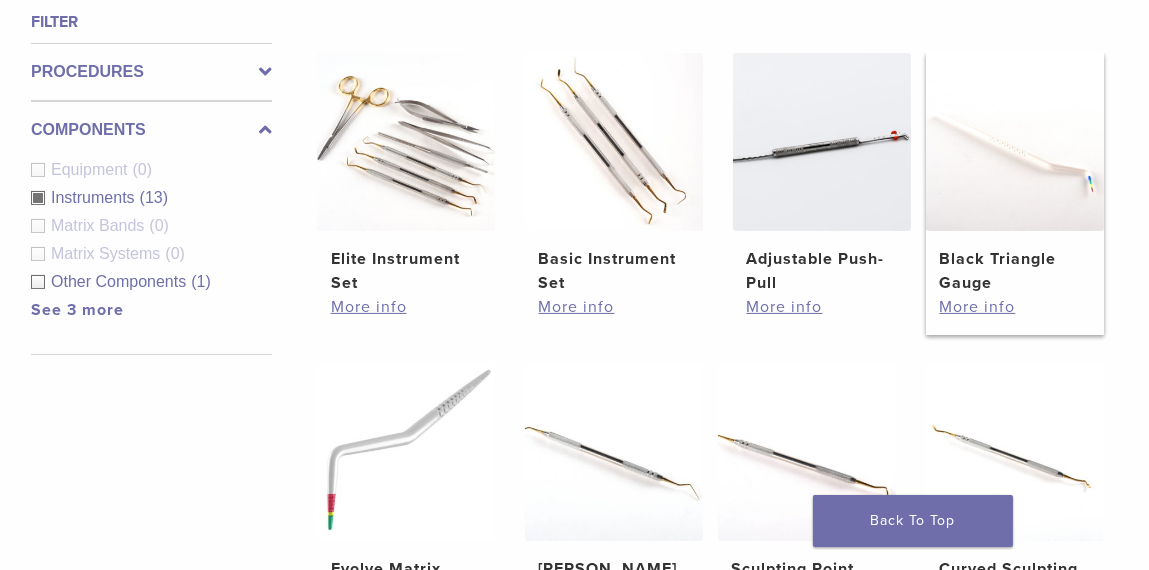 click at bounding box center (1015, 142) 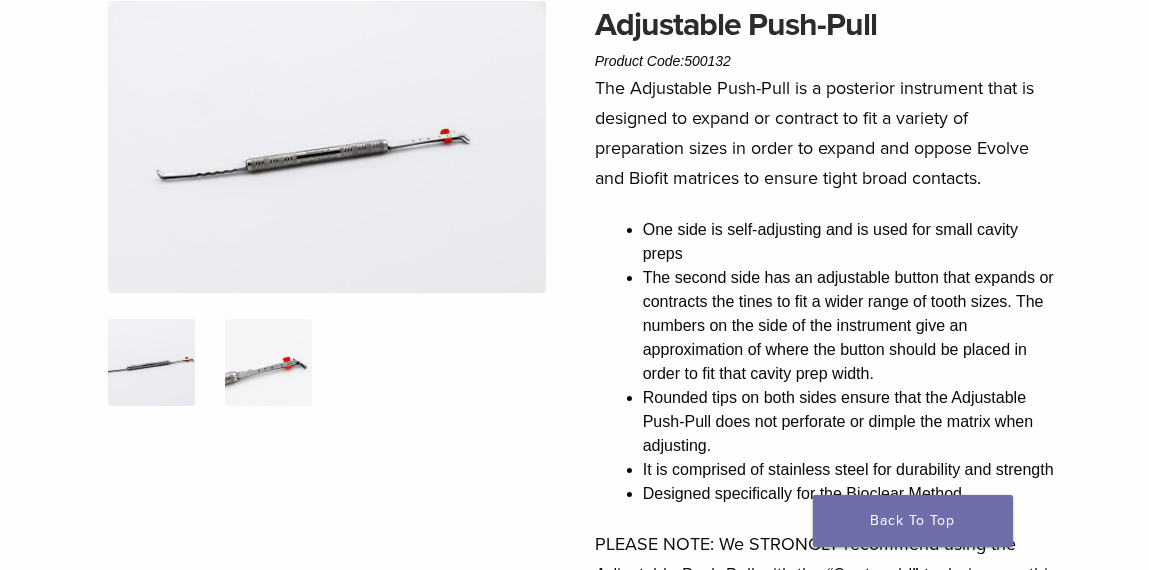 scroll, scrollTop: 200, scrollLeft: 0, axis: vertical 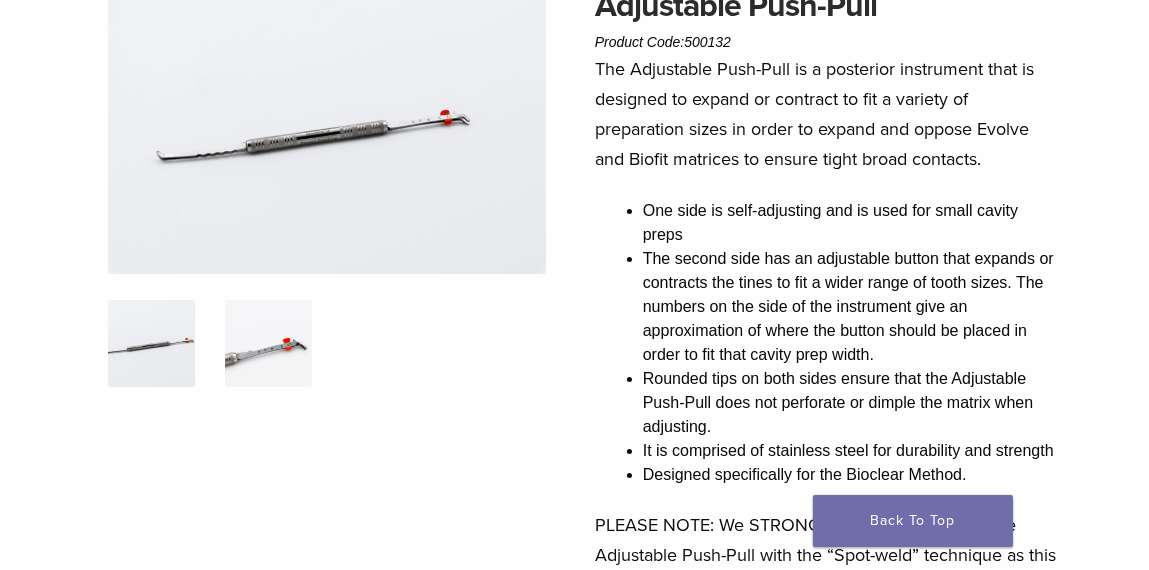 click at bounding box center (268, 343) 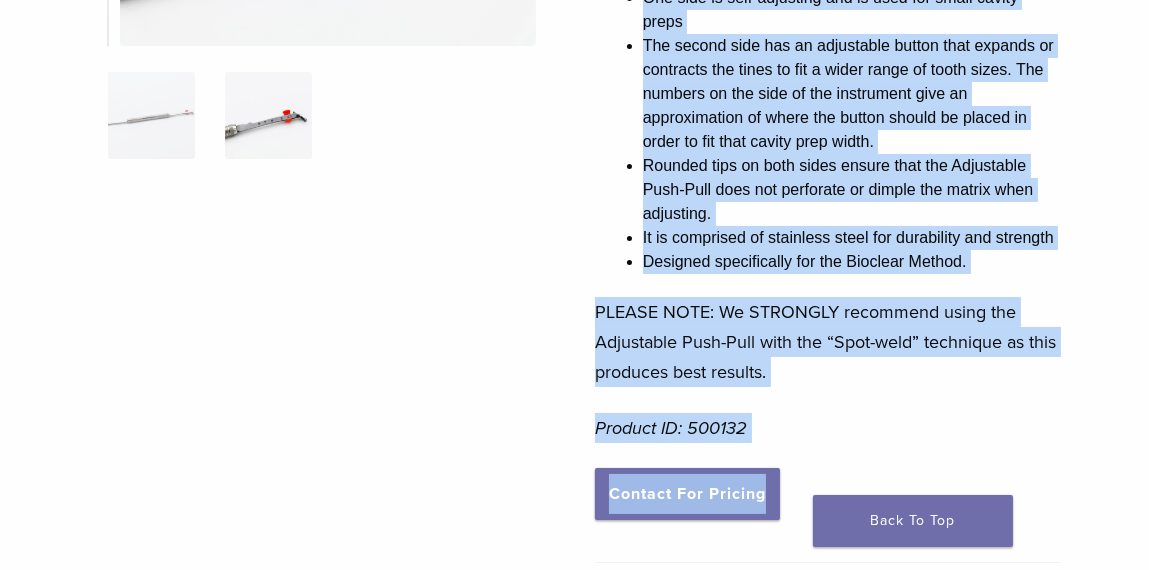 scroll, scrollTop: 524, scrollLeft: 0, axis: vertical 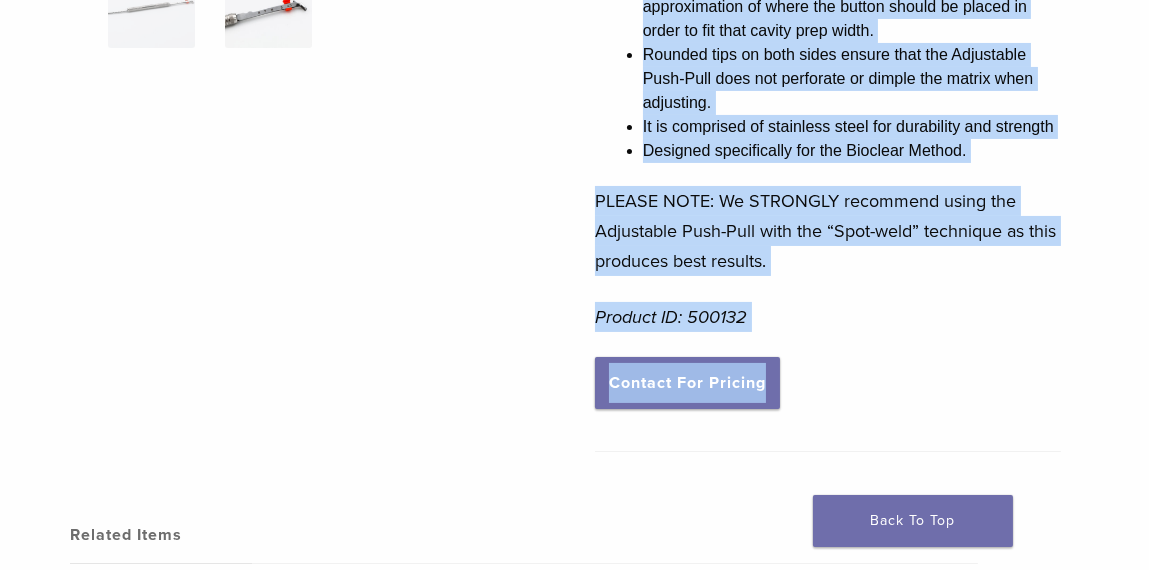 drag, startPoint x: 590, startPoint y: 63, endPoint x: 824, endPoint y: 259, distance: 305.24088 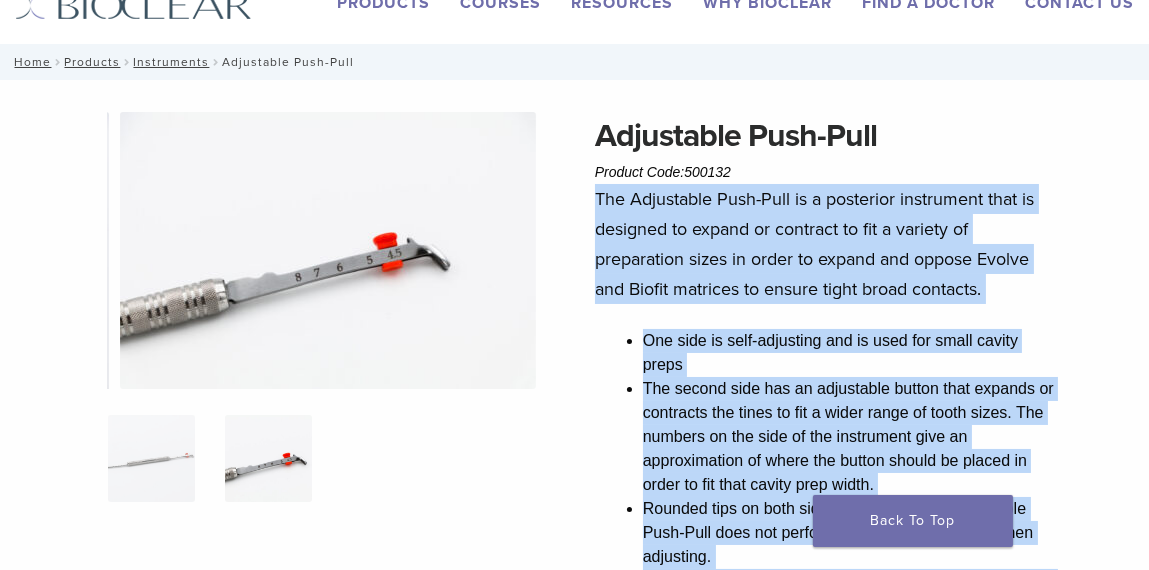 scroll, scrollTop: 100, scrollLeft: 0, axis: vertical 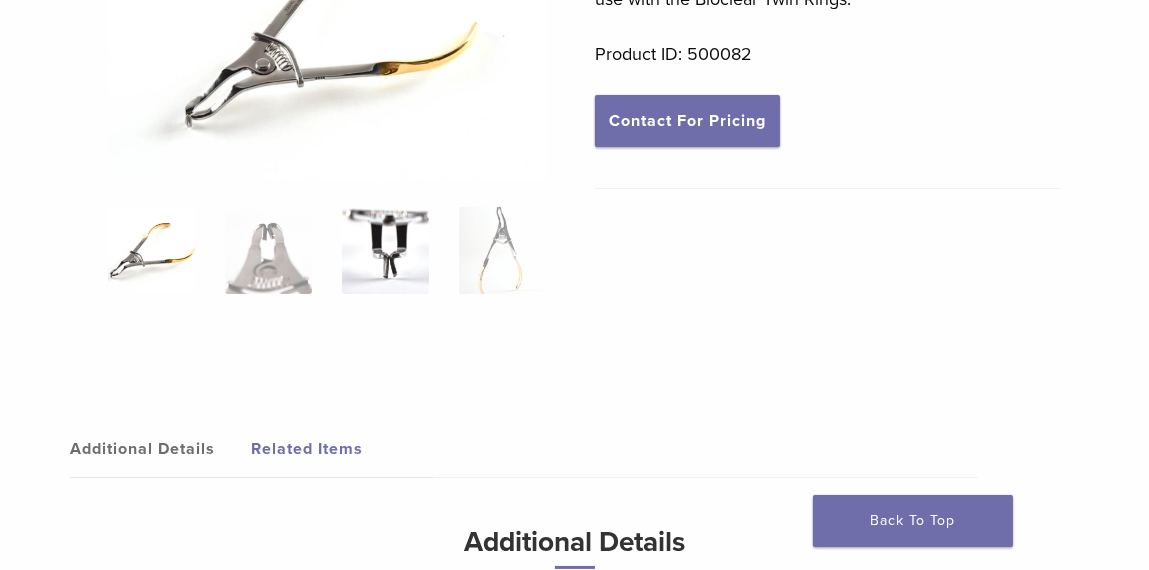 click at bounding box center [385, 250] 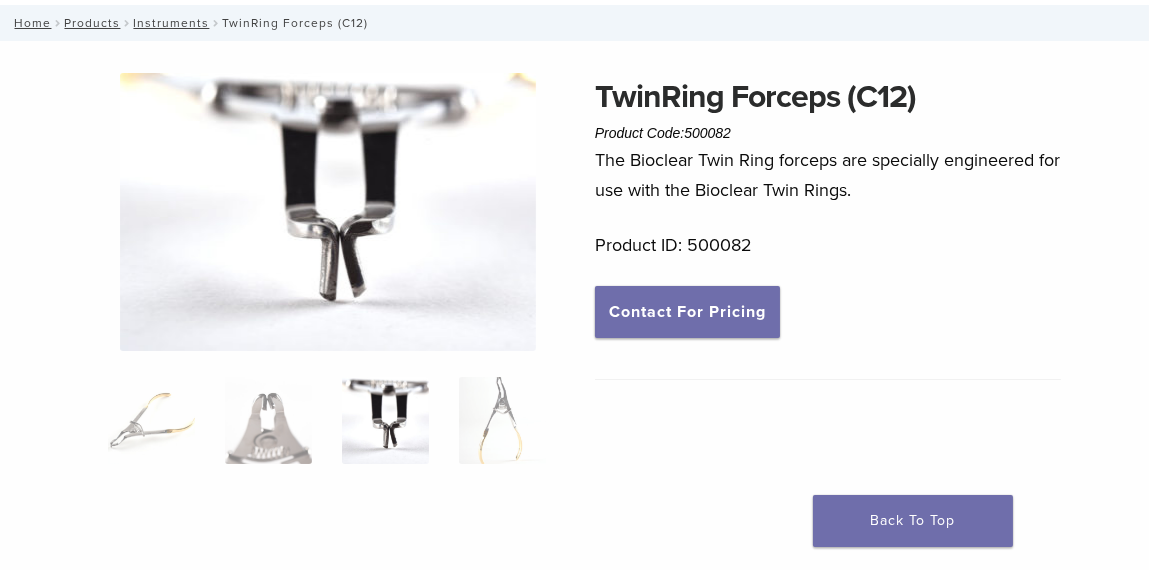 scroll, scrollTop: 100, scrollLeft: 0, axis: vertical 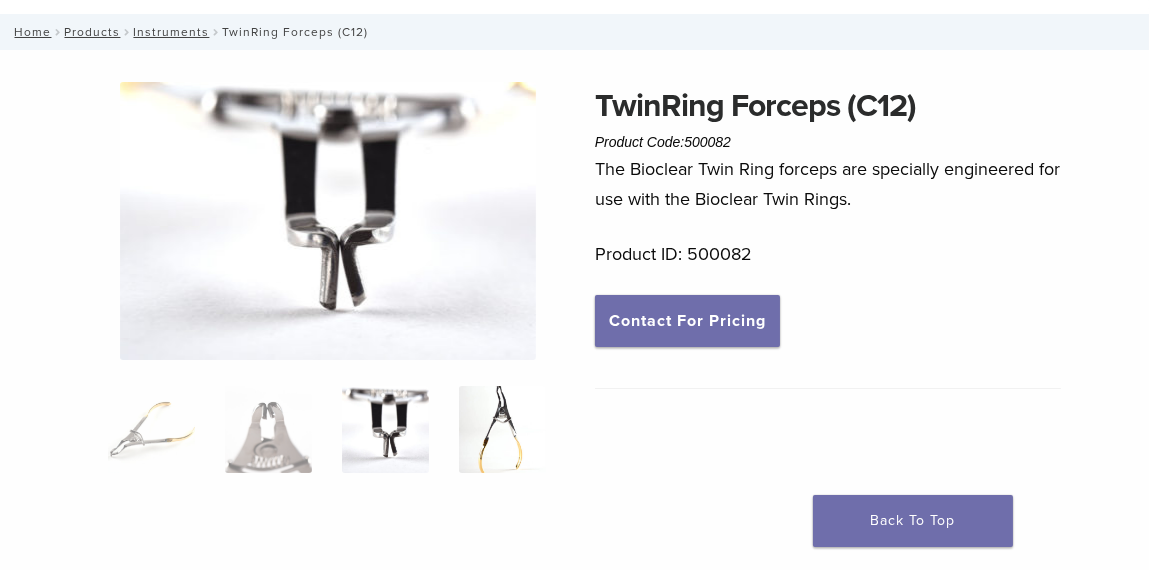 click at bounding box center [502, 429] 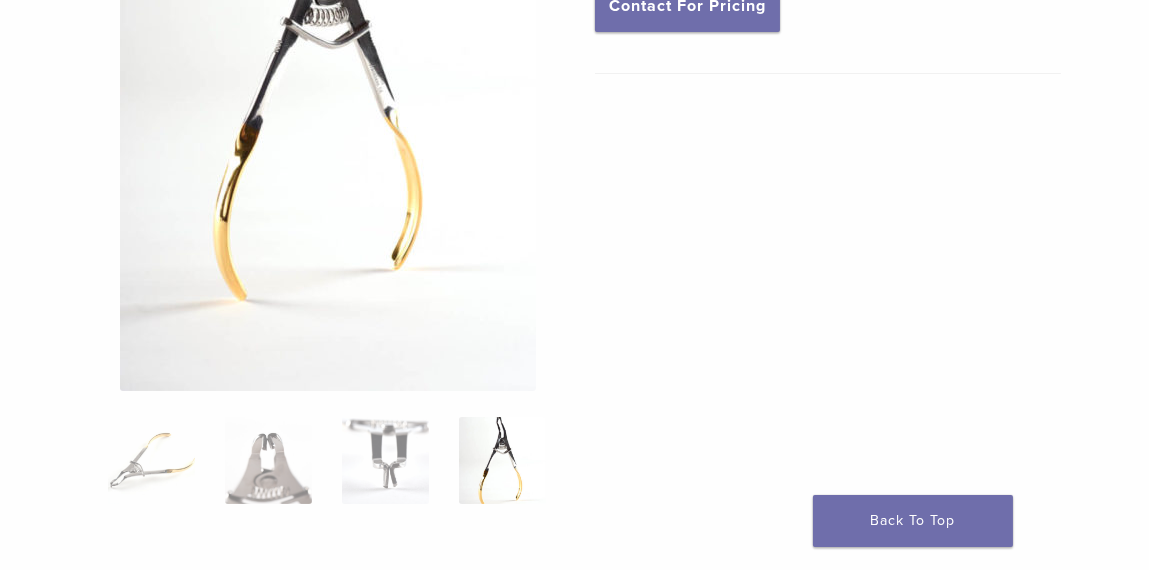 scroll, scrollTop: 400, scrollLeft: 0, axis: vertical 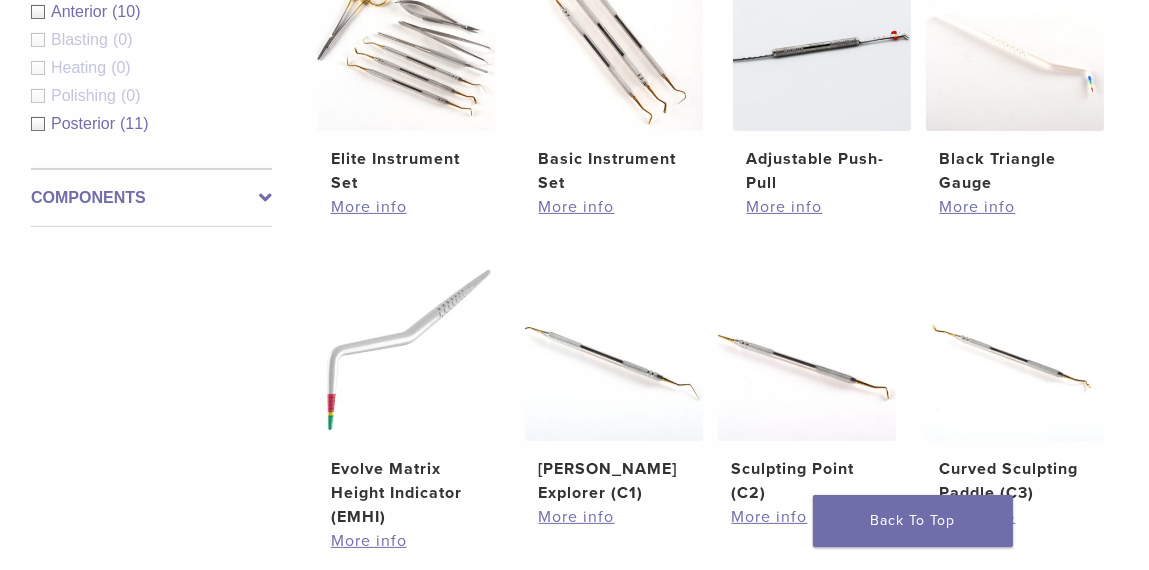 click on "Components" at bounding box center (151, 198) 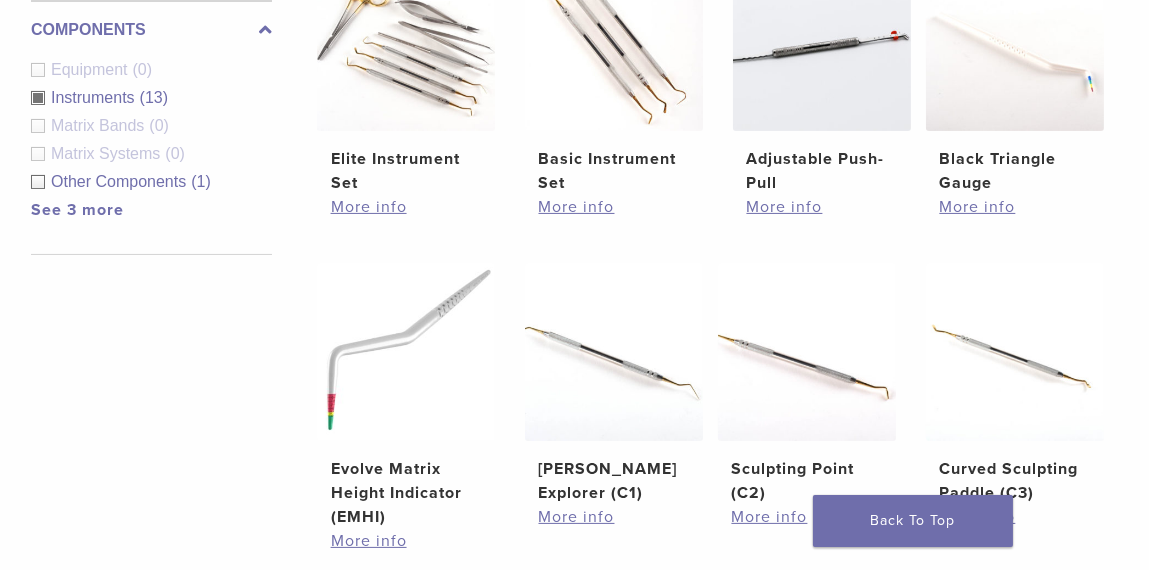 click on "Instruments (13)" at bounding box center [151, 98] 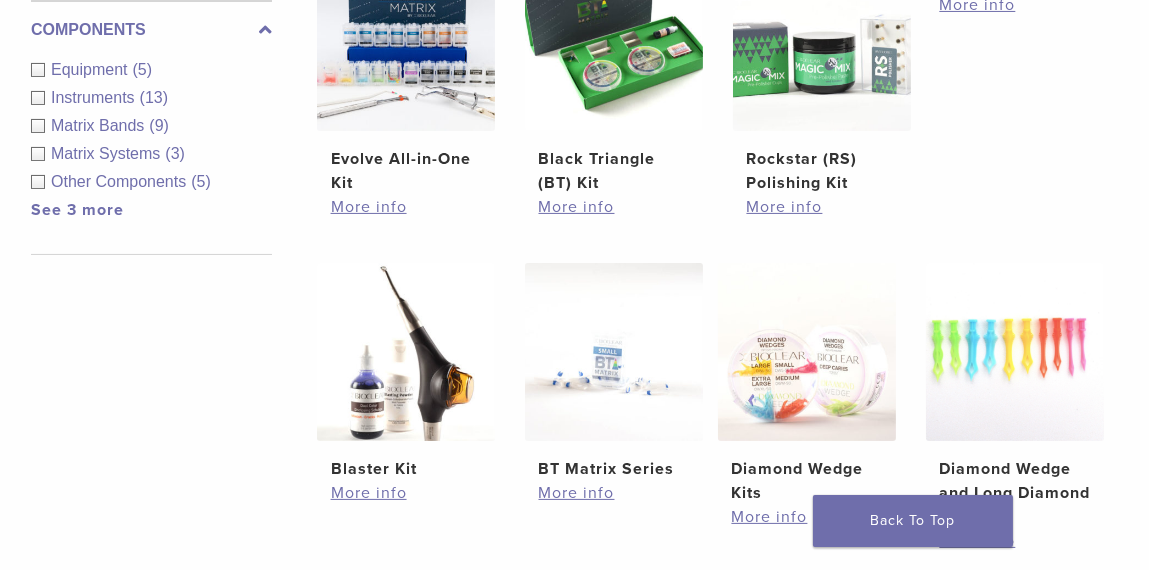 click on "Matrix Bands (9)" at bounding box center (151, 126) 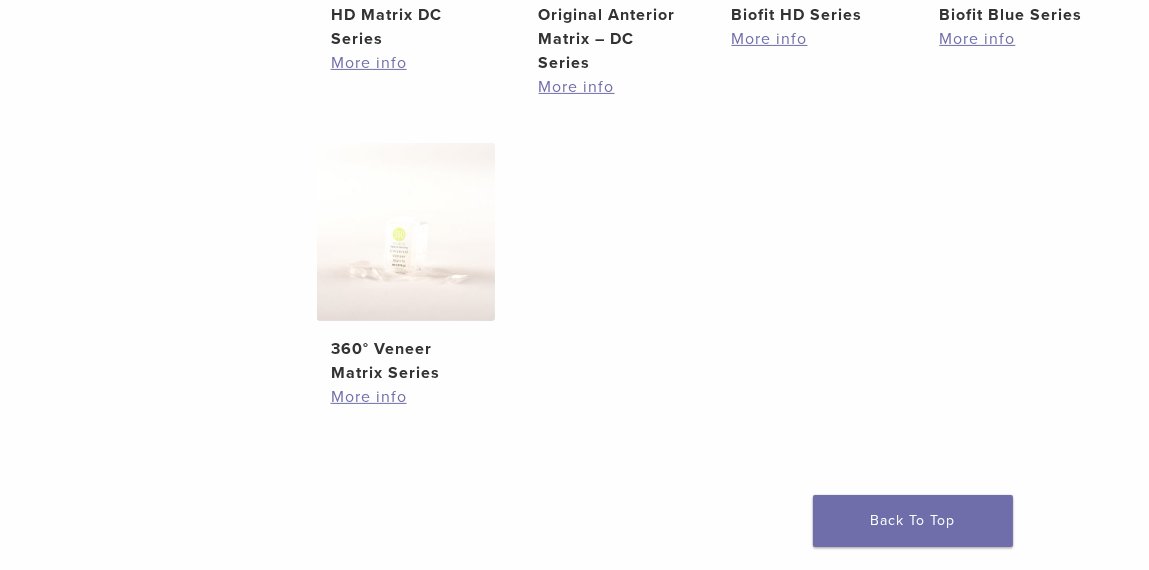 scroll, scrollTop: 1300, scrollLeft: 0, axis: vertical 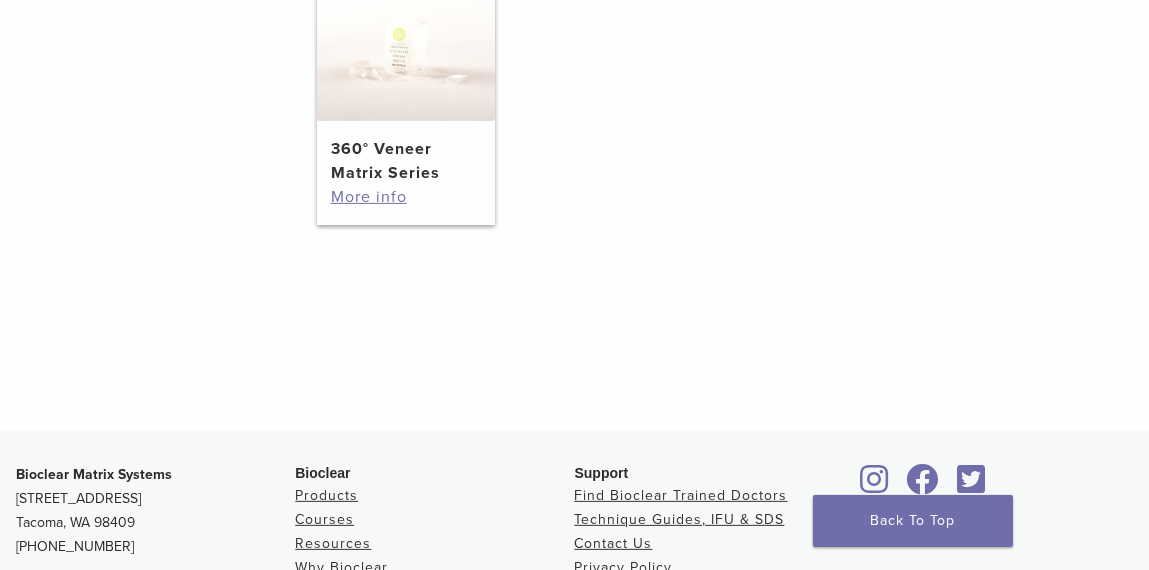 click at bounding box center (406, 32) 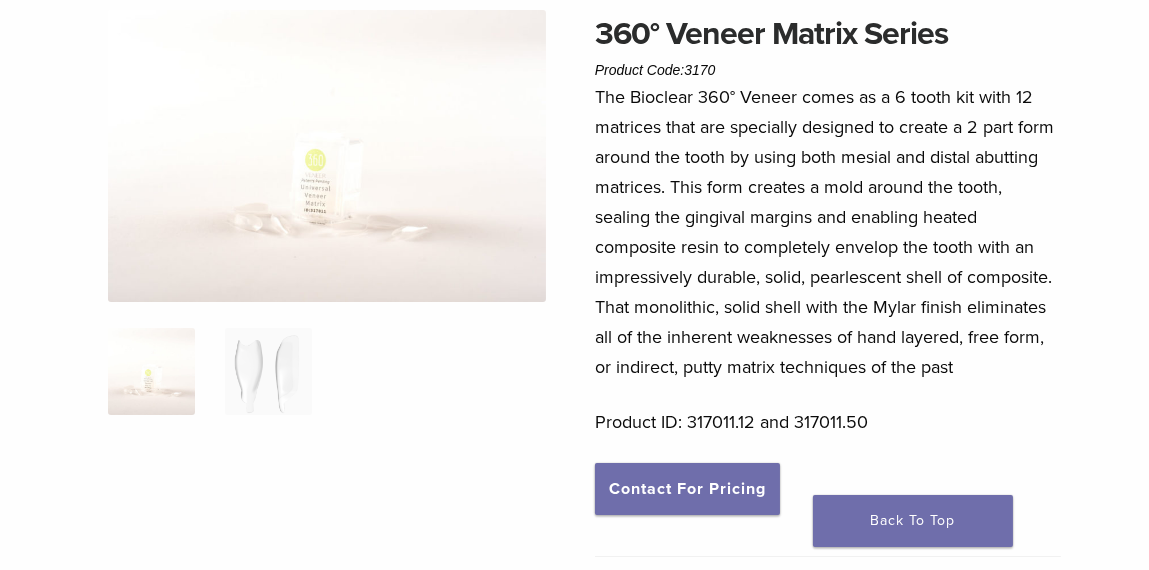 scroll, scrollTop: 200, scrollLeft: 0, axis: vertical 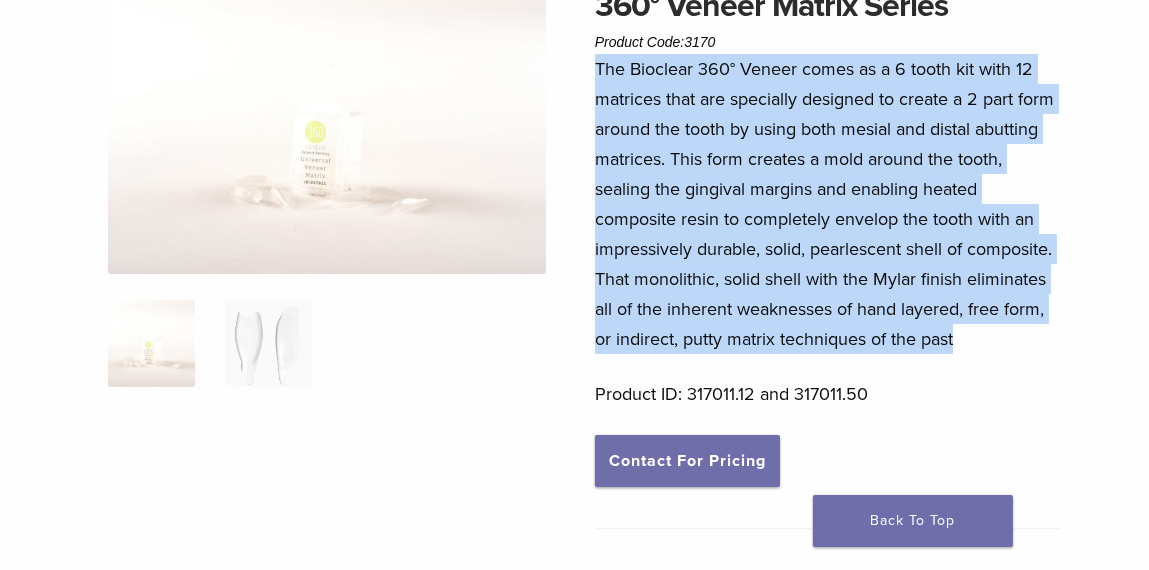 drag, startPoint x: 601, startPoint y: 72, endPoint x: 970, endPoint y: 337, distance: 454.29727 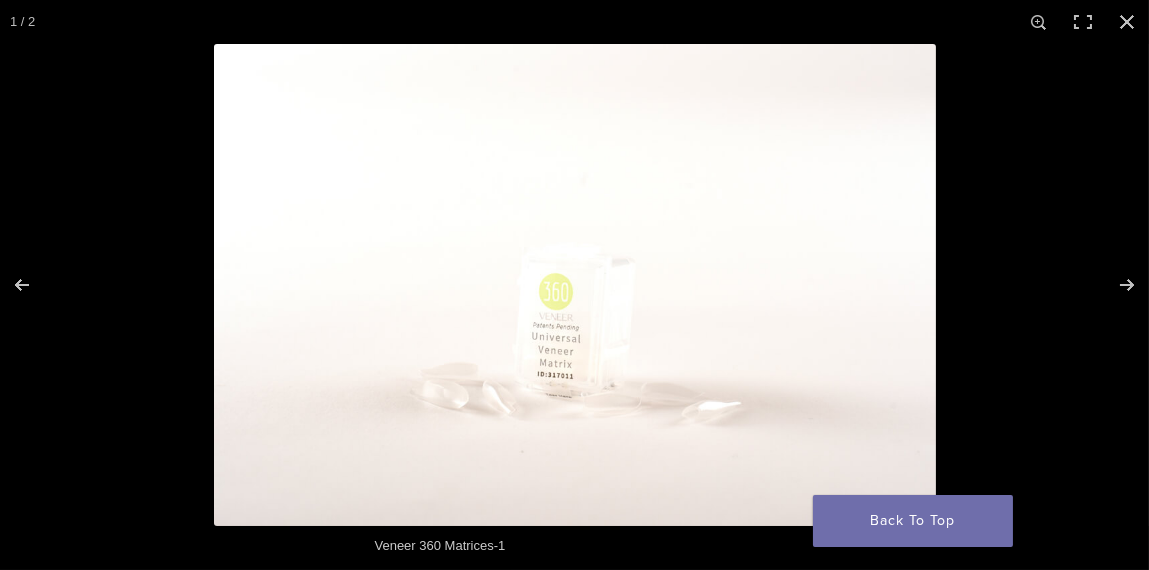 click at bounding box center [575, 285] 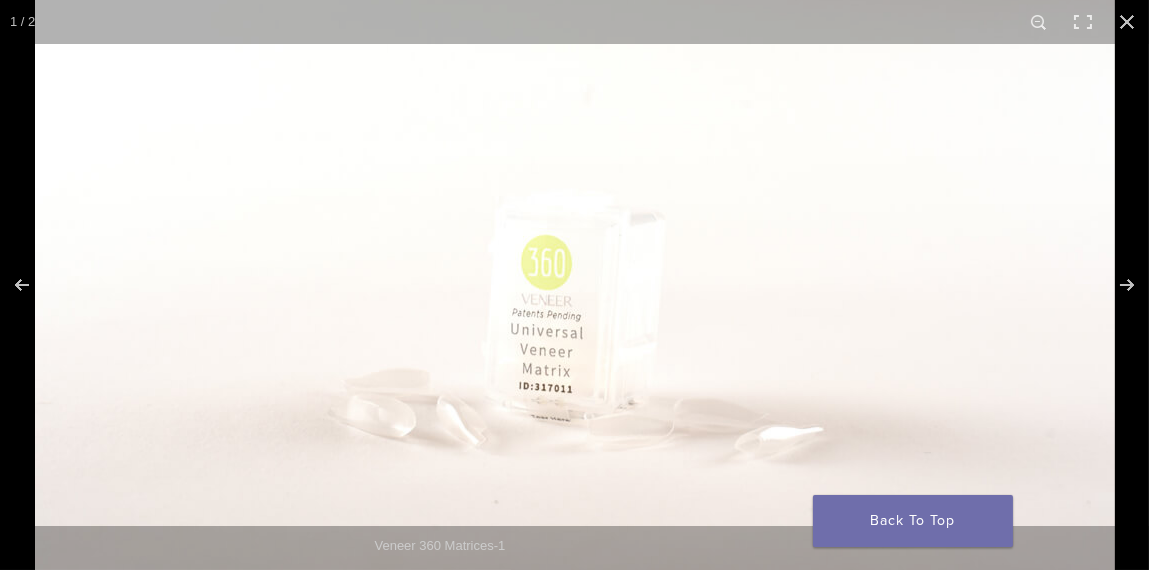 click at bounding box center [575, 252] 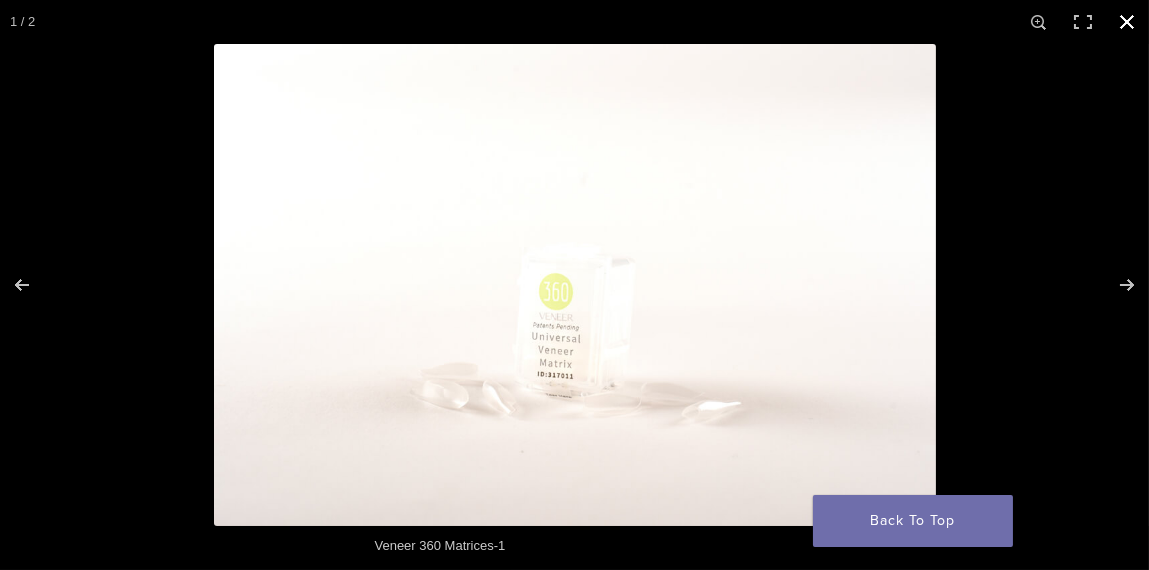 click at bounding box center (1127, 22) 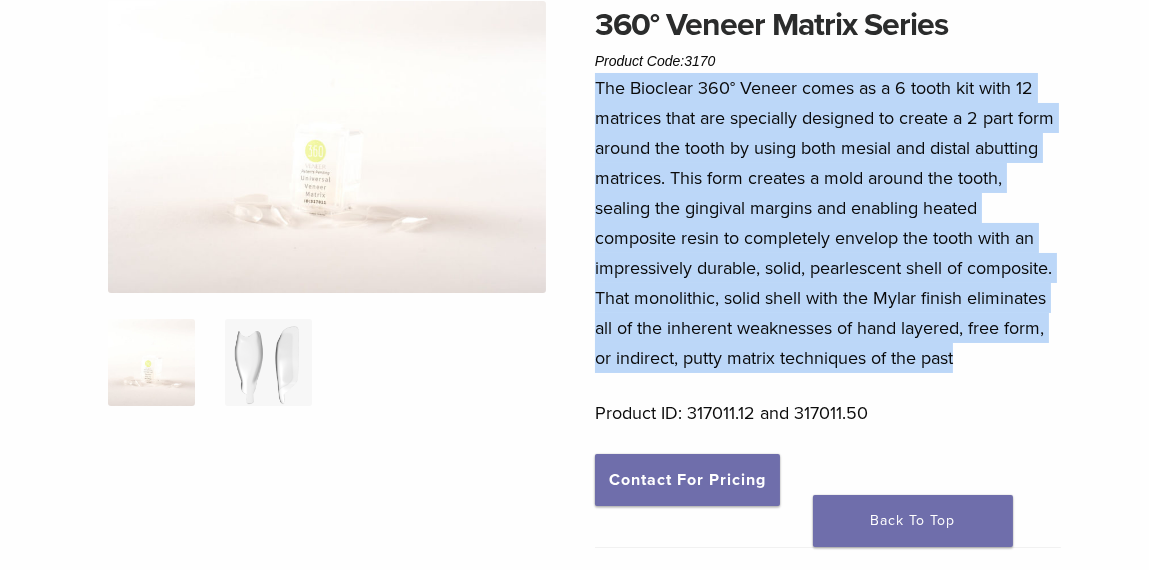 click at bounding box center [268, 362] 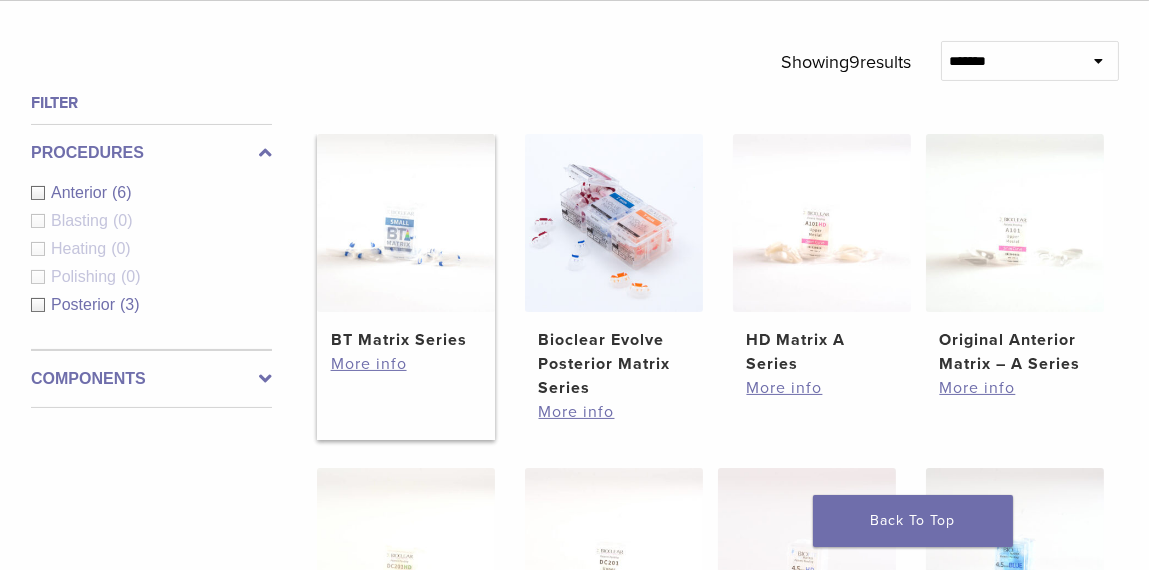 scroll, scrollTop: 698, scrollLeft: 0, axis: vertical 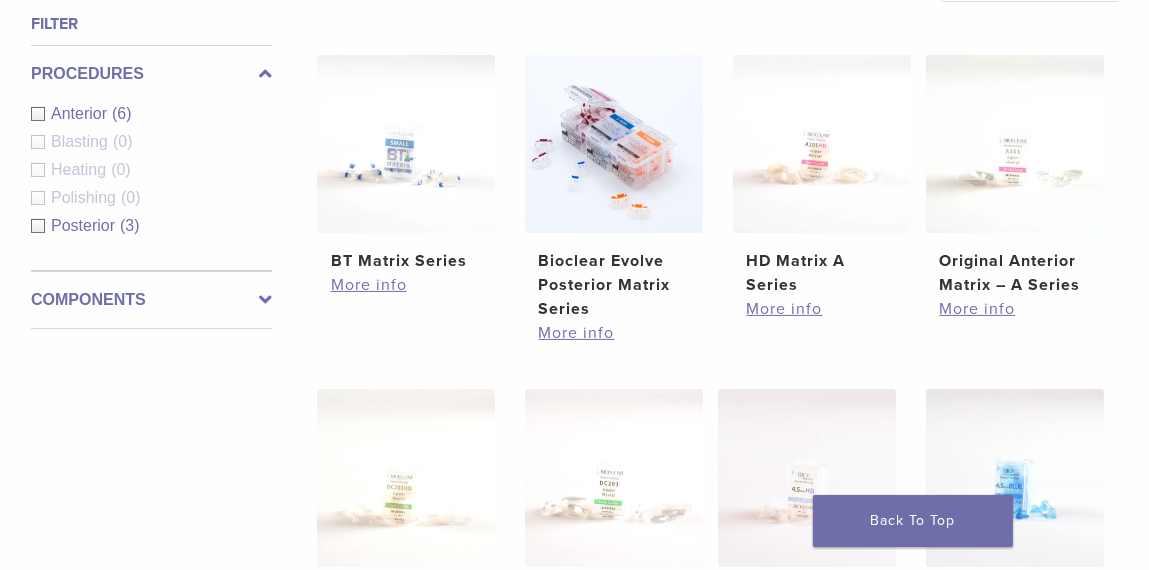 click at bounding box center [265, 300] 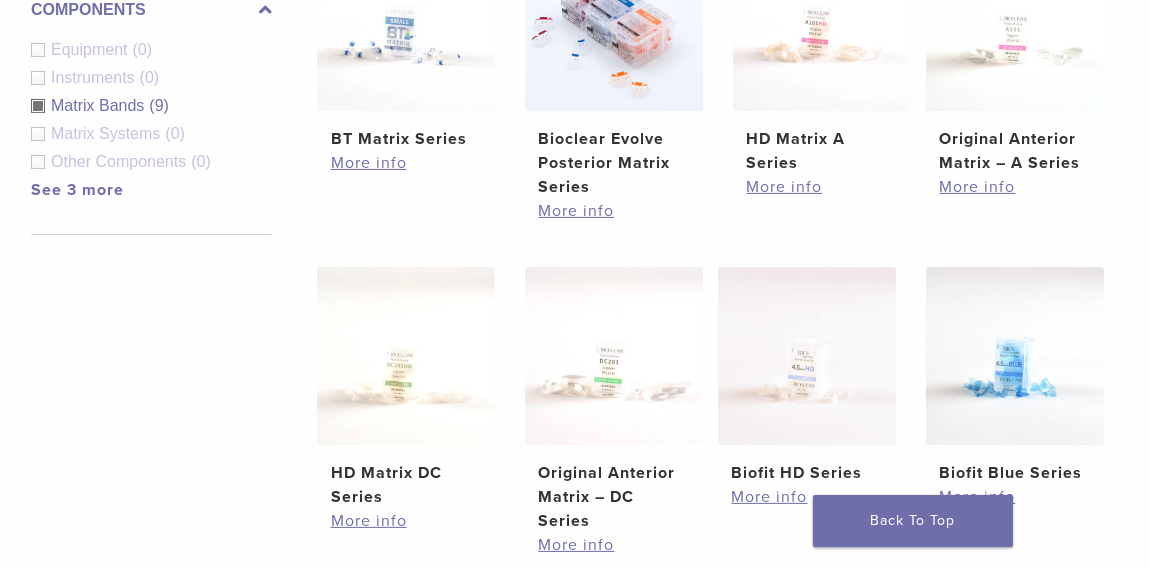scroll, scrollTop: 840, scrollLeft: 0, axis: vertical 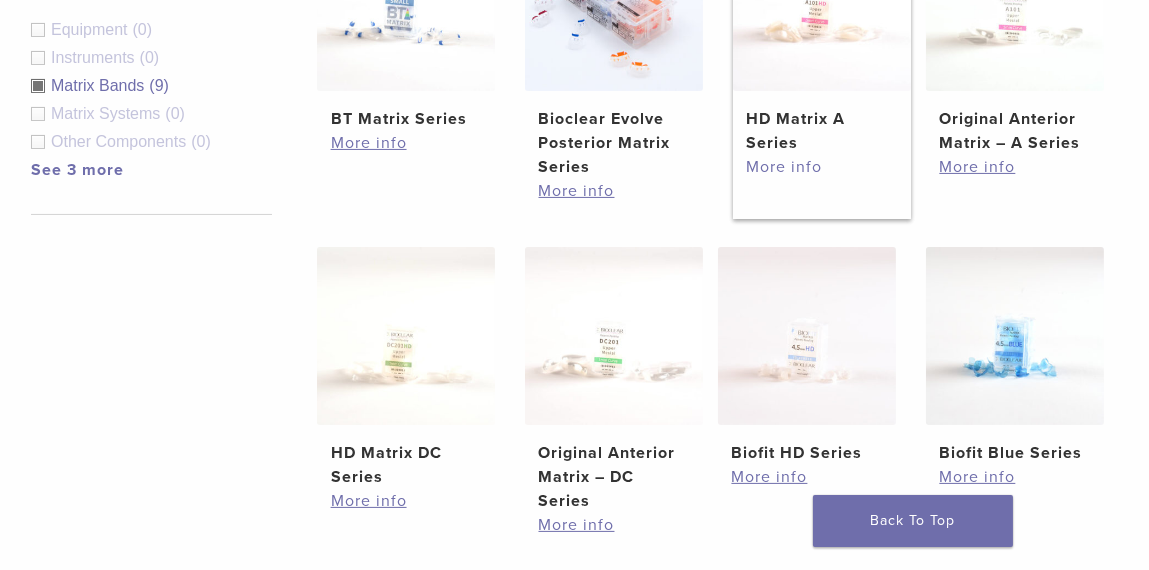 click on "More info" at bounding box center (821, 167) 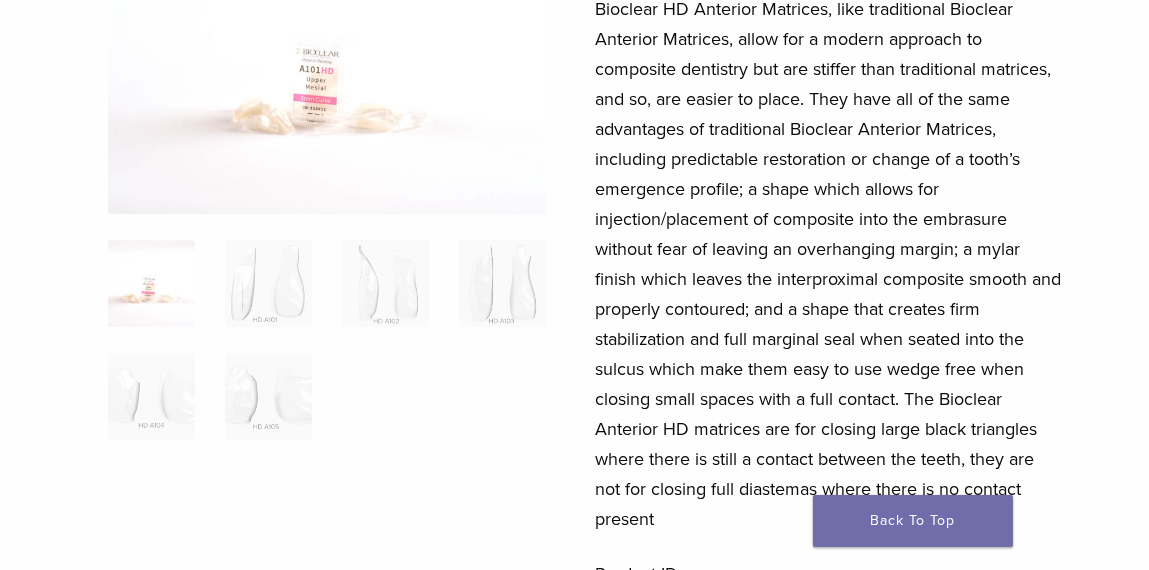 scroll, scrollTop: 200, scrollLeft: 0, axis: vertical 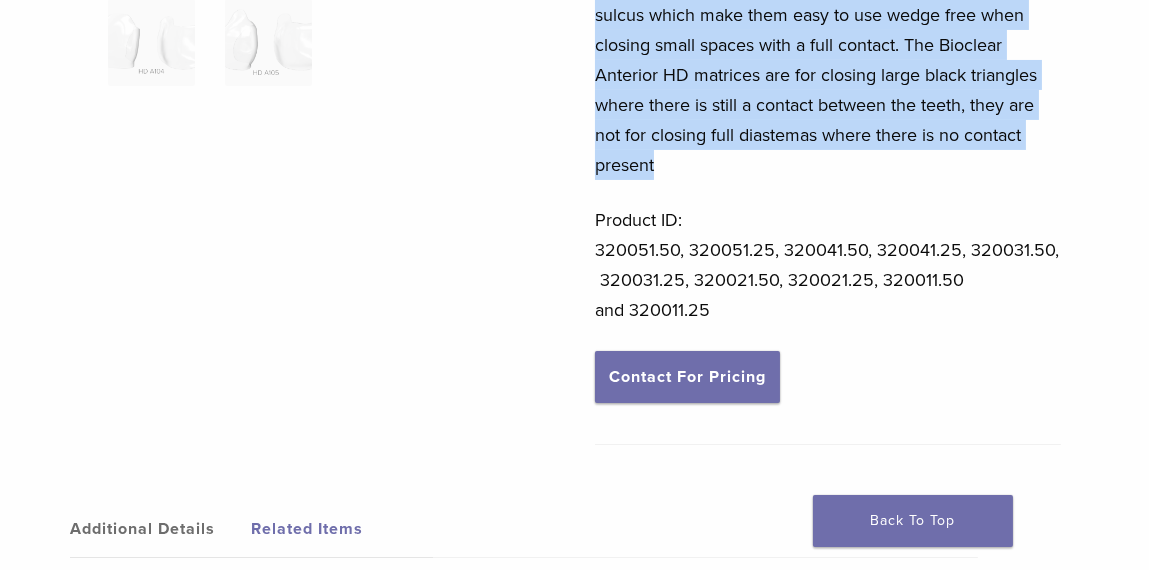 drag, startPoint x: 597, startPoint y: 69, endPoint x: 680, endPoint y: 169, distance: 129.95769 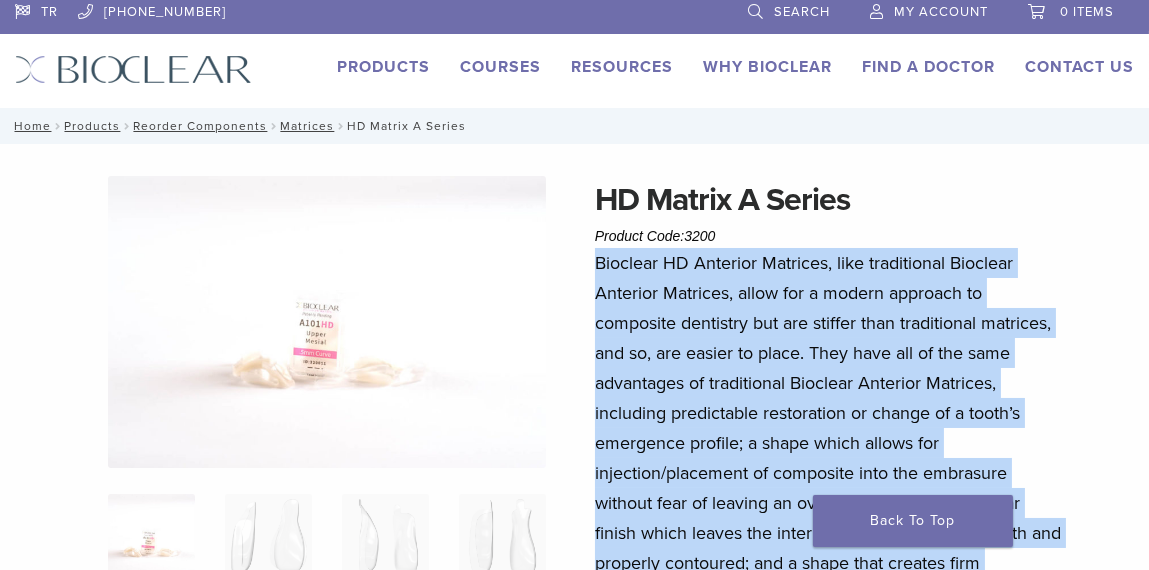 scroll, scrollTop: 0, scrollLeft: 0, axis: both 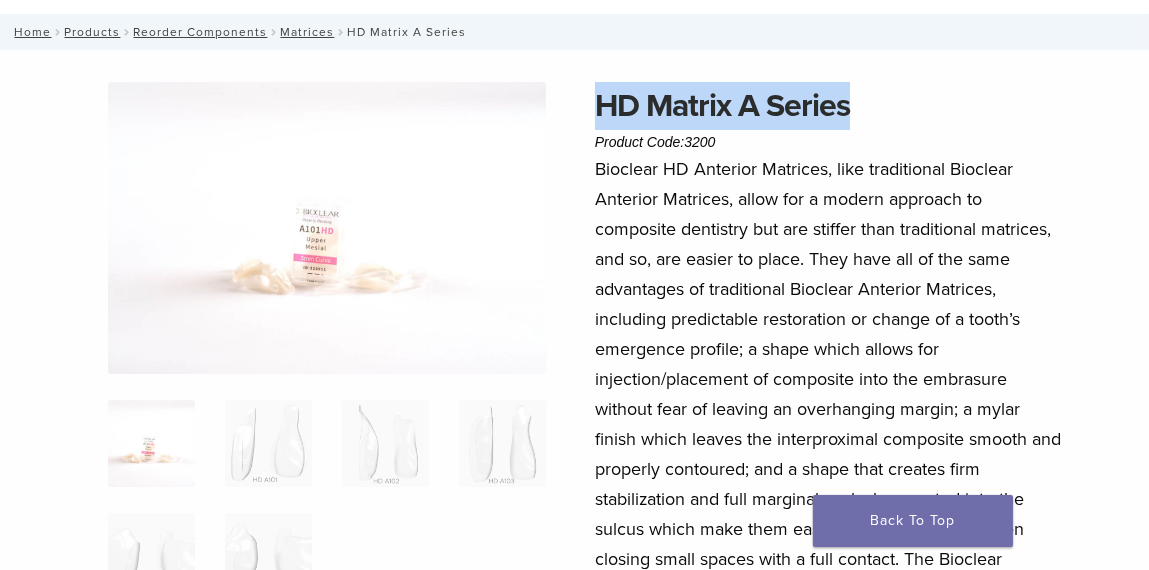 drag, startPoint x: 597, startPoint y: 108, endPoint x: 871, endPoint y: 109, distance: 274.00183 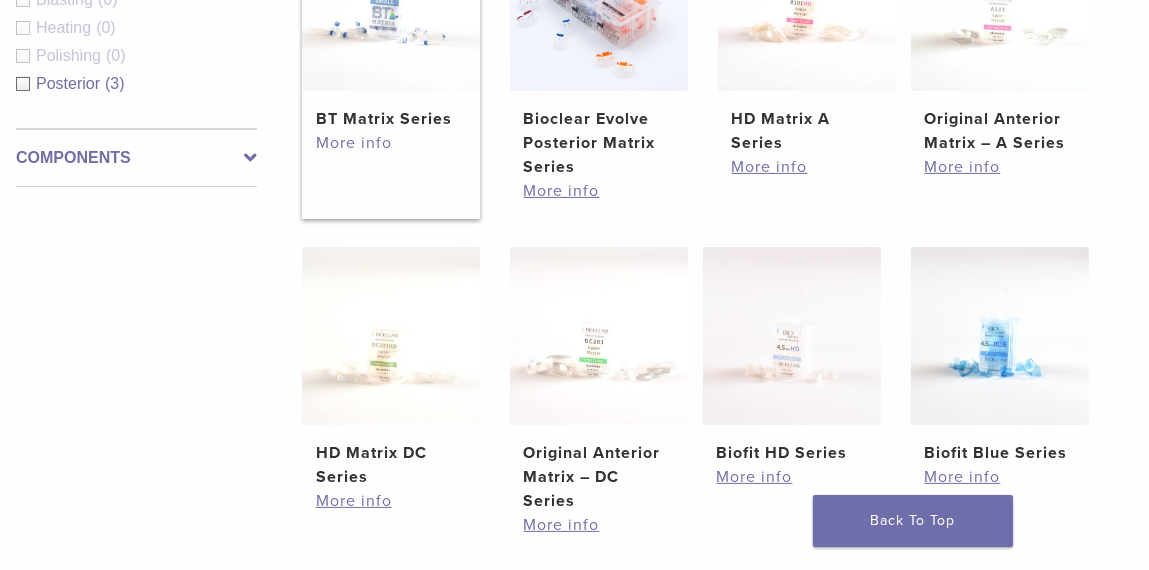 scroll, scrollTop: 840, scrollLeft: 15, axis: both 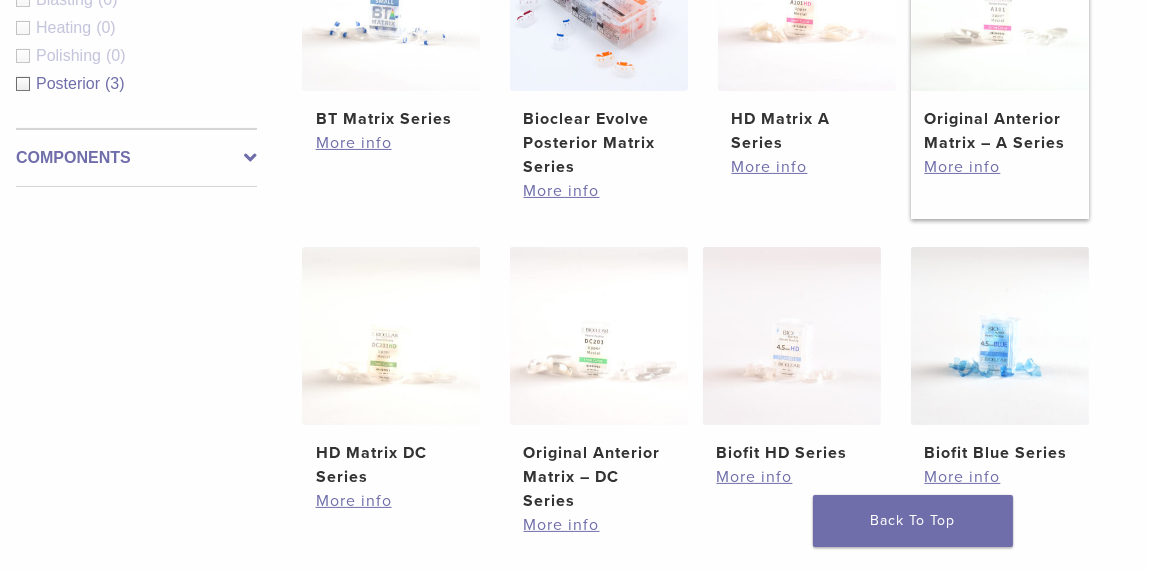 click on "Original Anterior Matrix – A Series" at bounding box center [999, 131] 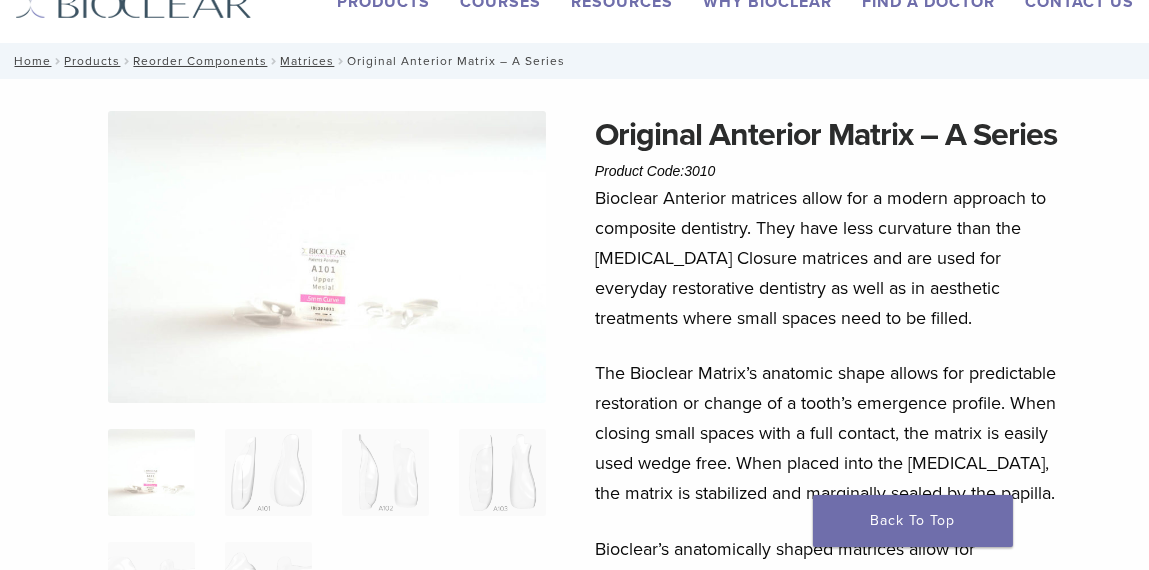 scroll, scrollTop: 200, scrollLeft: 0, axis: vertical 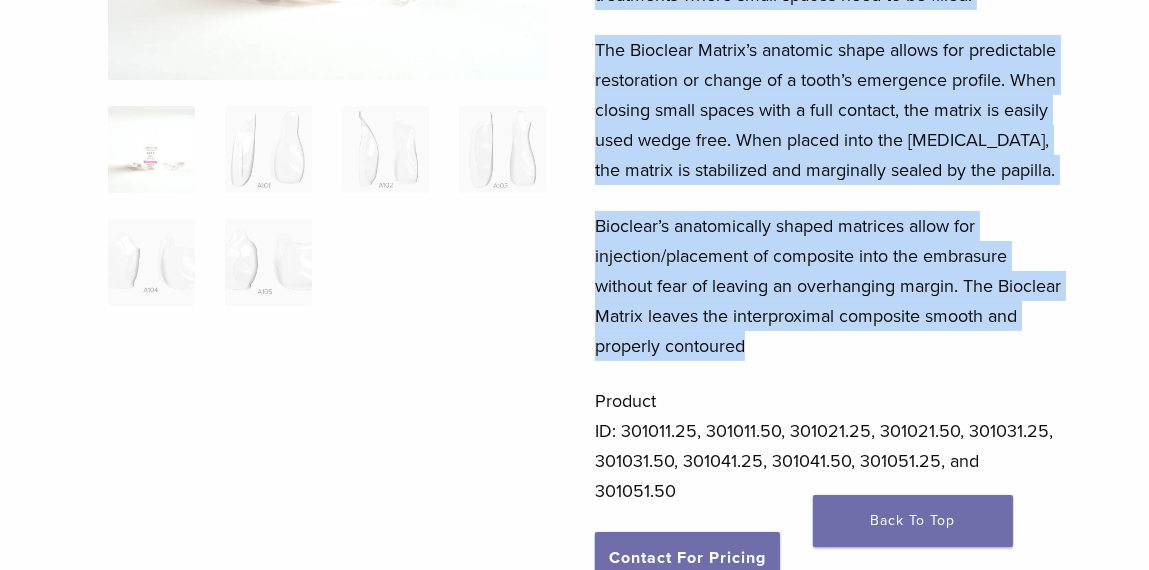 drag, startPoint x: 589, startPoint y: 72, endPoint x: 805, endPoint y: 375, distance: 372.10886 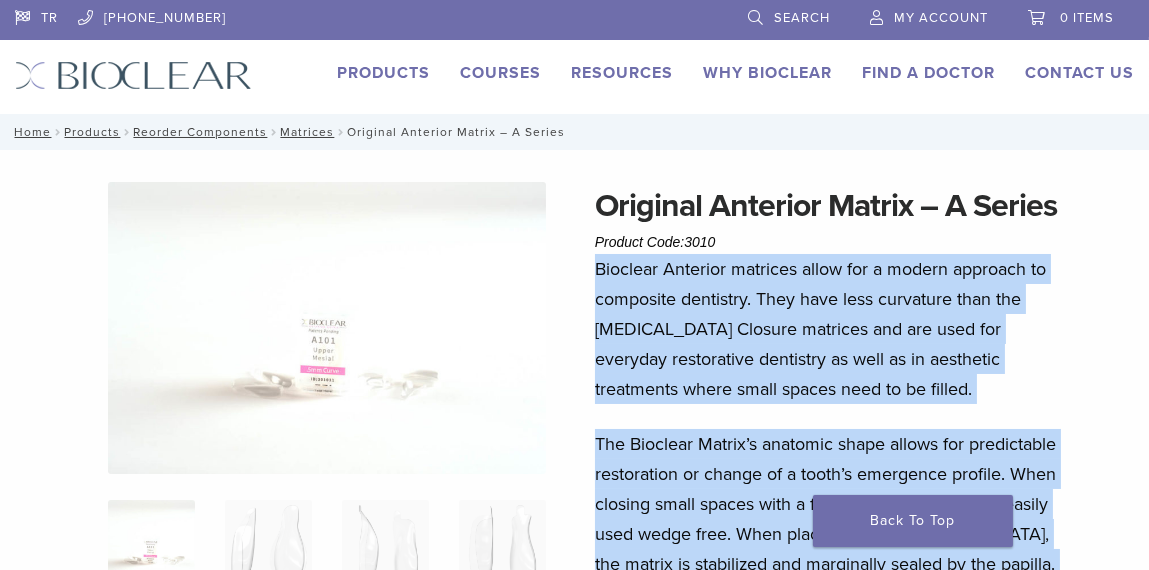 scroll, scrollTop: 100, scrollLeft: 0, axis: vertical 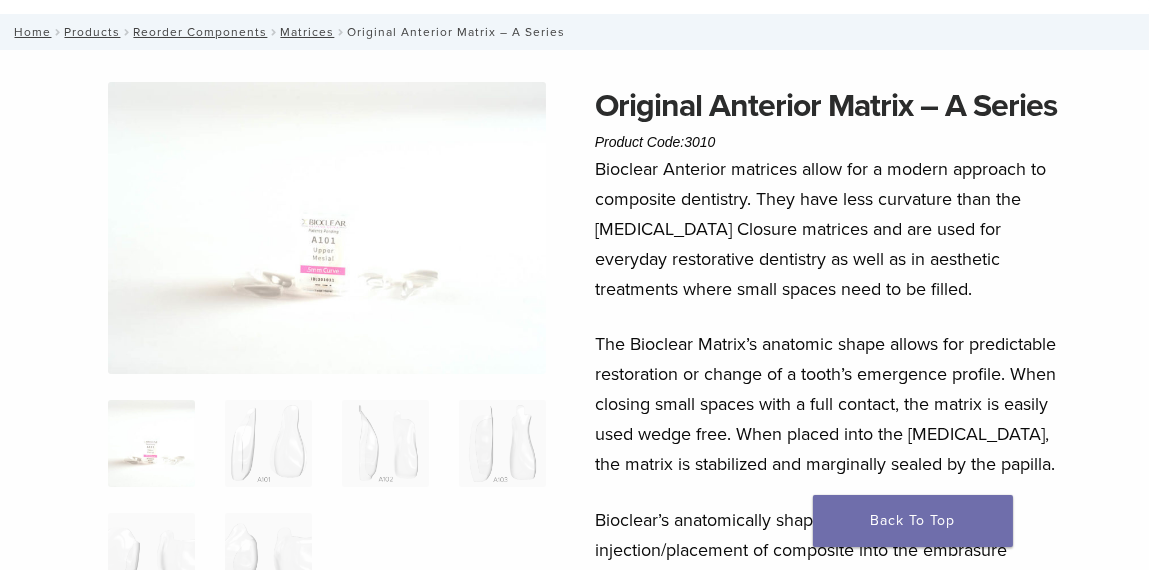 click on "Original Anterior Matrix – A Series" at bounding box center (828, 106) 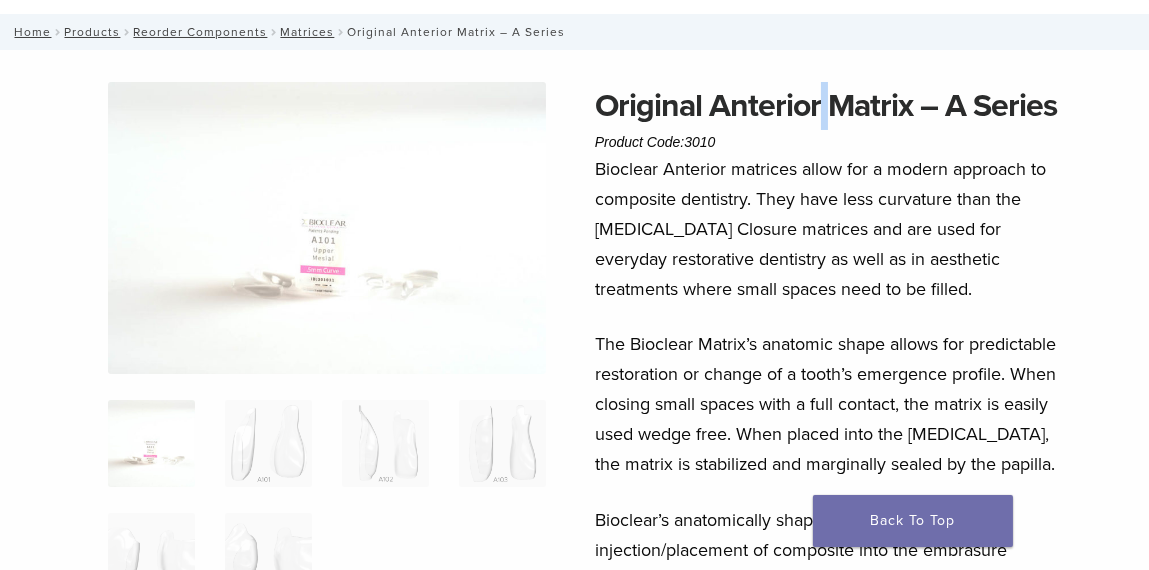 click on "Original Anterior Matrix – A Series" at bounding box center (828, 106) 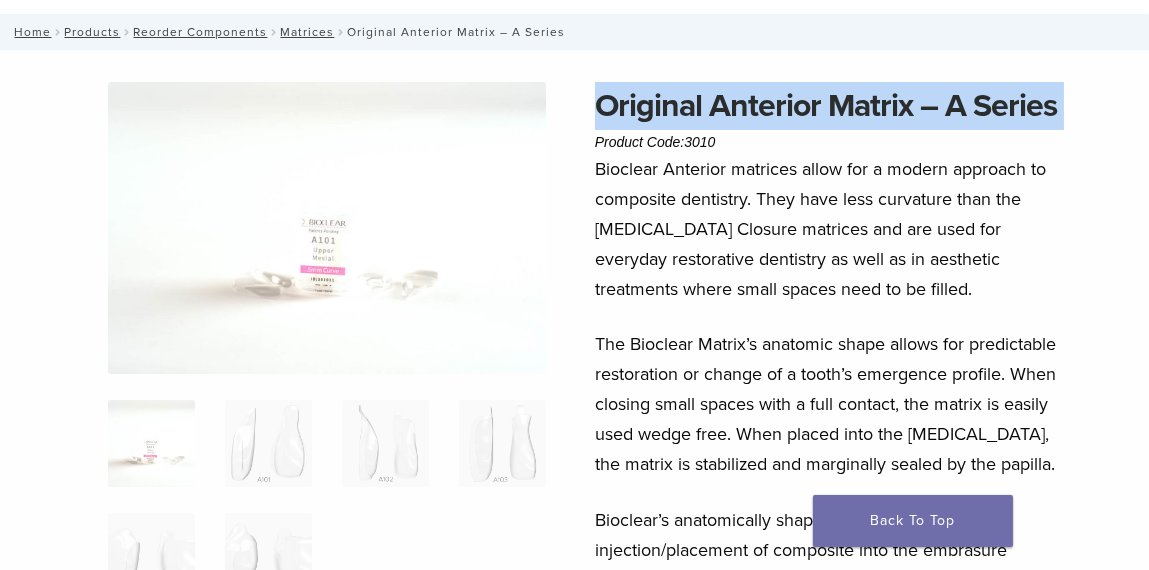 click on "Original Anterior Matrix – A Series" at bounding box center (828, 106) 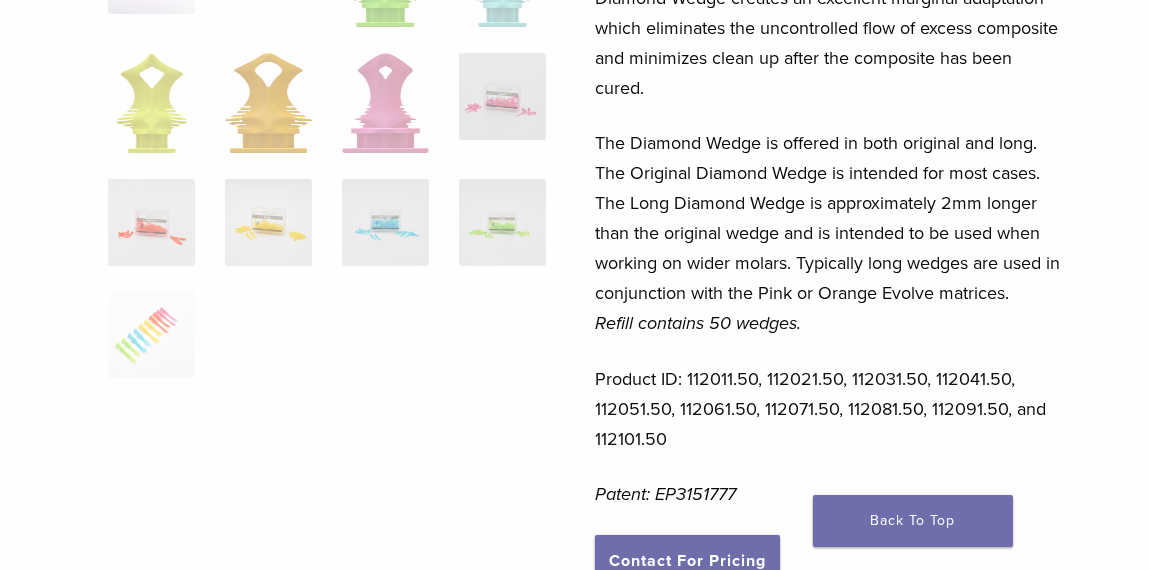 scroll, scrollTop: 600, scrollLeft: 0, axis: vertical 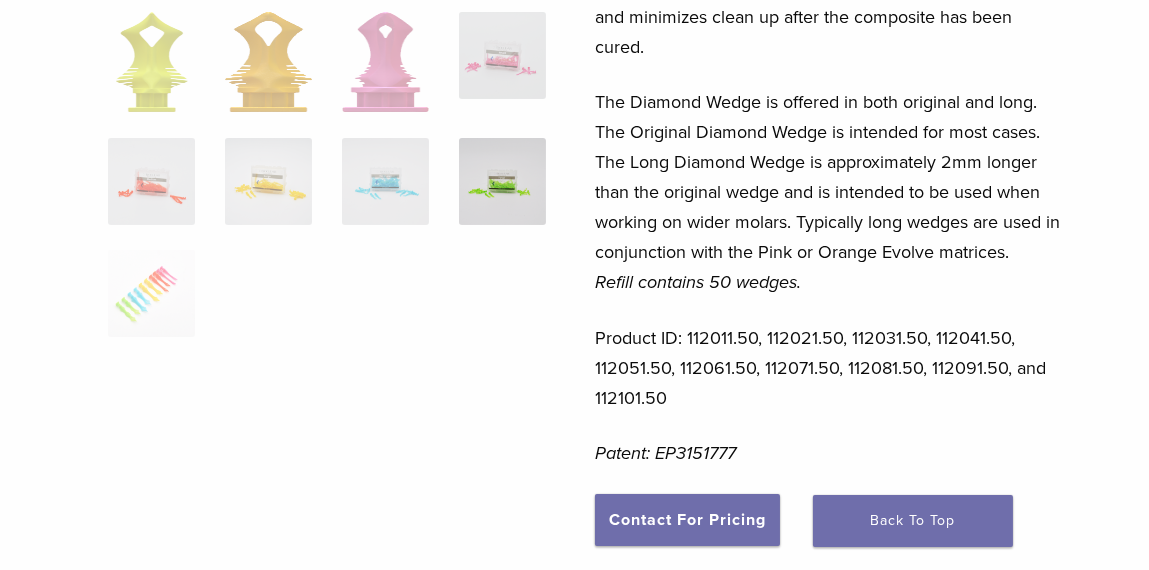 click at bounding box center [502, 181] 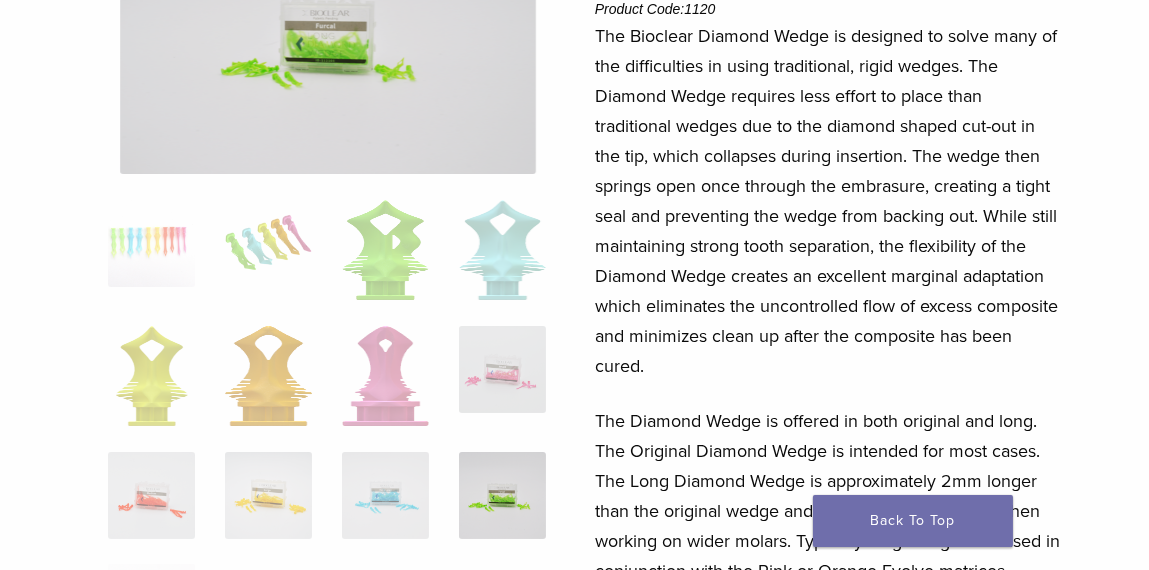 scroll, scrollTop: 394, scrollLeft: 0, axis: vertical 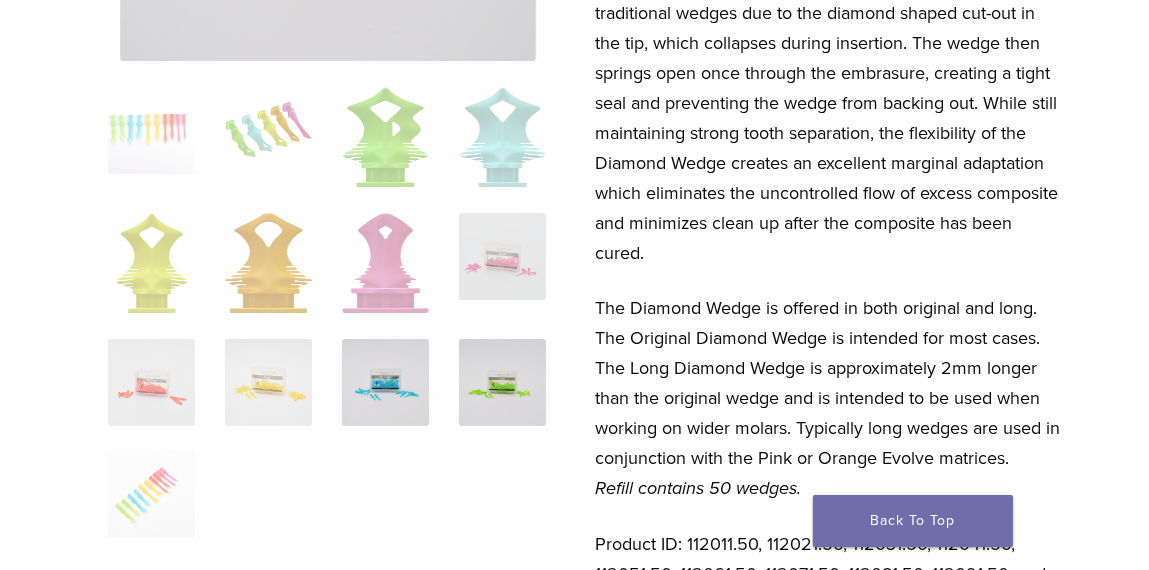 click at bounding box center [385, 382] 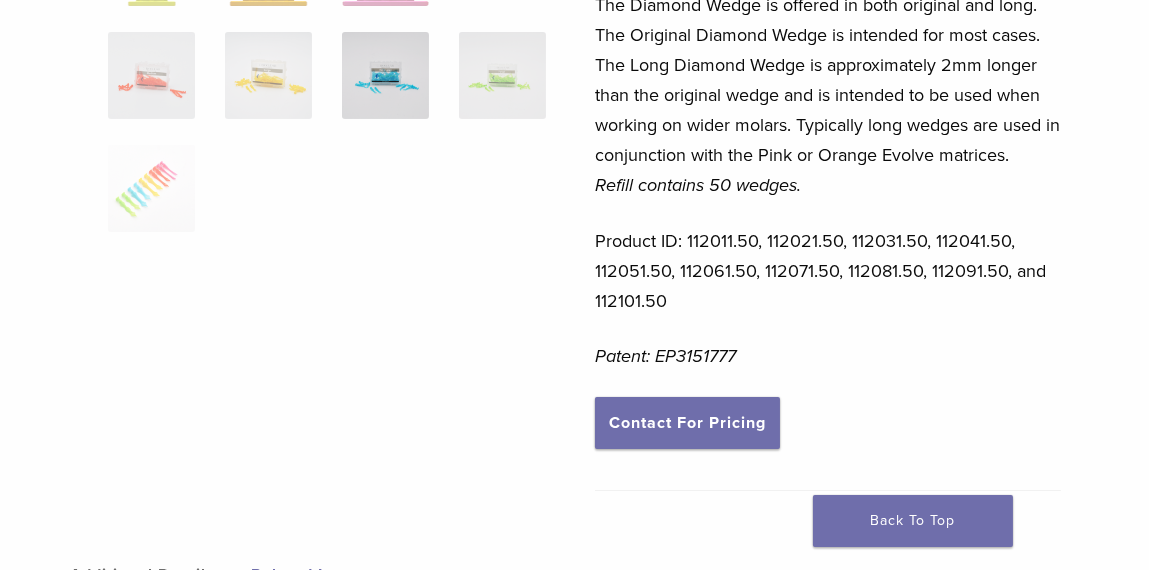 scroll, scrollTop: 700, scrollLeft: 0, axis: vertical 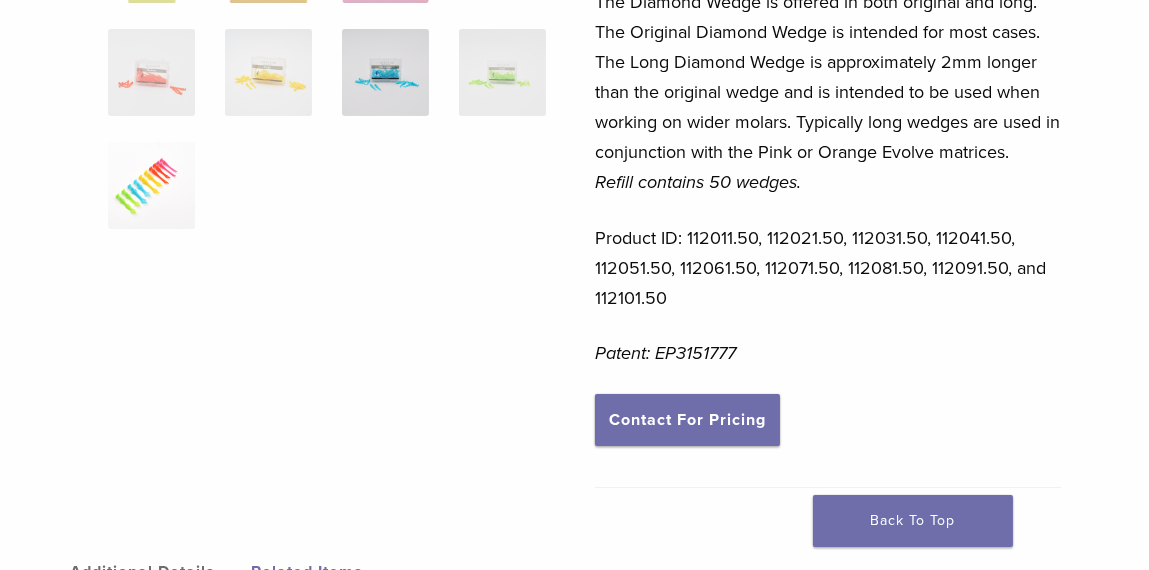 click at bounding box center [151, 185] 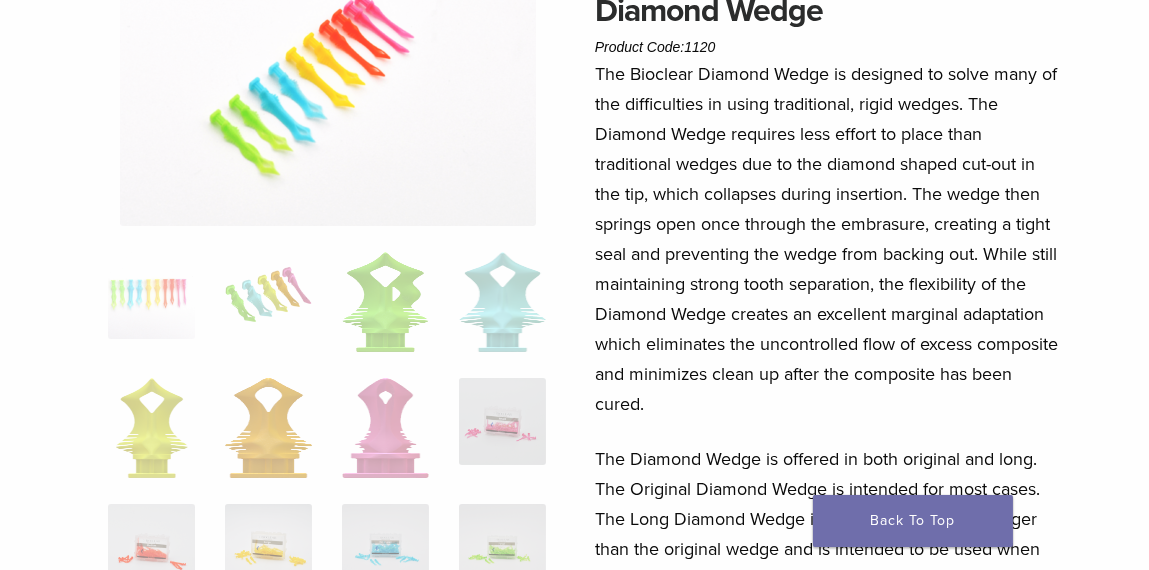 scroll, scrollTop: 218, scrollLeft: 0, axis: vertical 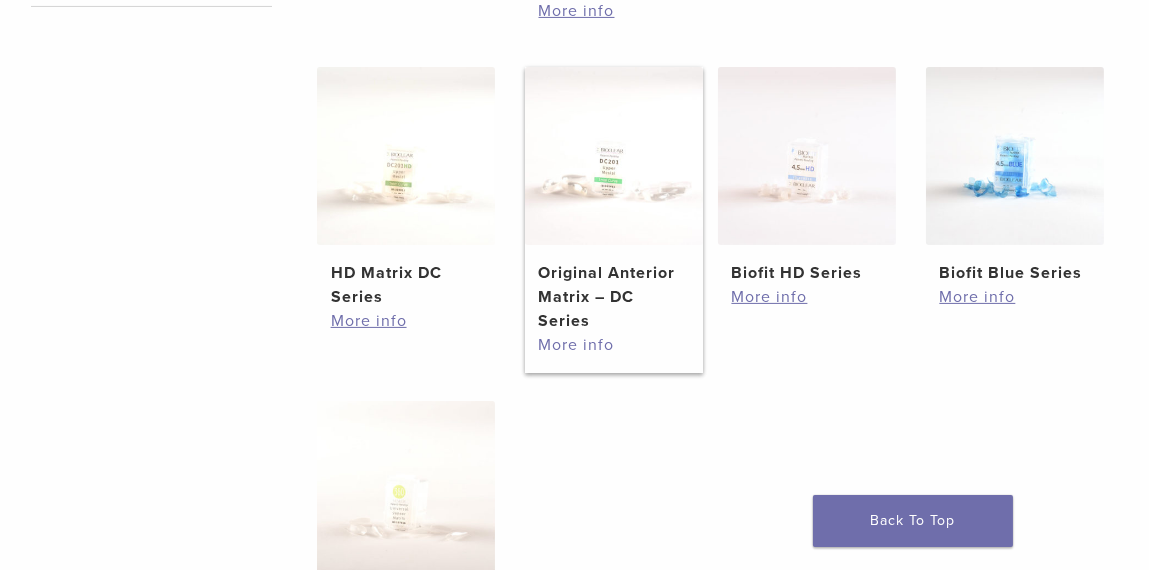 click on "More info" at bounding box center [614, 345] 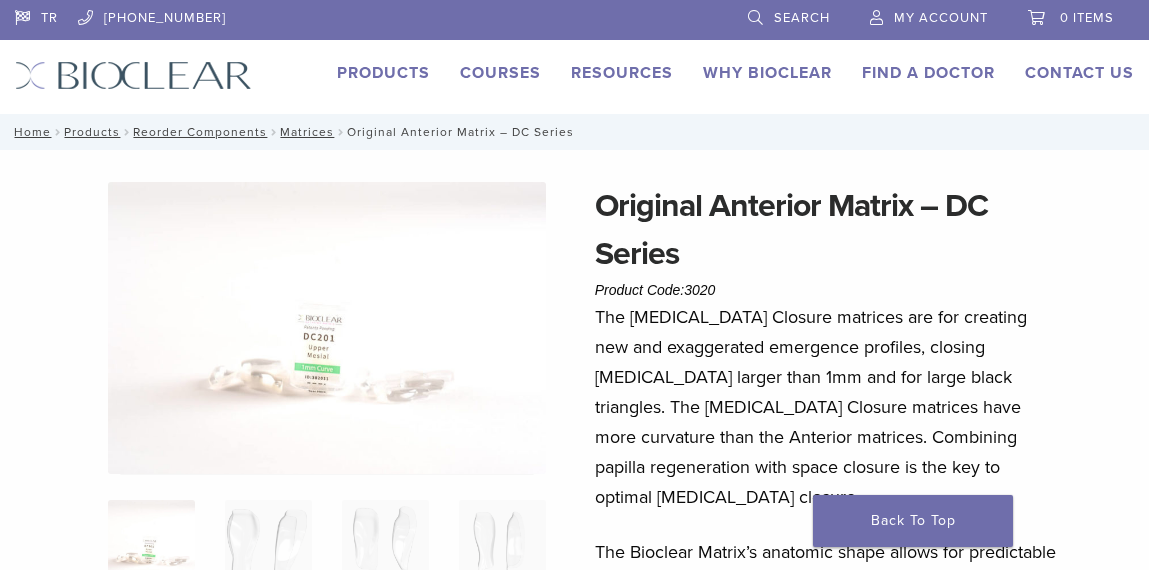 scroll, scrollTop: 0, scrollLeft: 0, axis: both 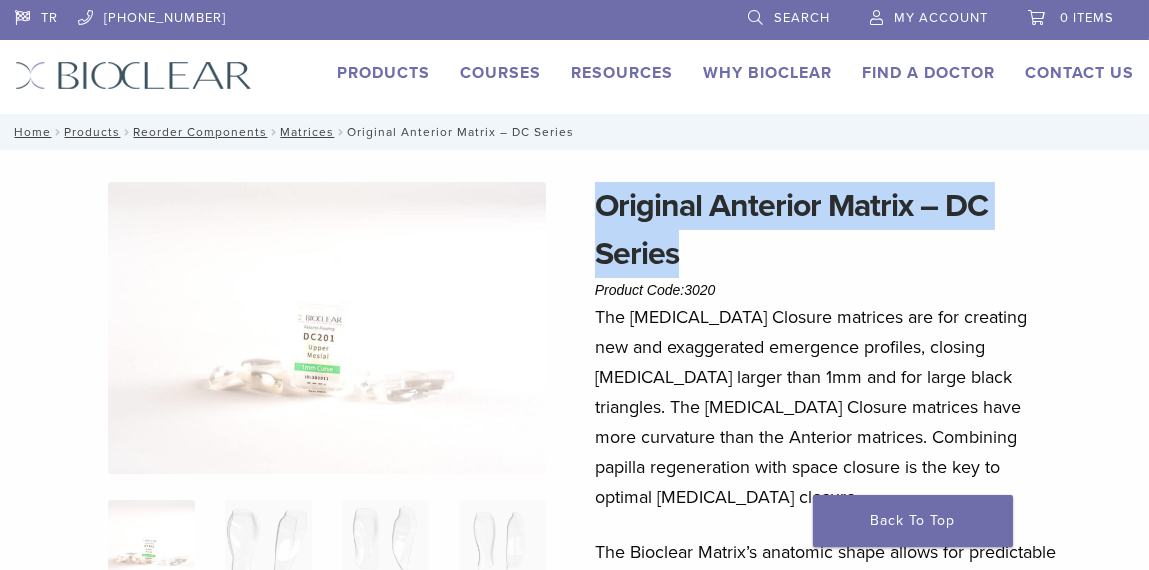drag, startPoint x: 595, startPoint y: 199, endPoint x: 683, endPoint y: 252, distance: 102.7278 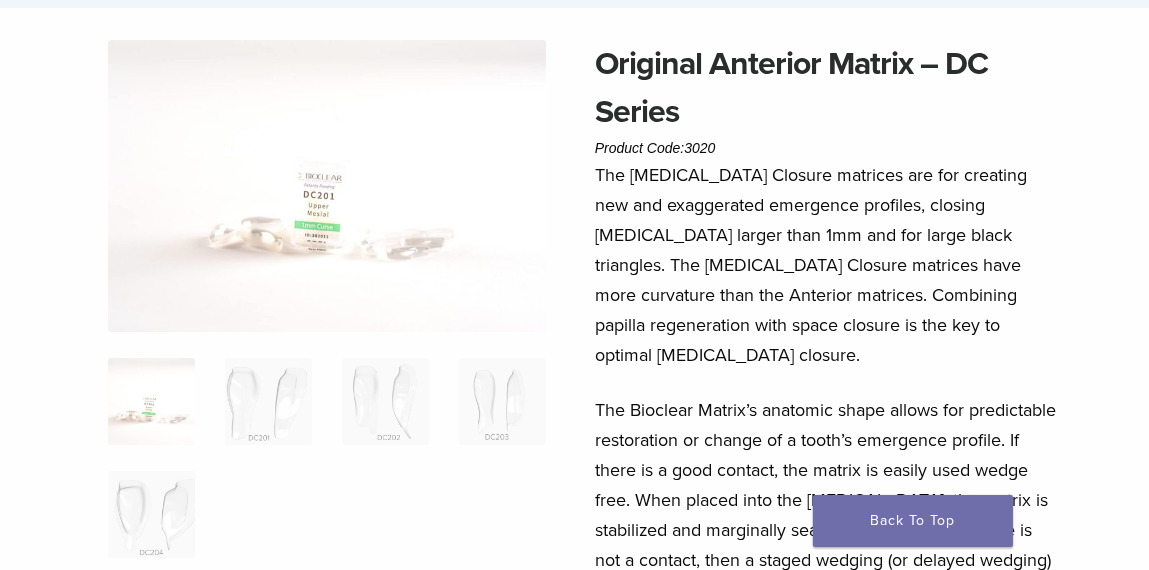 scroll, scrollTop: 200, scrollLeft: 0, axis: vertical 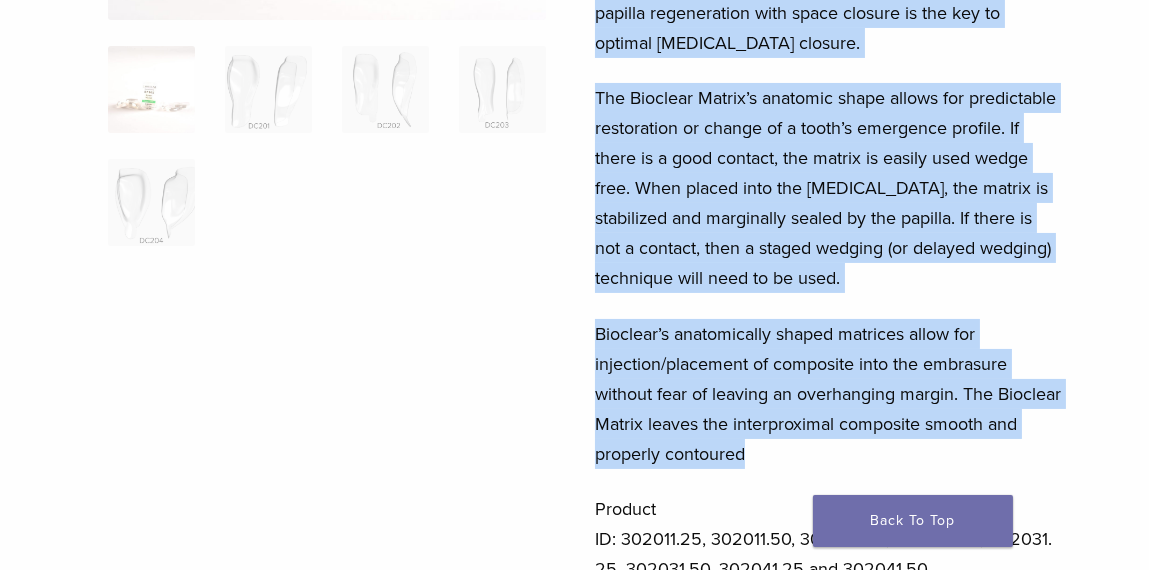 drag, startPoint x: 598, startPoint y: 122, endPoint x: 795, endPoint y: 428, distance: 363.92993 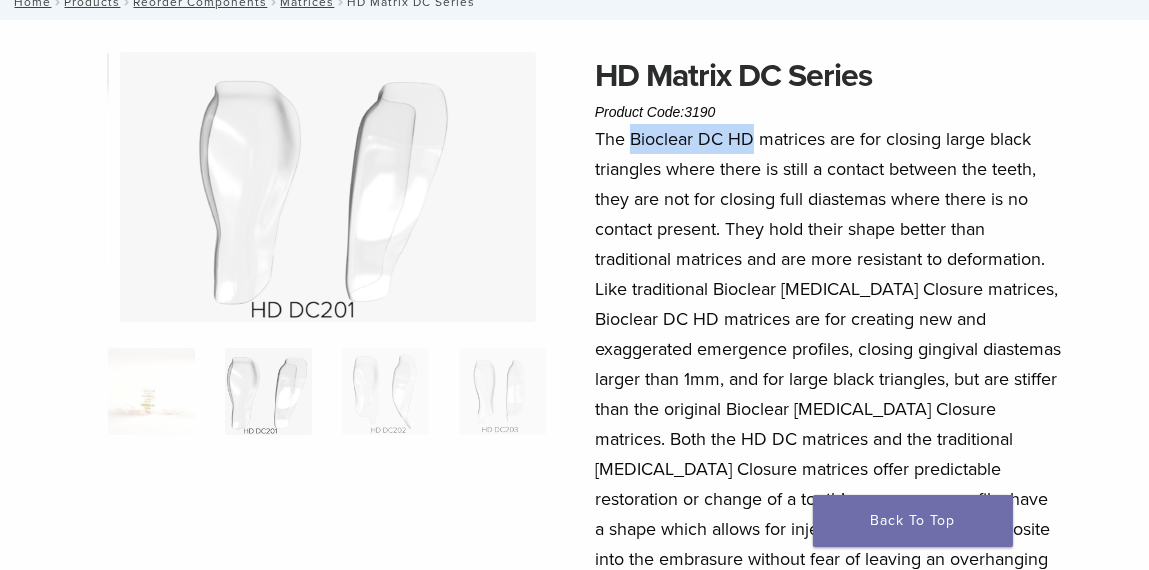 scroll, scrollTop: 130, scrollLeft: 0, axis: vertical 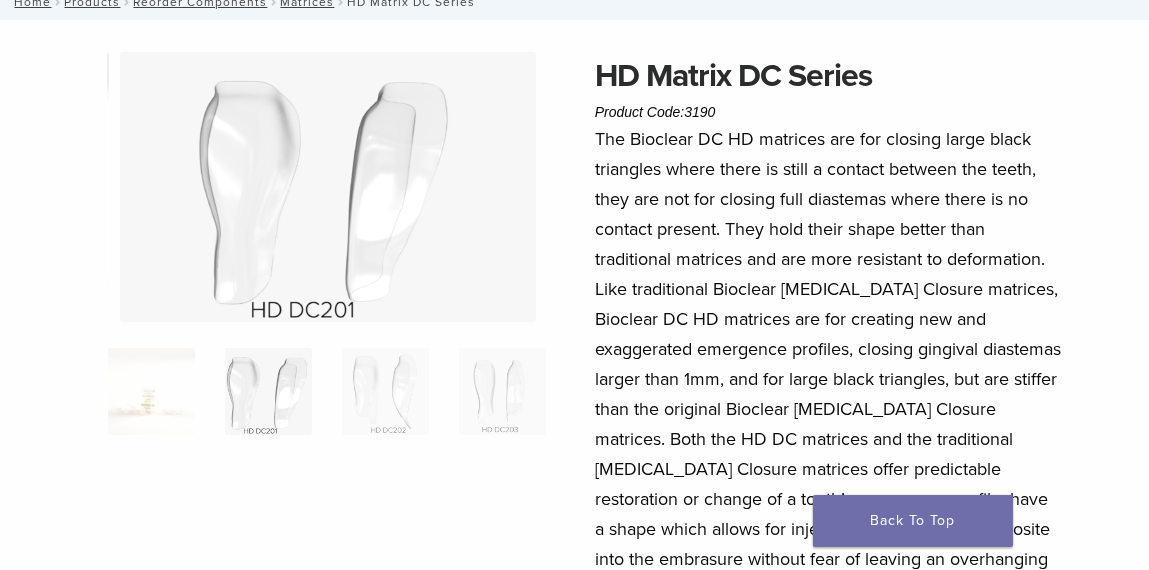 click on "HD Matrix DC Series
Product Code:
3190
$ 75.38  –  $ 140.77
HD Matrix DC Series
Product Code:
3190
$ 75.38  –  $ 140.77
Product ID: 319031.50, 319031.25, 319021.50, 319021.25, 319011.50 and 319011.25
Contact For Pricing
Additional Details
Related Items
Additional Details
The Bioclear DC HD matrices are for closing large black triangles where there is still a contact between the teeth and are made of a heavier material which makes them easier to place.
Related Products
Original Anterior Matrix – DC Series
$ 60.56  –  $ 112.43" at bounding box center (574, 662) 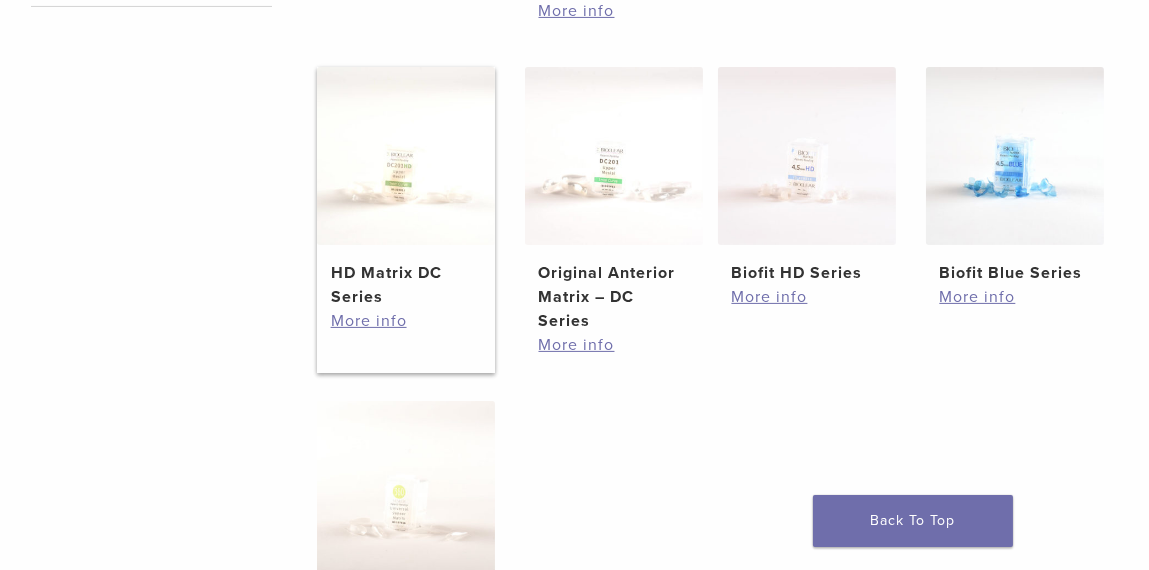 scroll, scrollTop: 1020, scrollLeft: 0, axis: vertical 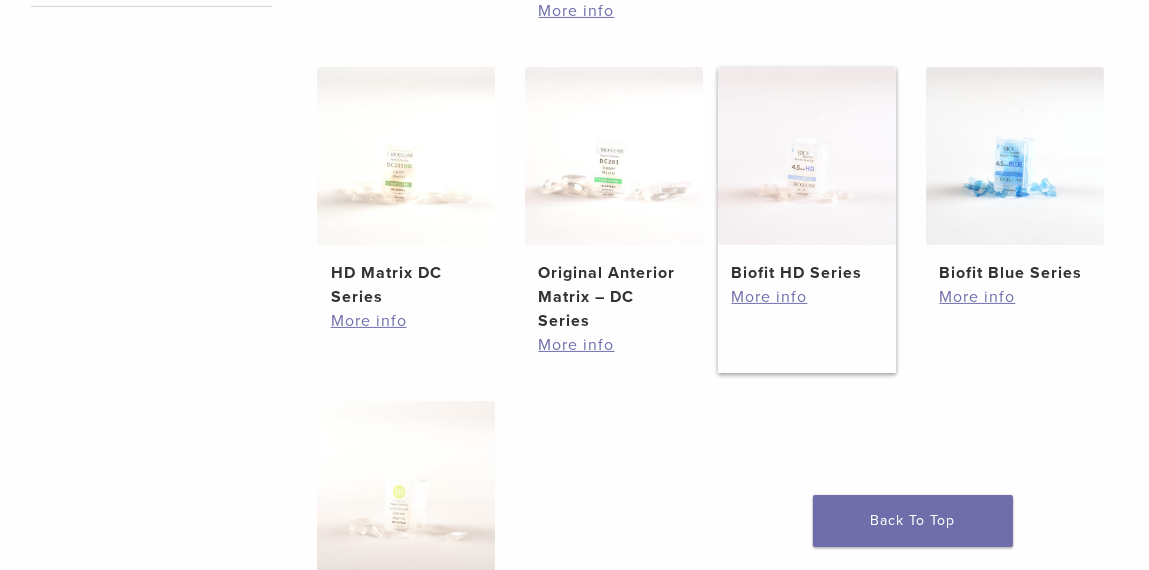 click at bounding box center (807, 156) 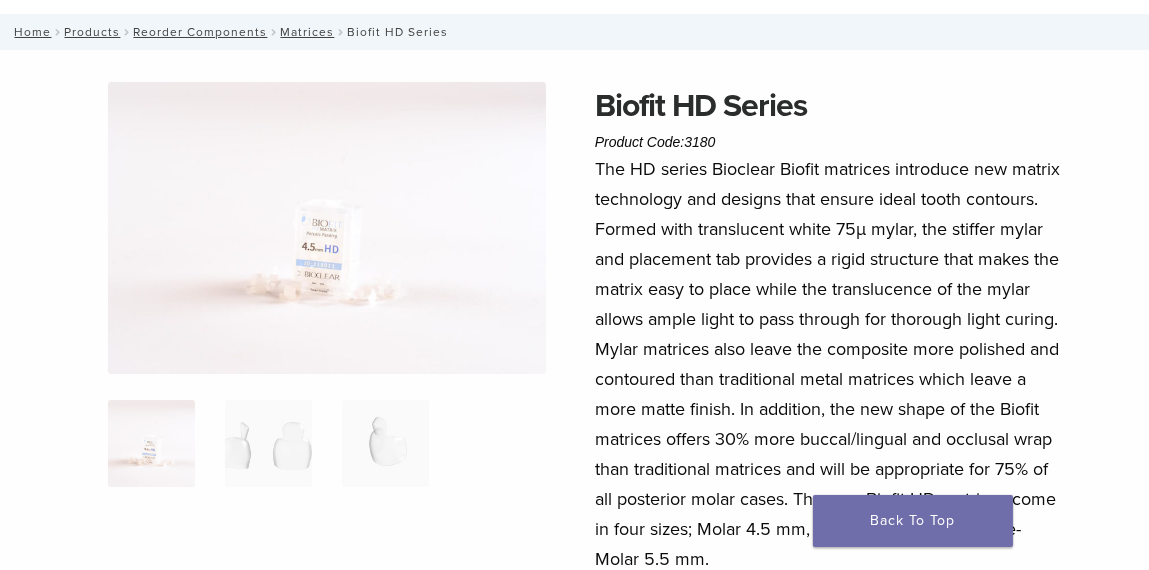 scroll, scrollTop: 200, scrollLeft: 0, axis: vertical 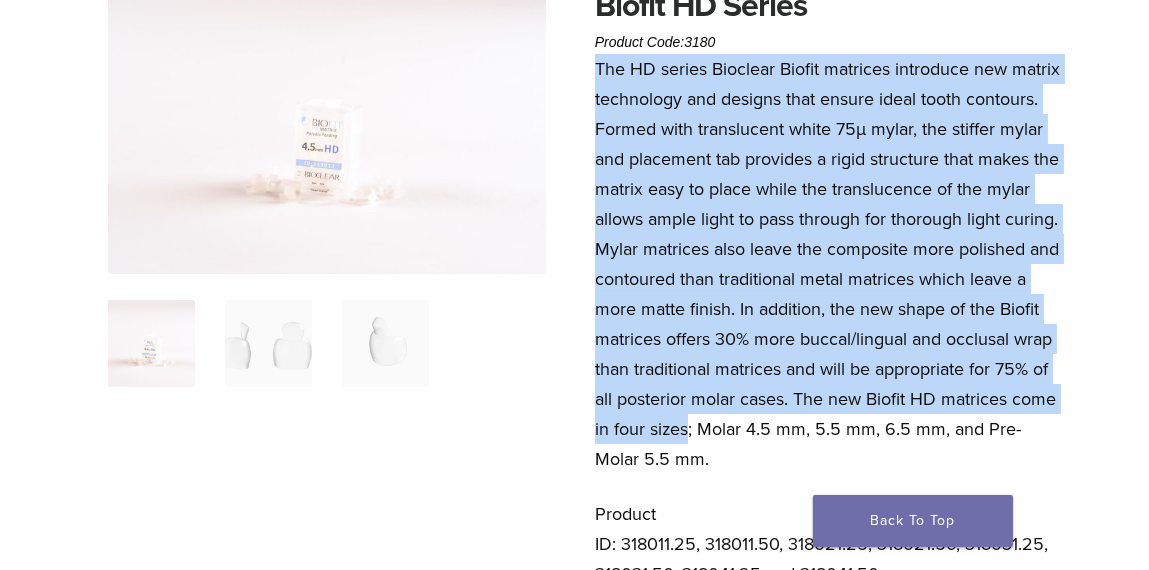 drag, startPoint x: 595, startPoint y: 72, endPoint x: 956, endPoint y: 429, distance: 507.71054 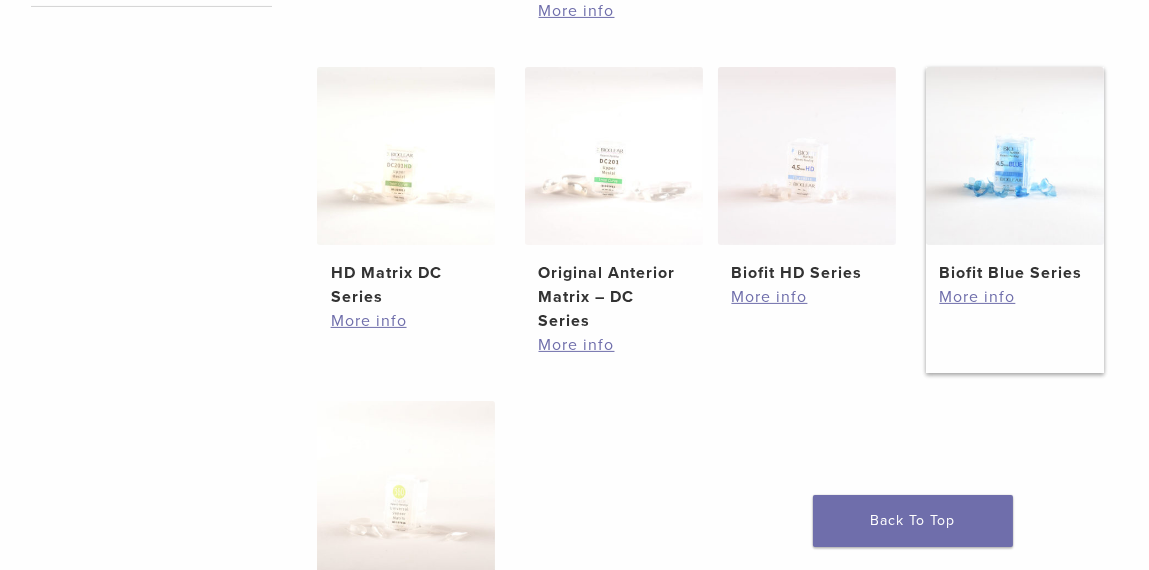 click at bounding box center [1015, 156] 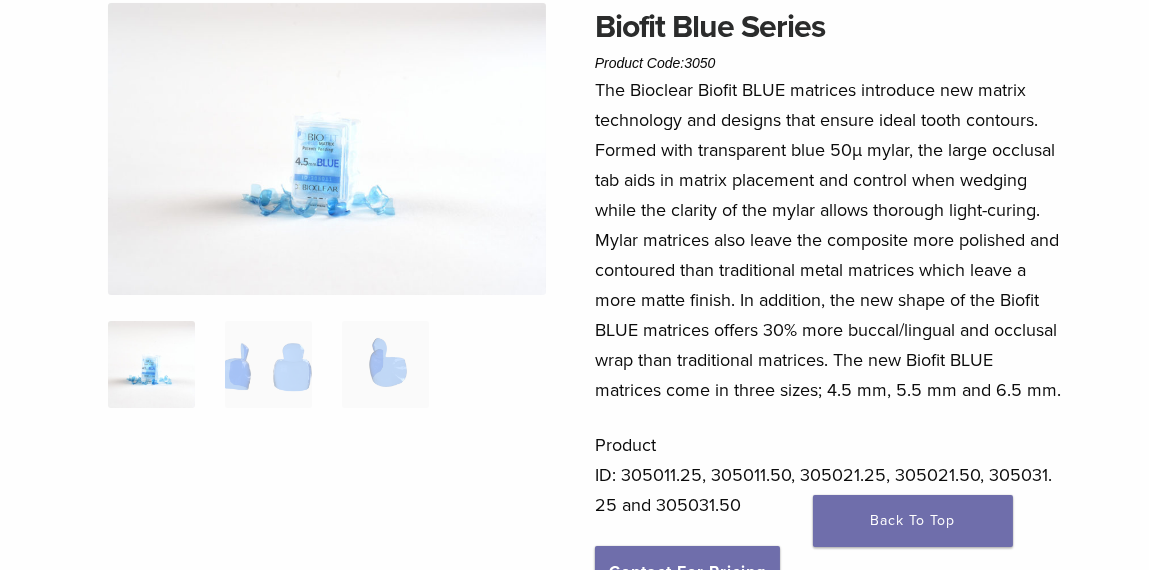 scroll, scrollTop: 200, scrollLeft: 0, axis: vertical 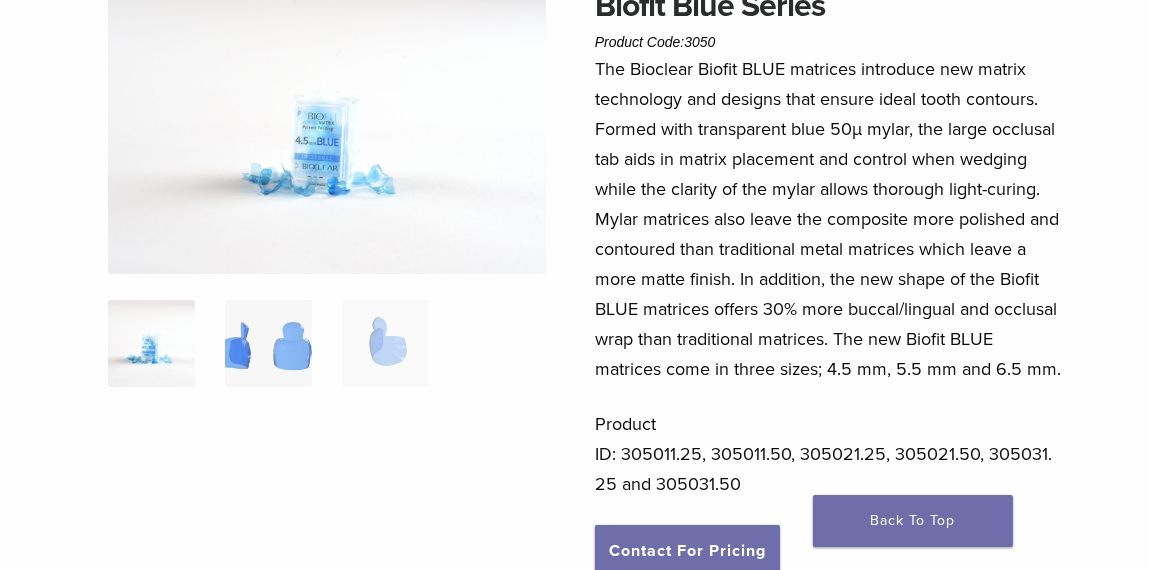 click at bounding box center [268, 343] 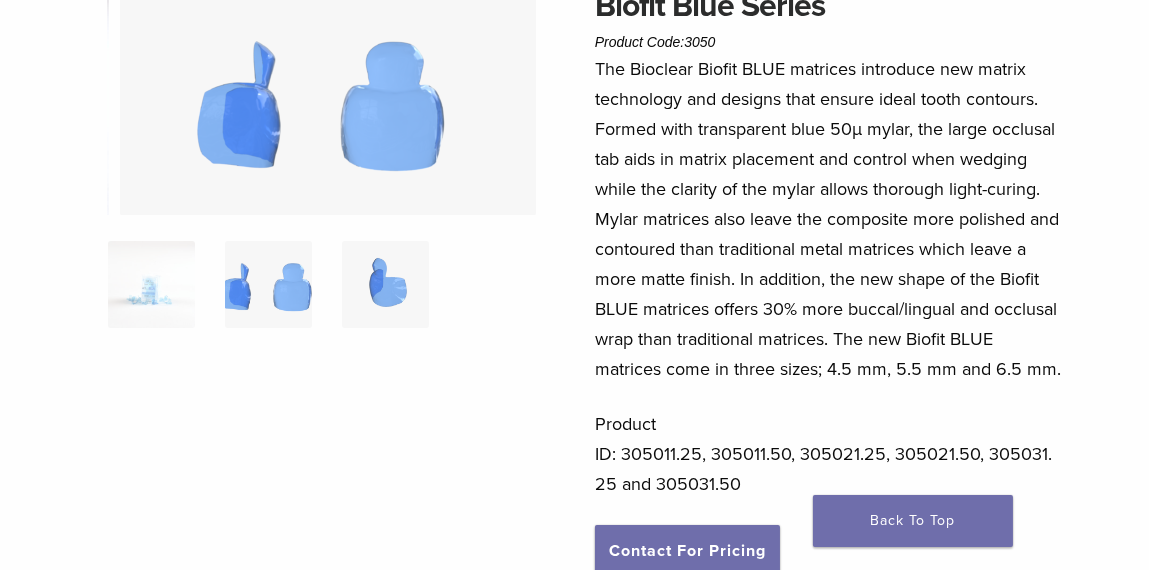 click at bounding box center (385, 284) 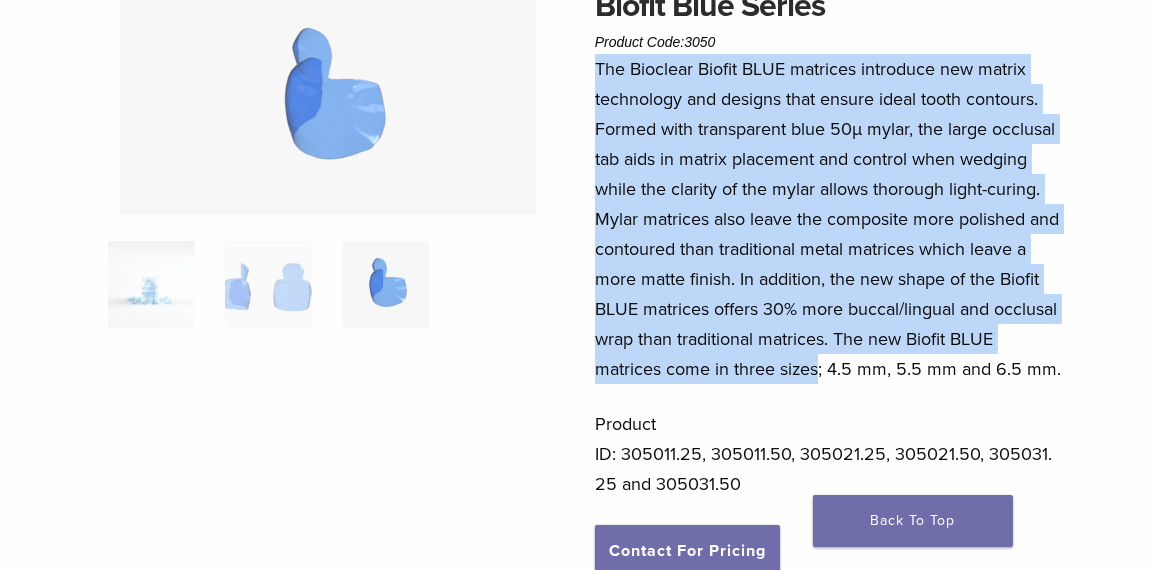drag, startPoint x: 595, startPoint y: 67, endPoint x: 819, endPoint y: 368, distance: 375.2026 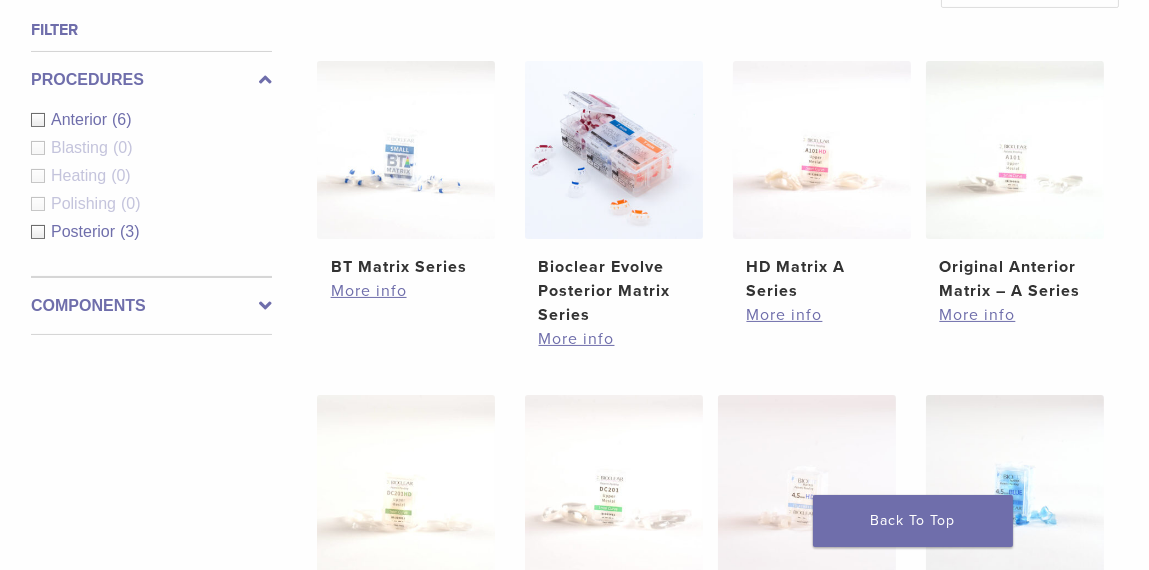 scroll, scrollTop: 720, scrollLeft: 0, axis: vertical 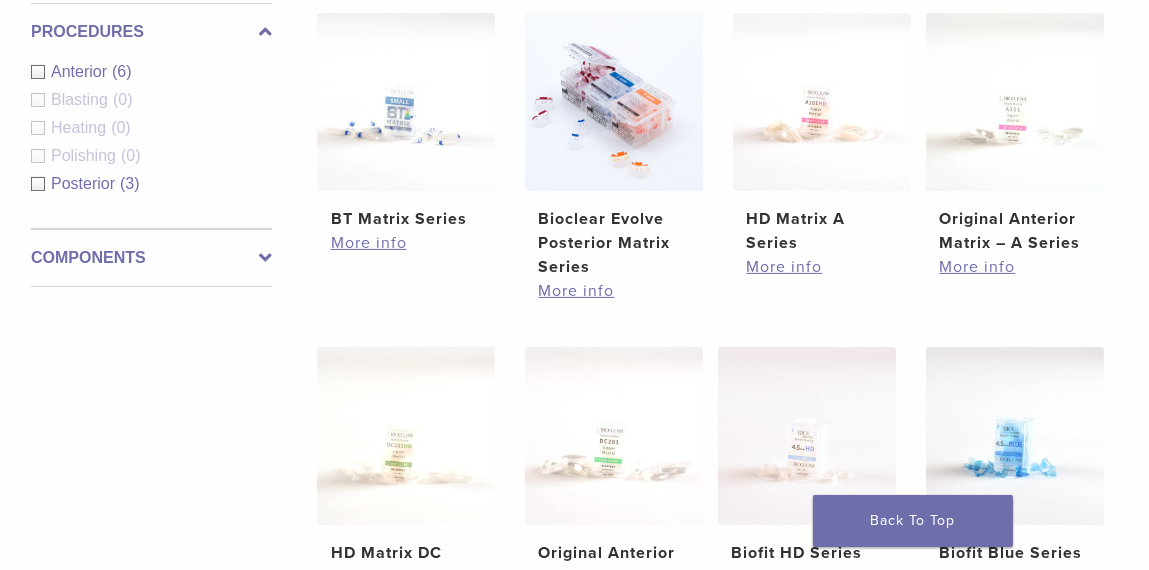 click on "Components" at bounding box center (151, 258) 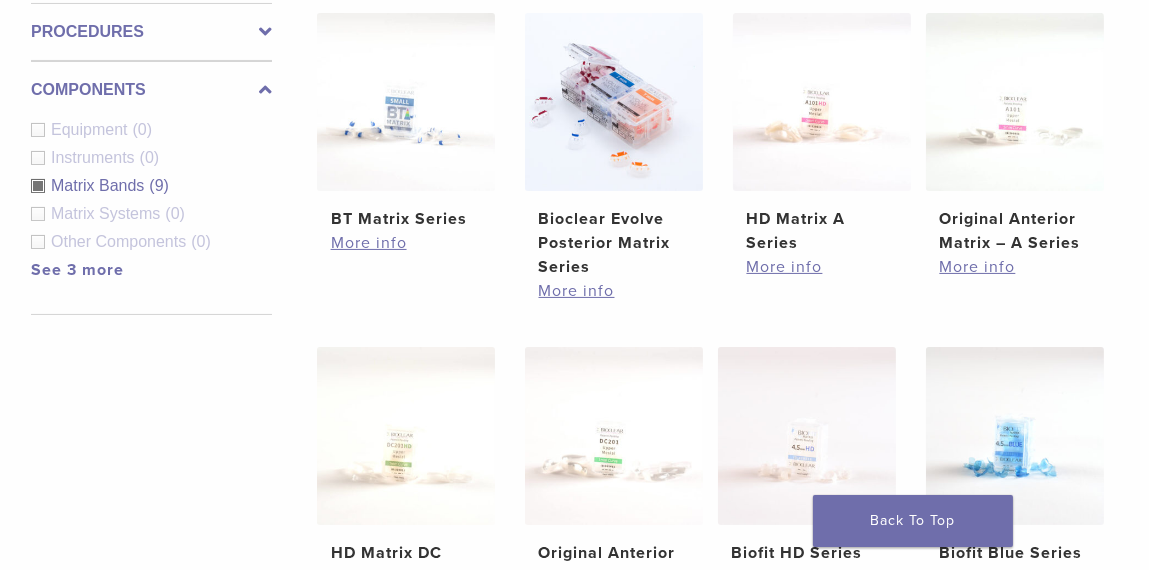 click on "Matrix Bands (9)" at bounding box center (151, 186) 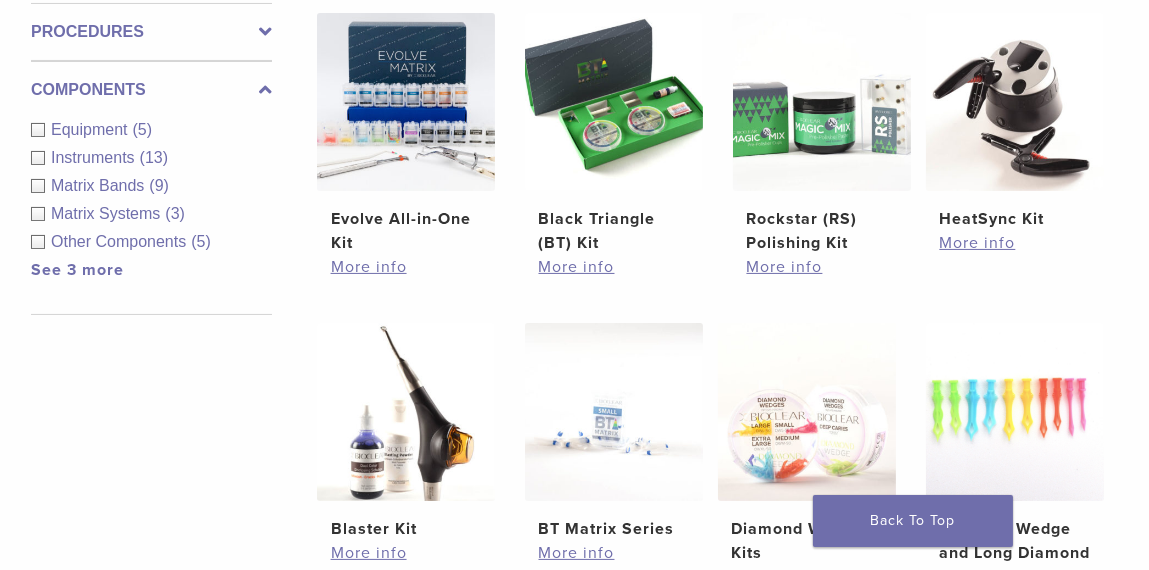 click on "Matrix Systems (3)" at bounding box center (151, 214) 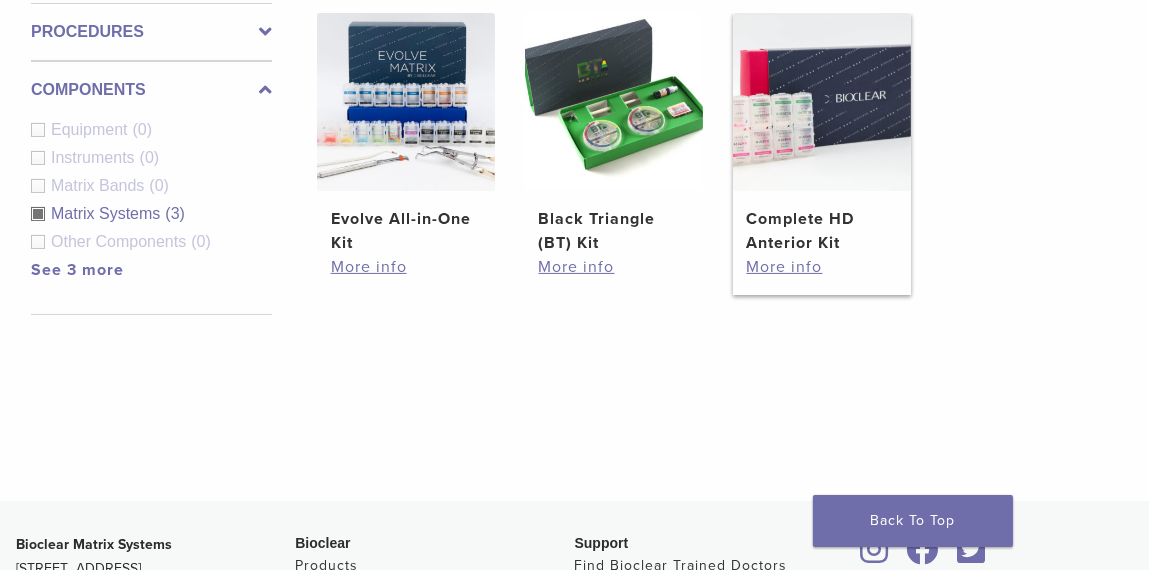 click at bounding box center [822, 102] 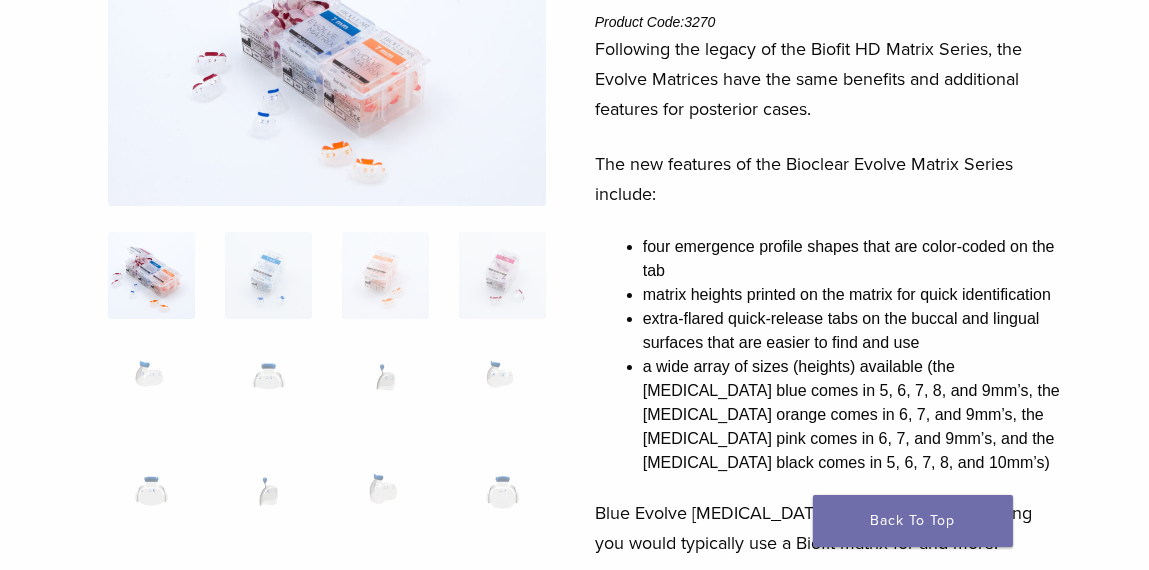 scroll, scrollTop: 300, scrollLeft: 0, axis: vertical 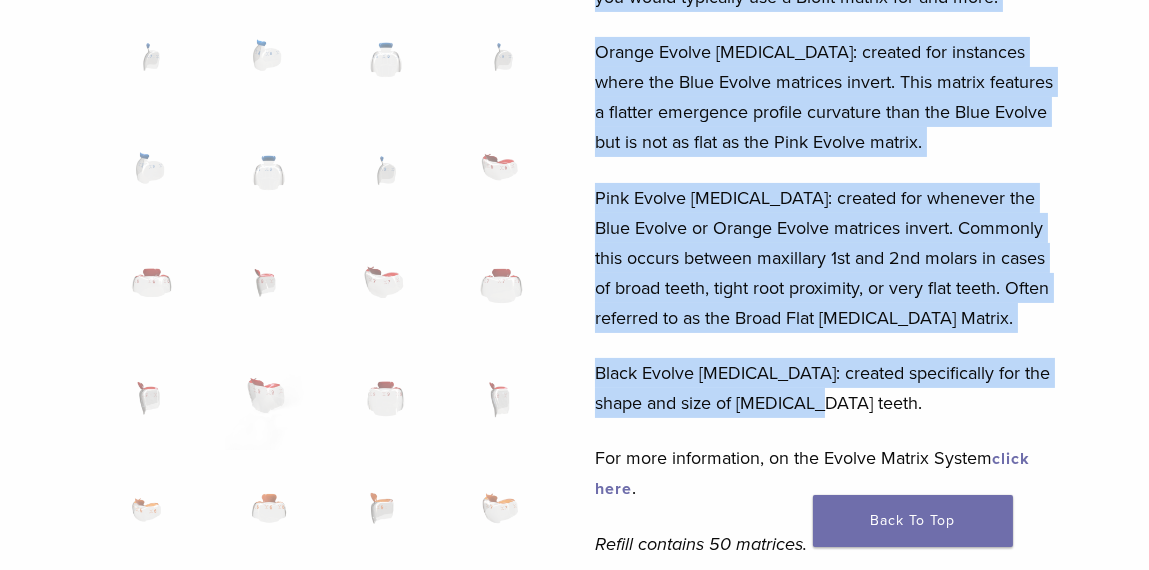drag, startPoint x: 596, startPoint y: 18, endPoint x: 823, endPoint y: 374, distance: 422.2144 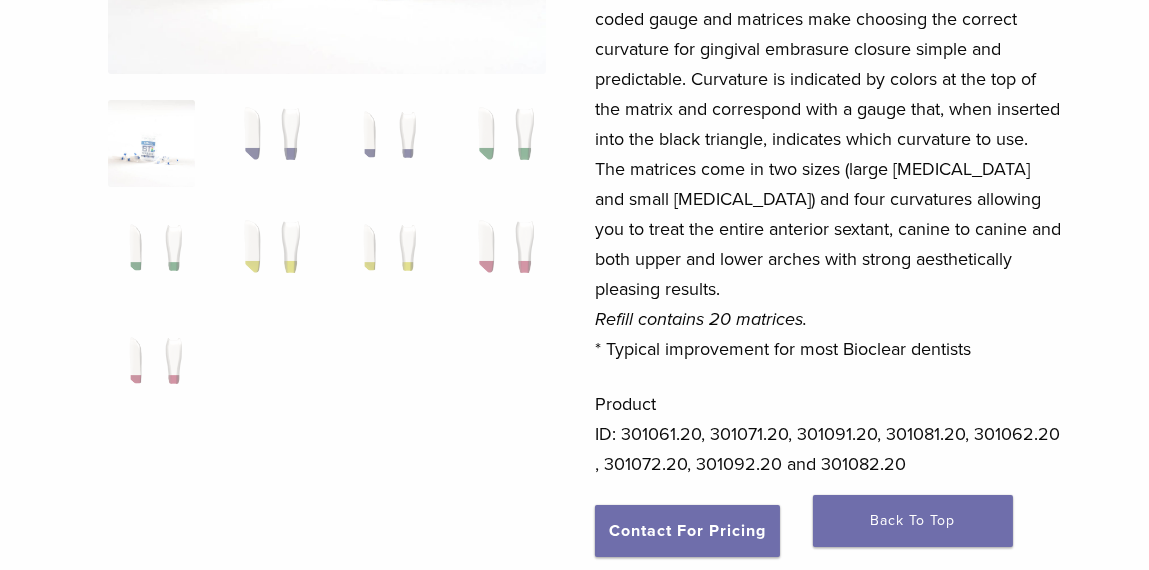 scroll, scrollTop: 200, scrollLeft: 0, axis: vertical 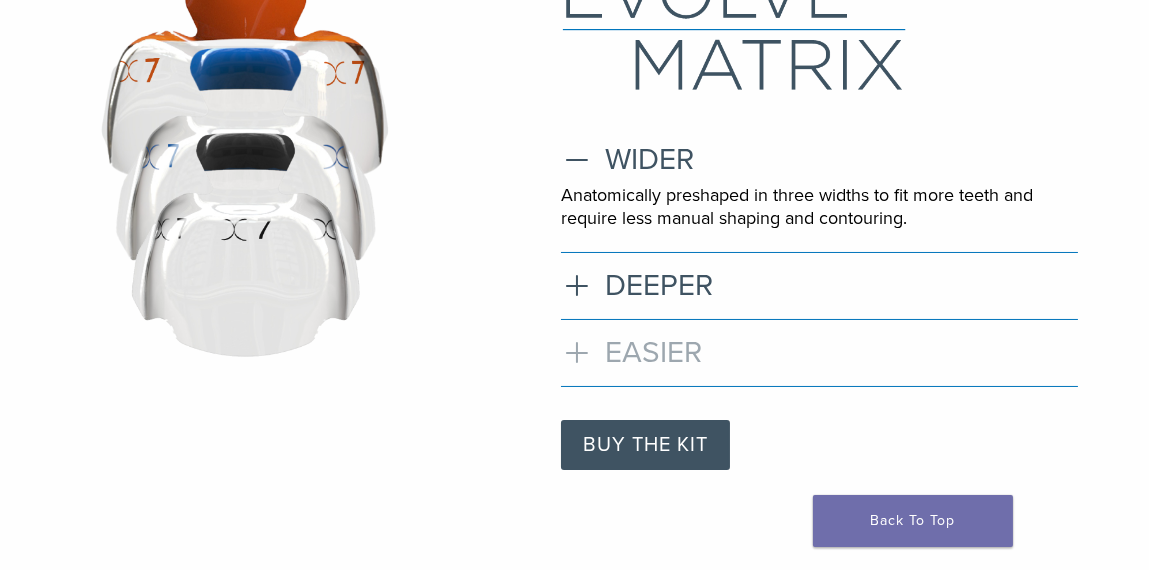 click on "EASIER" at bounding box center [819, 353] 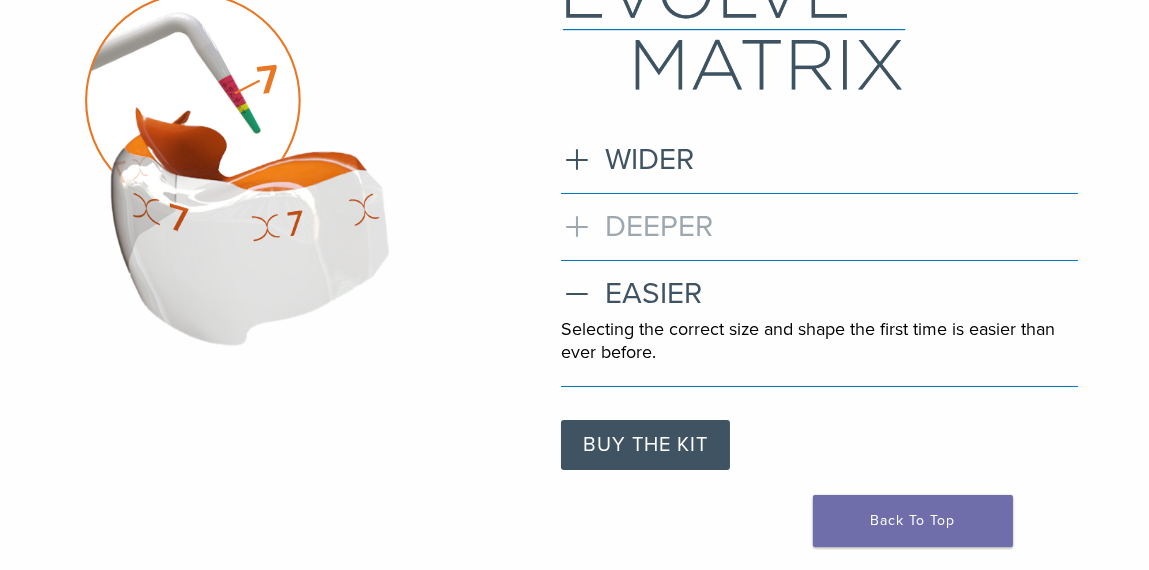 click on "DEEPER" at bounding box center [819, 227] 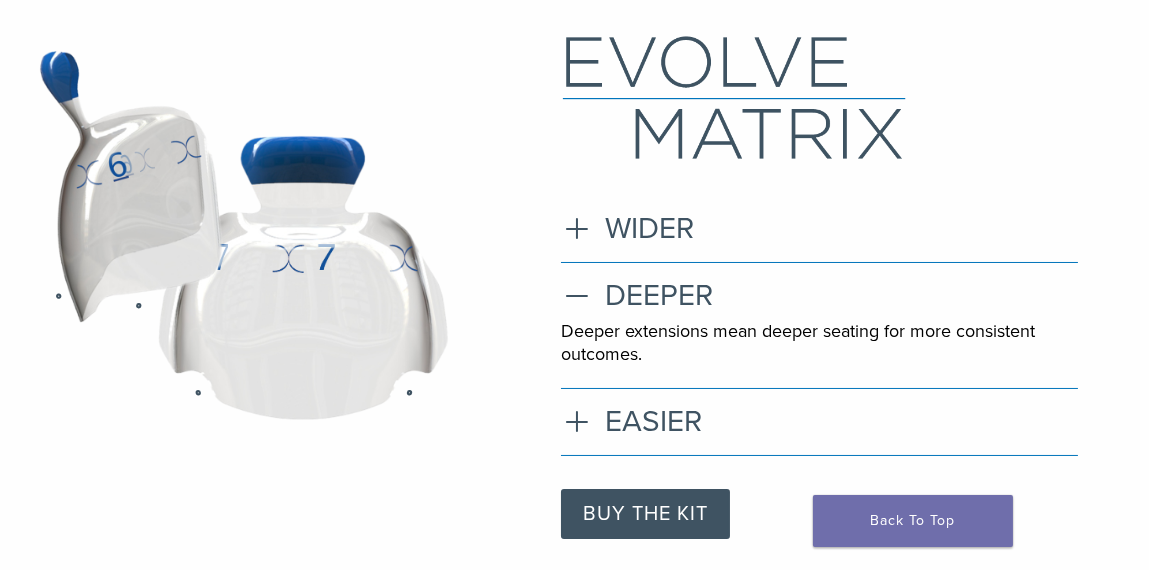 scroll, scrollTop: 0, scrollLeft: 0, axis: both 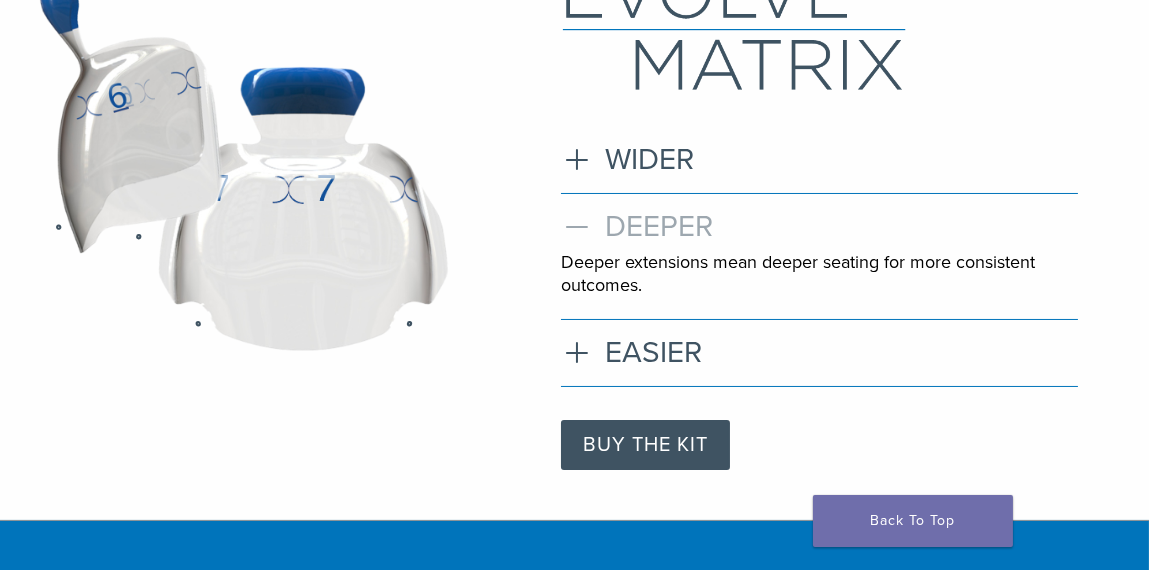 click on "DEEPER" at bounding box center [819, 227] 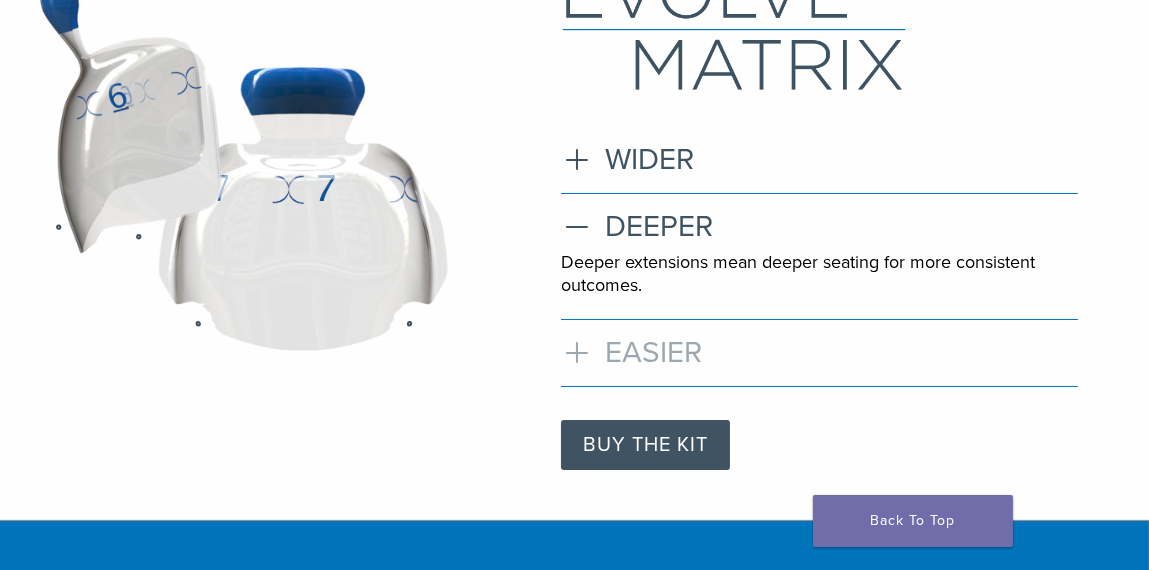 click on "EASIER" at bounding box center (819, 353) 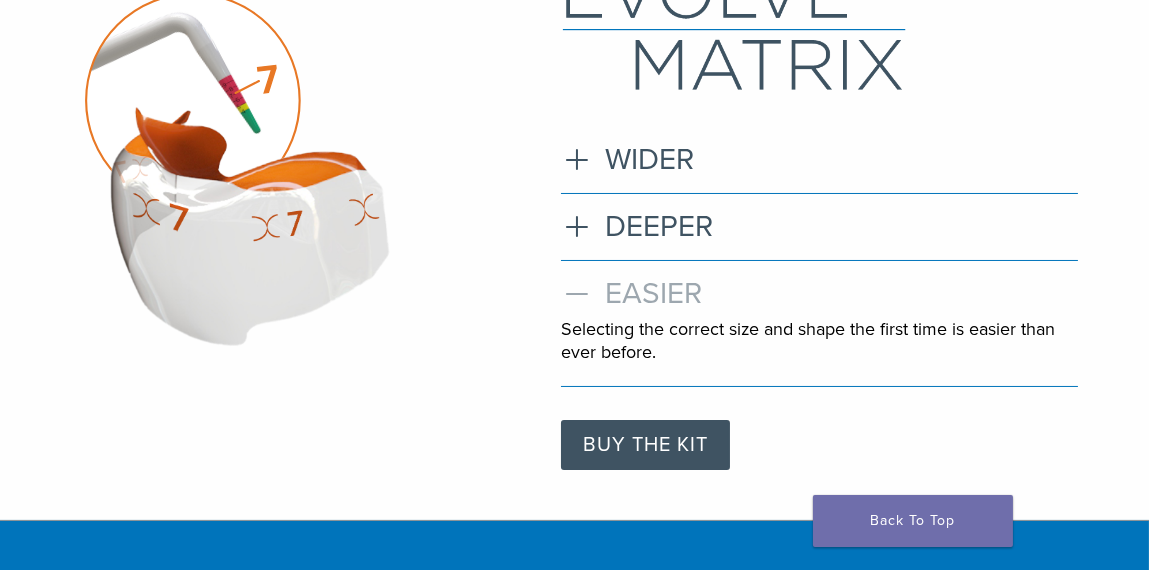 click on "EASIER" at bounding box center [819, 294] 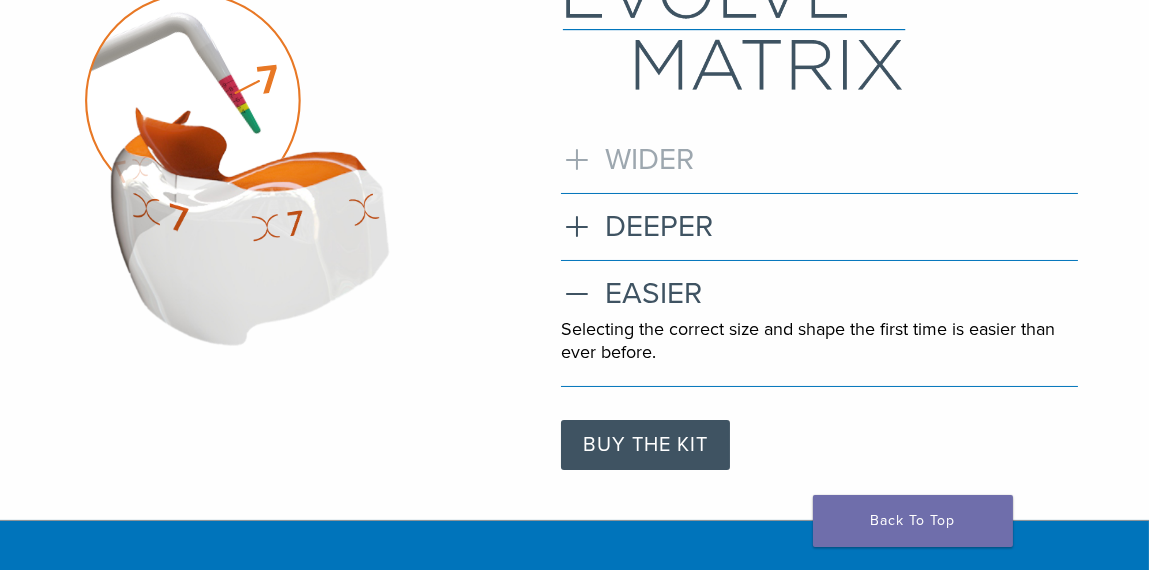 click on "WIDER" at bounding box center [819, 160] 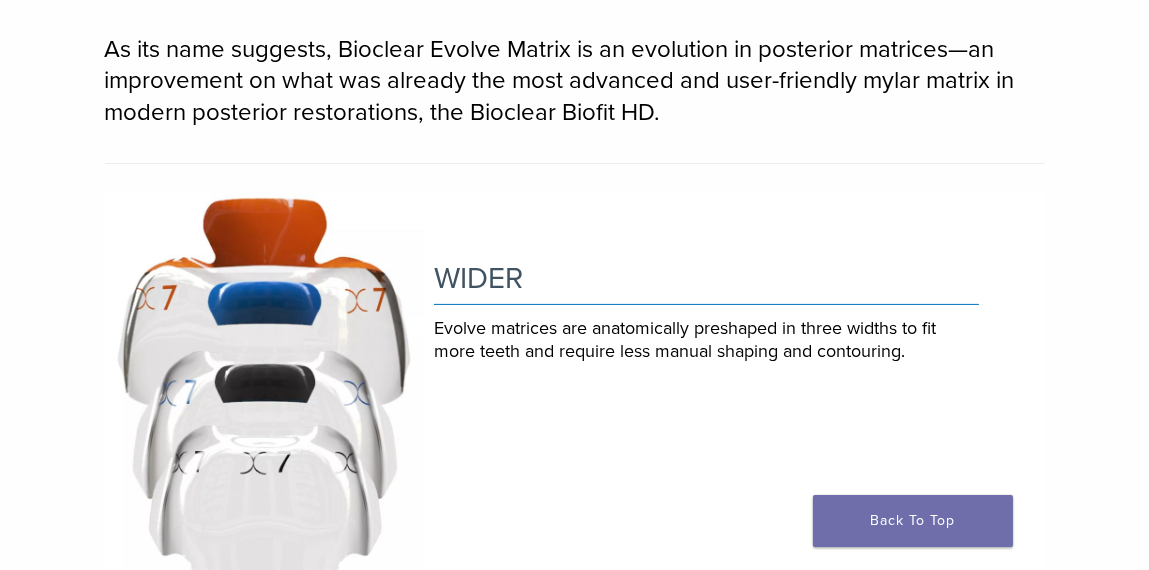 scroll, scrollTop: 931, scrollLeft: 0, axis: vertical 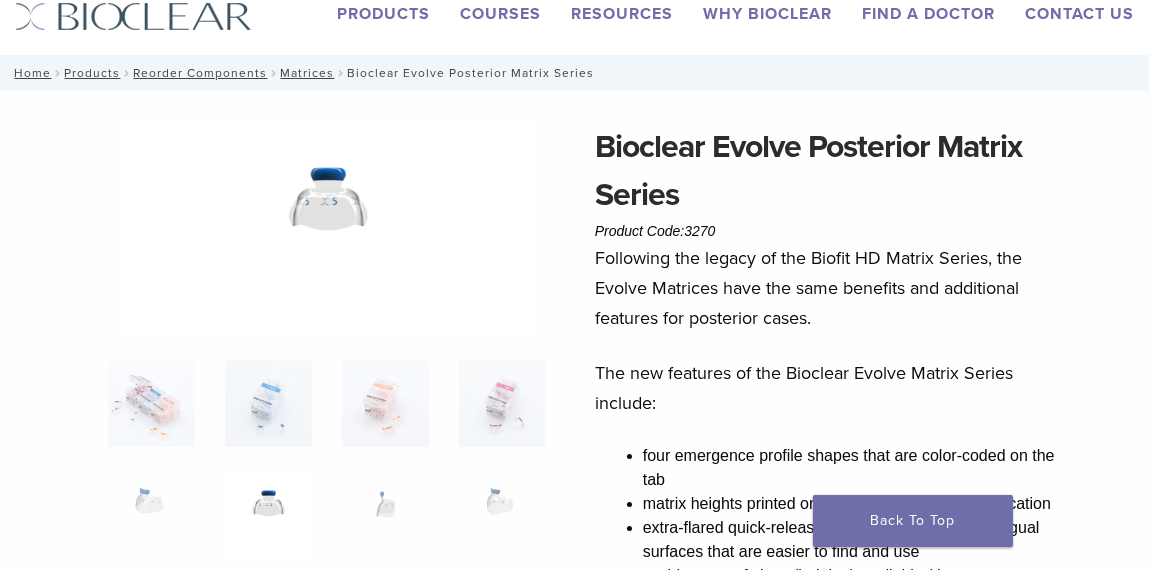 drag, startPoint x: 726, startPoint y: 229, endPoint x: 601, endPoint y: 142, distance: 152.29576 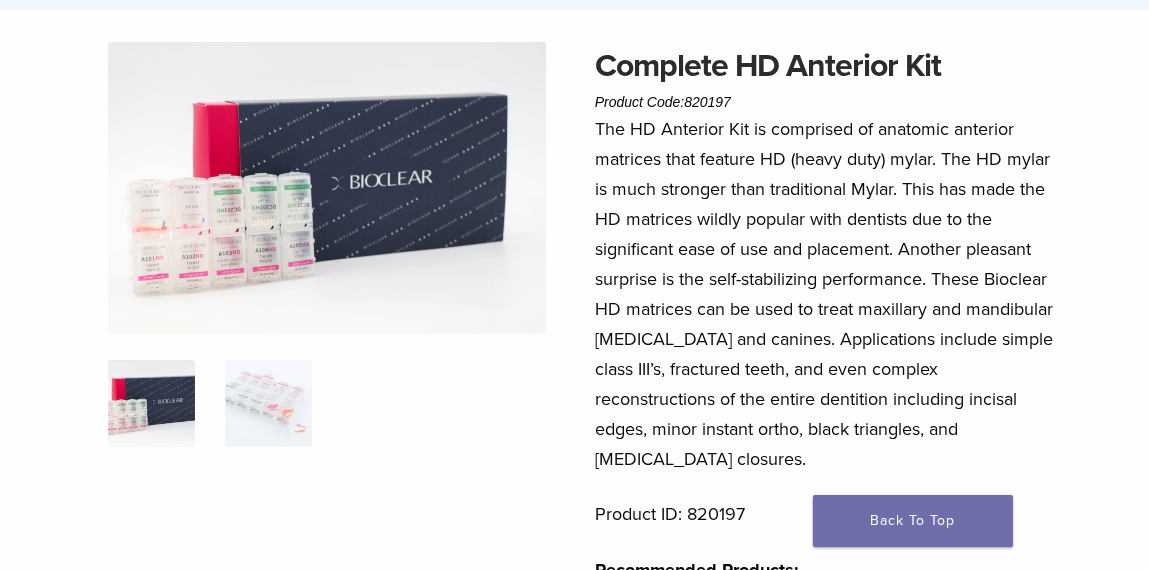 scroll, scrollTop: 100, scrollLeft: 0, axis: vertical 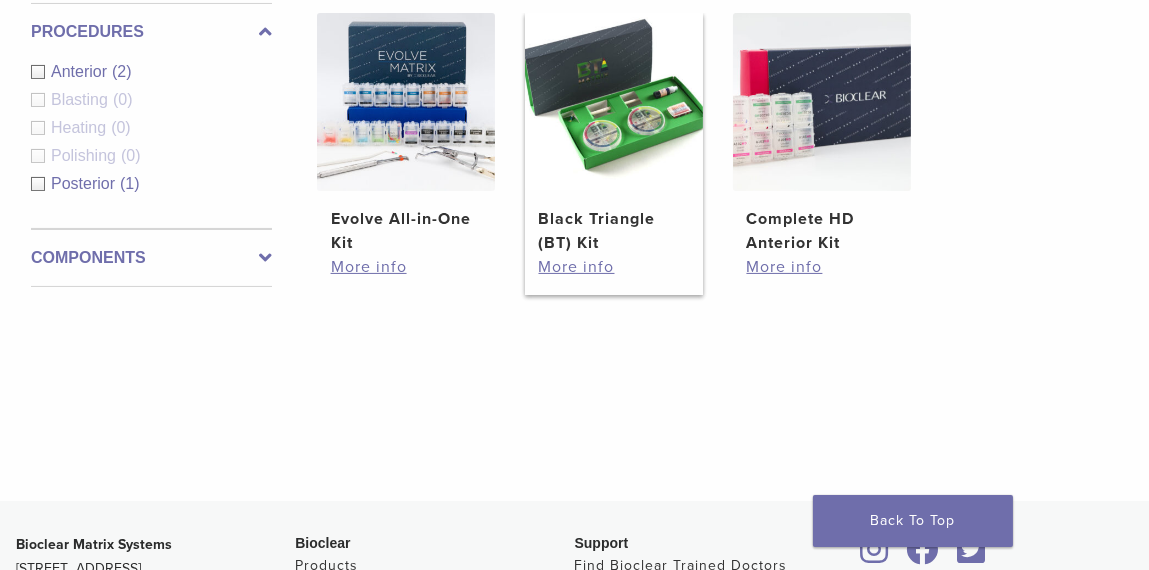 click at bounding box center [614, 102] 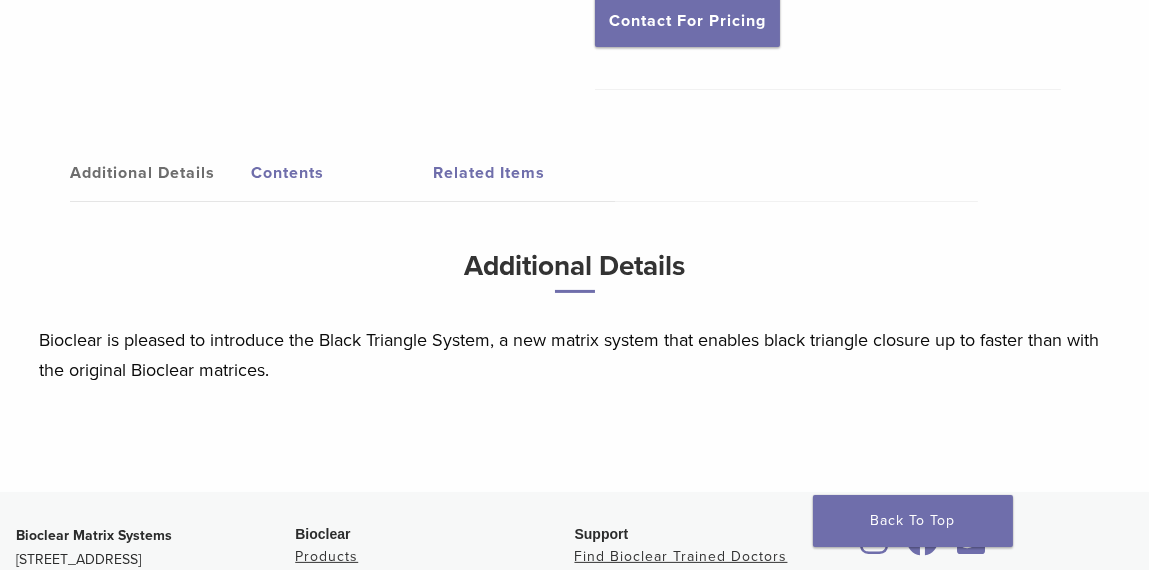 scroll, scrollTop: 917, scrollLeft: 0, axis: vertical 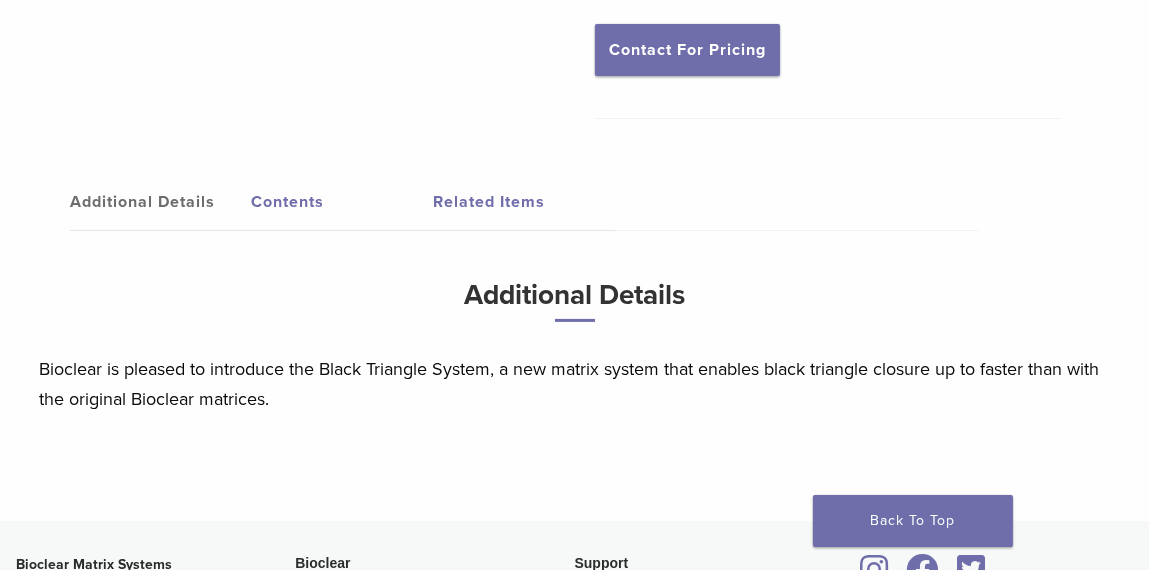 click on "Contents" at bounding box center (343, 202) 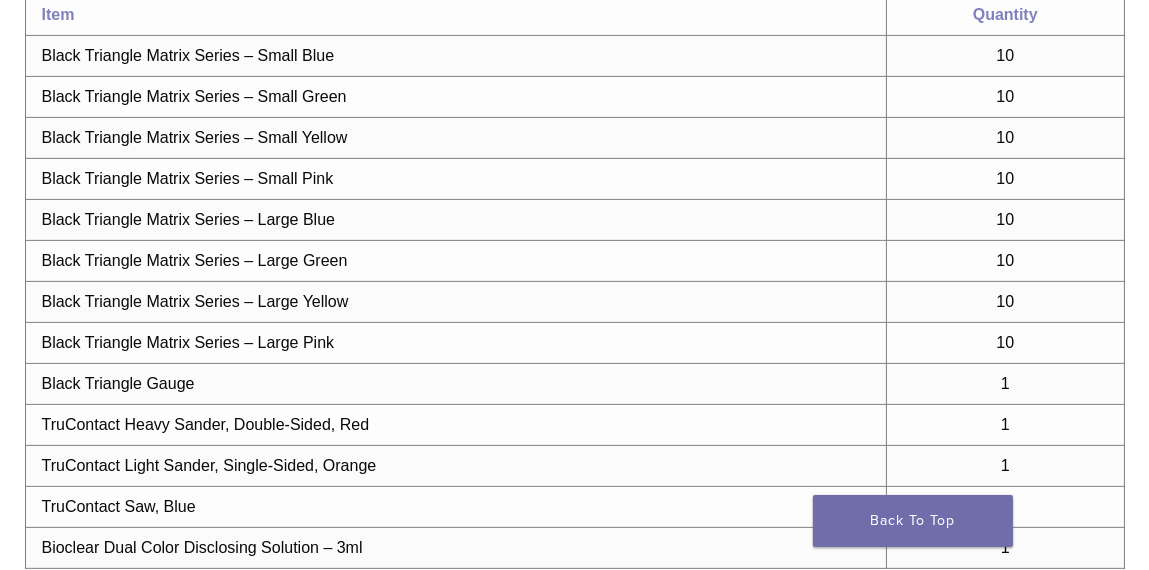 scroll, scrollTop: 1517, scrollLeft: 0, axis: vertical 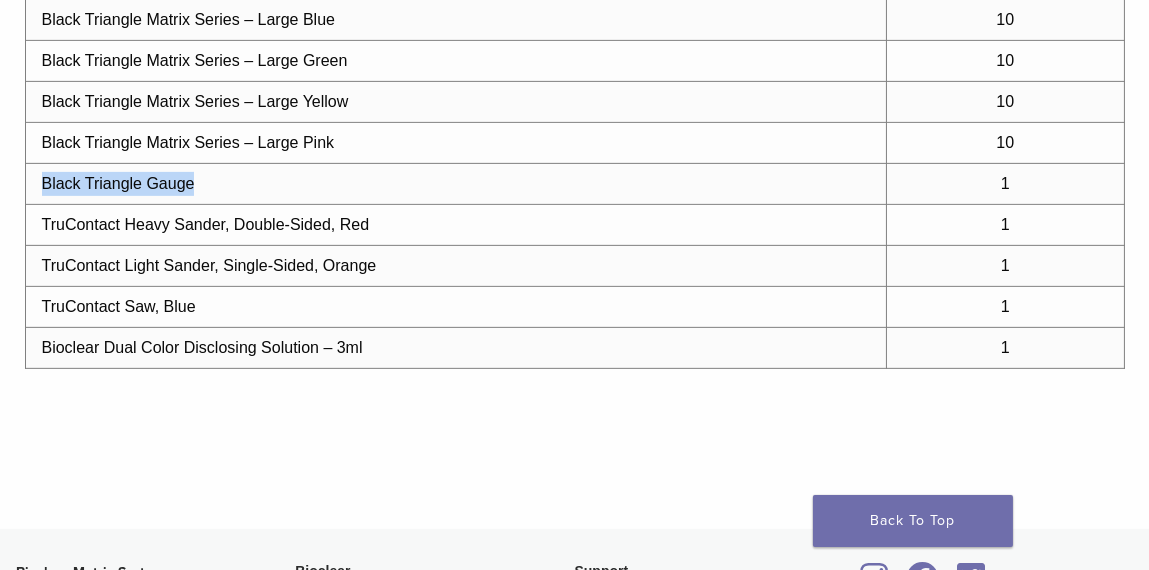 drag, startPoint x: 40, startPoint y: 153, endPoint x: 211, endPoint y: 156, distance: 171.0263 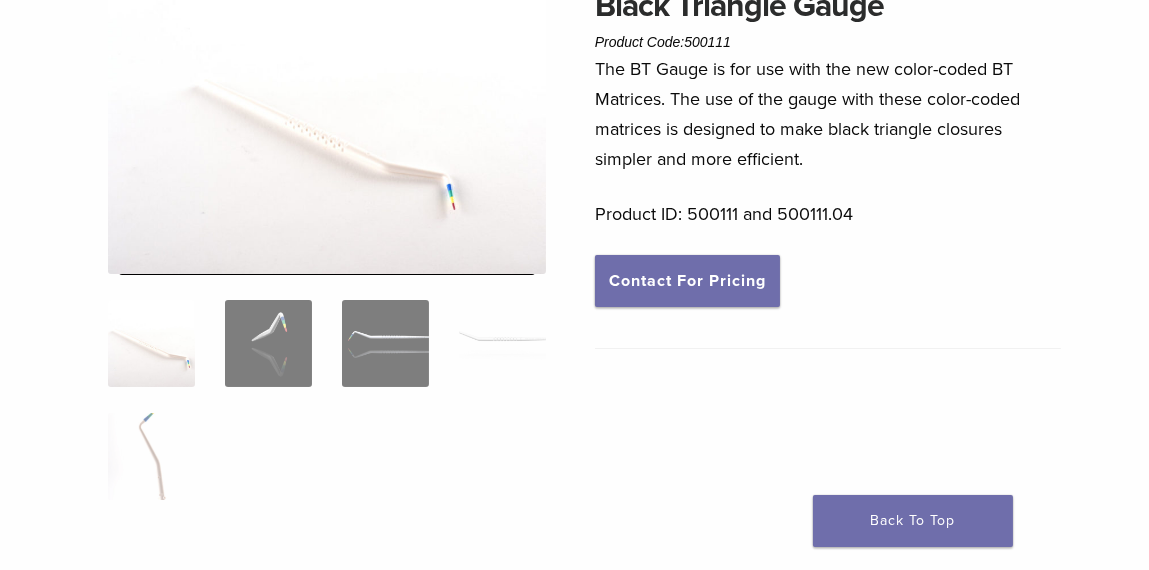 scroll, scrollTop: 200, scrollLeft: 0, axis: vertical 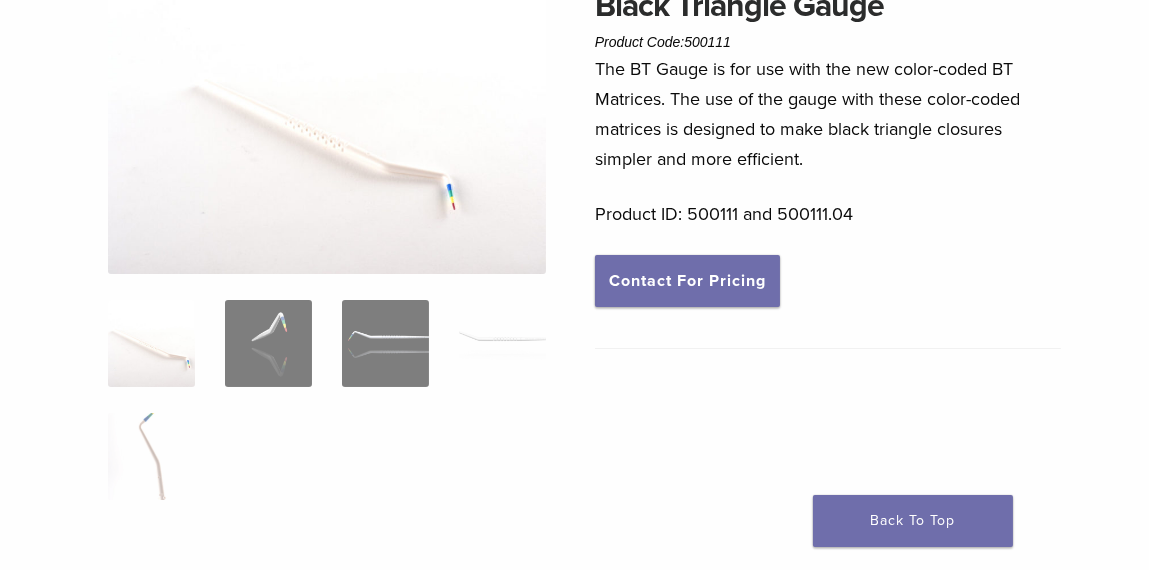 click at bounding box center (151, 343) 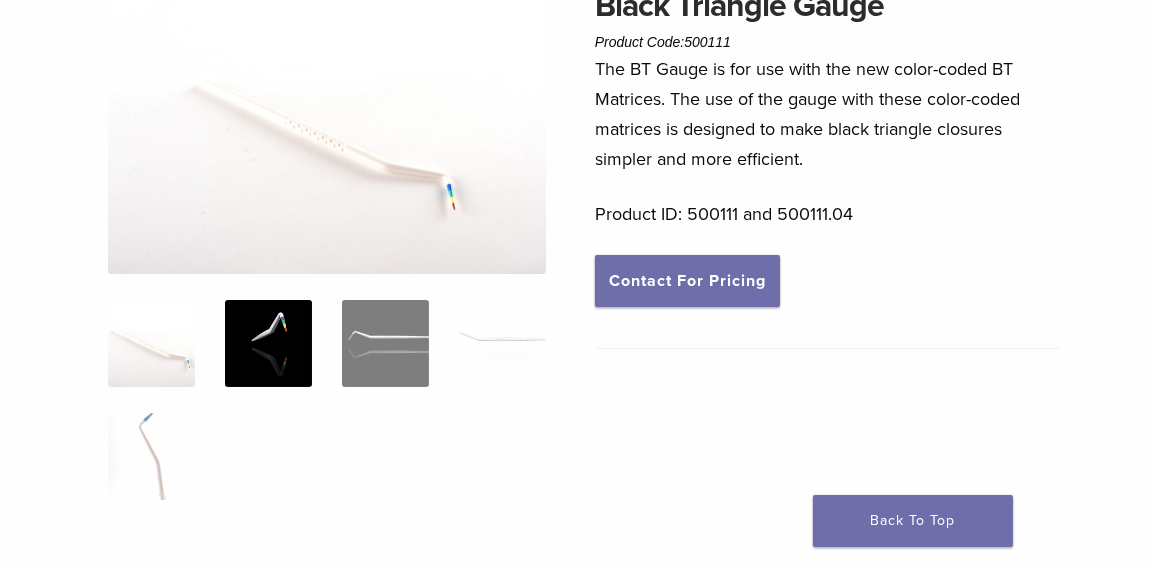 click at bounding box center [268, 343] 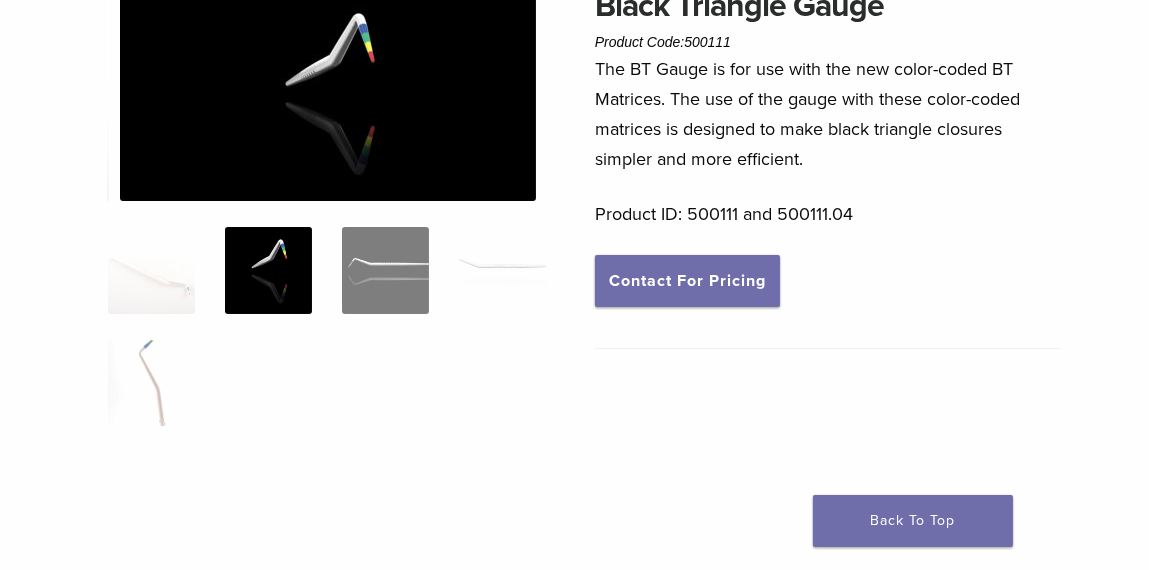 click at bounding box center (268, 270) 